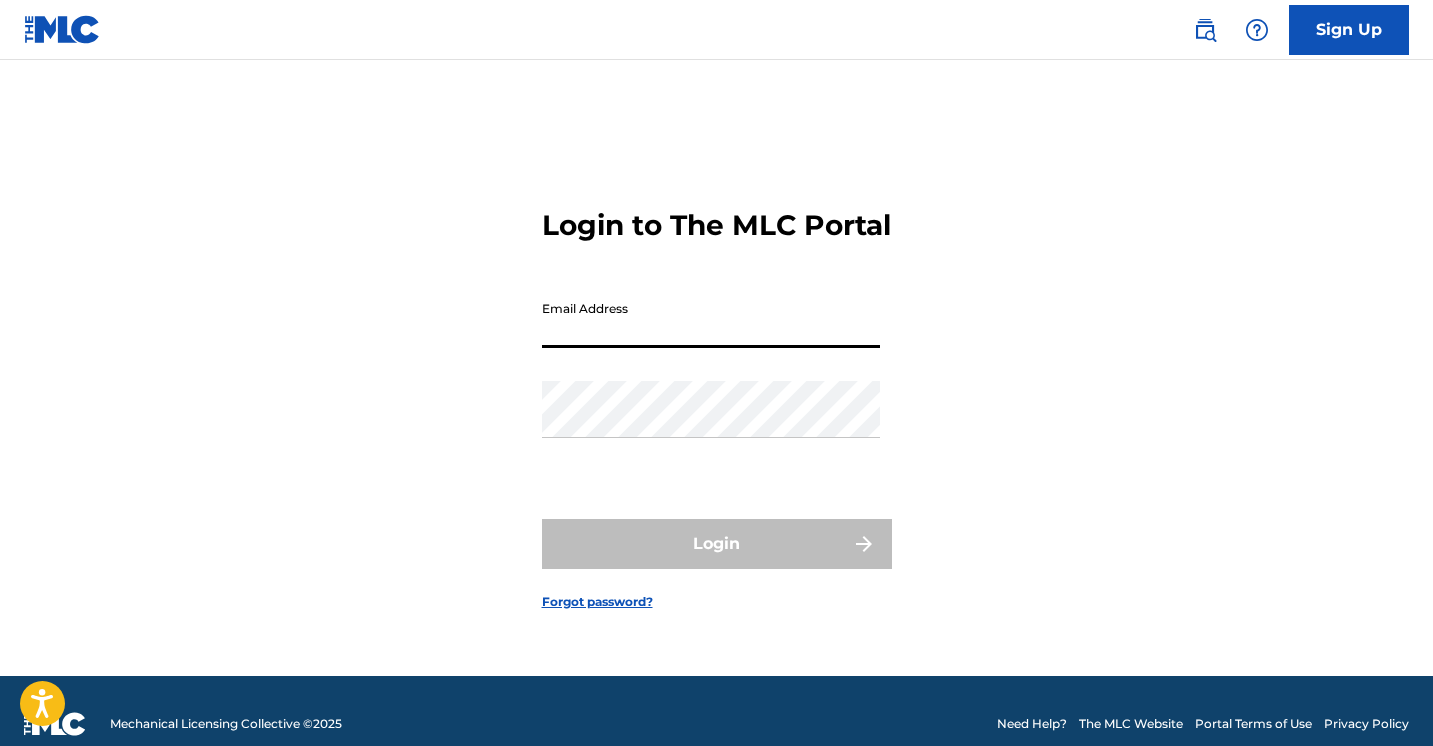 scroll, scrollTop: 0, scrollLeft: 0, axis: both 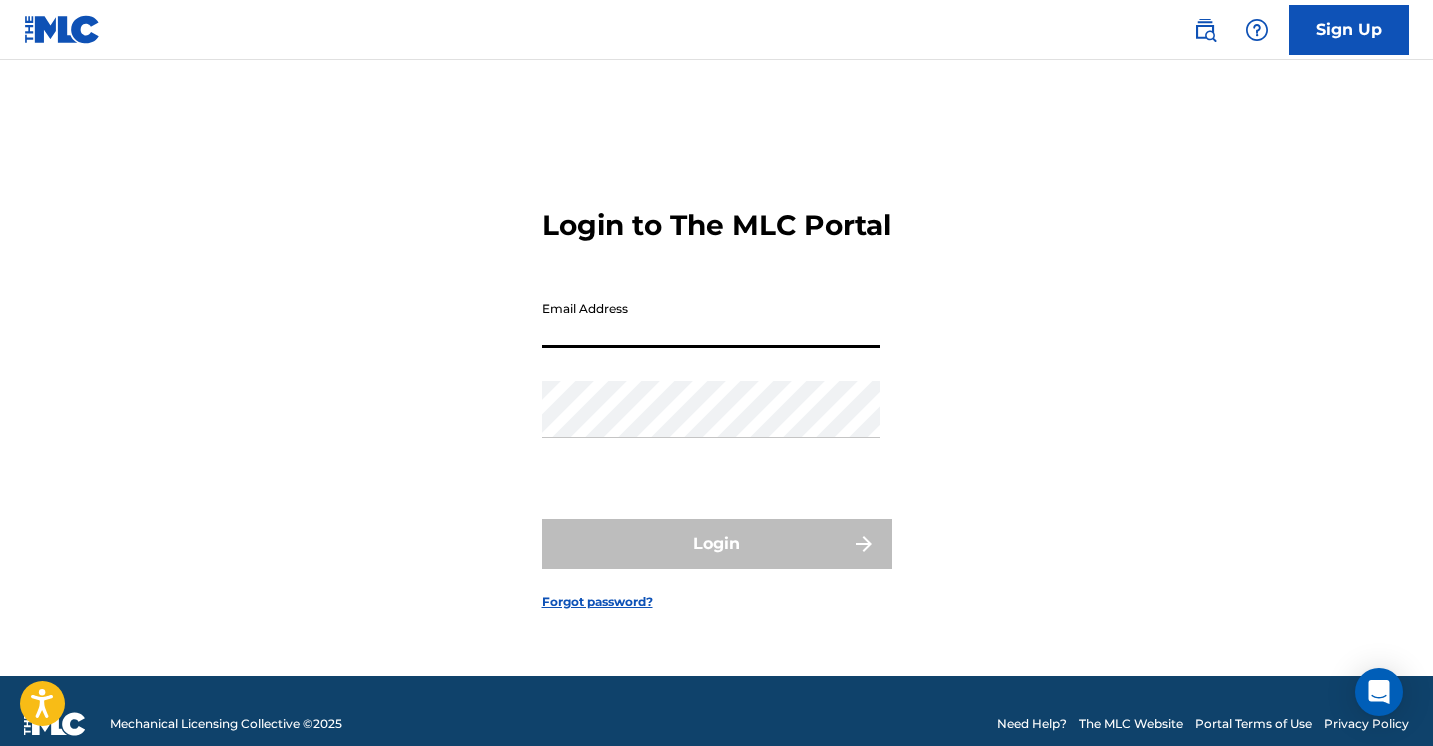 type on "[PERSON_NAME][EMAIL_ADDRESS][PERSON_NAME][DOMAIN_NAME]" 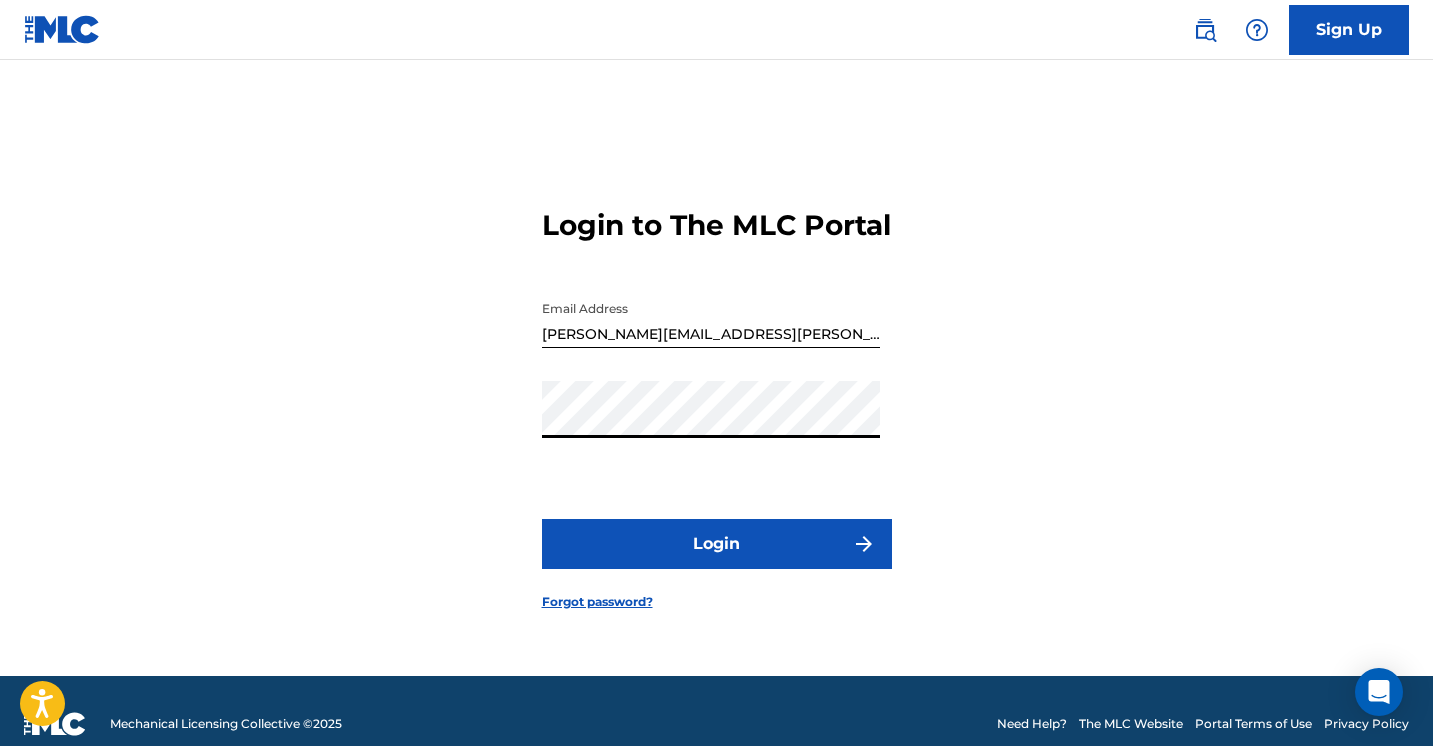 click on "Login" at bounding box center [717, 544] 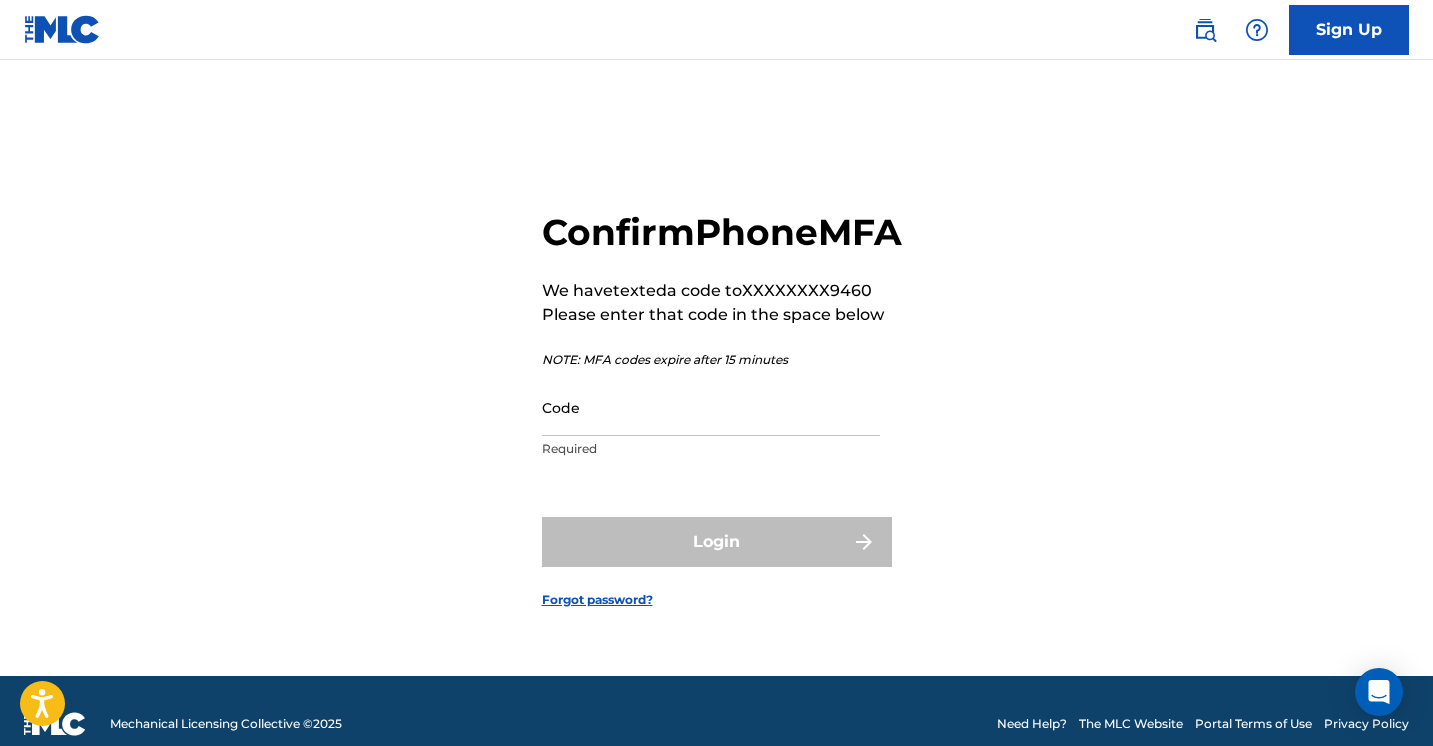 click on "Code" at bounding box center (711, 407) 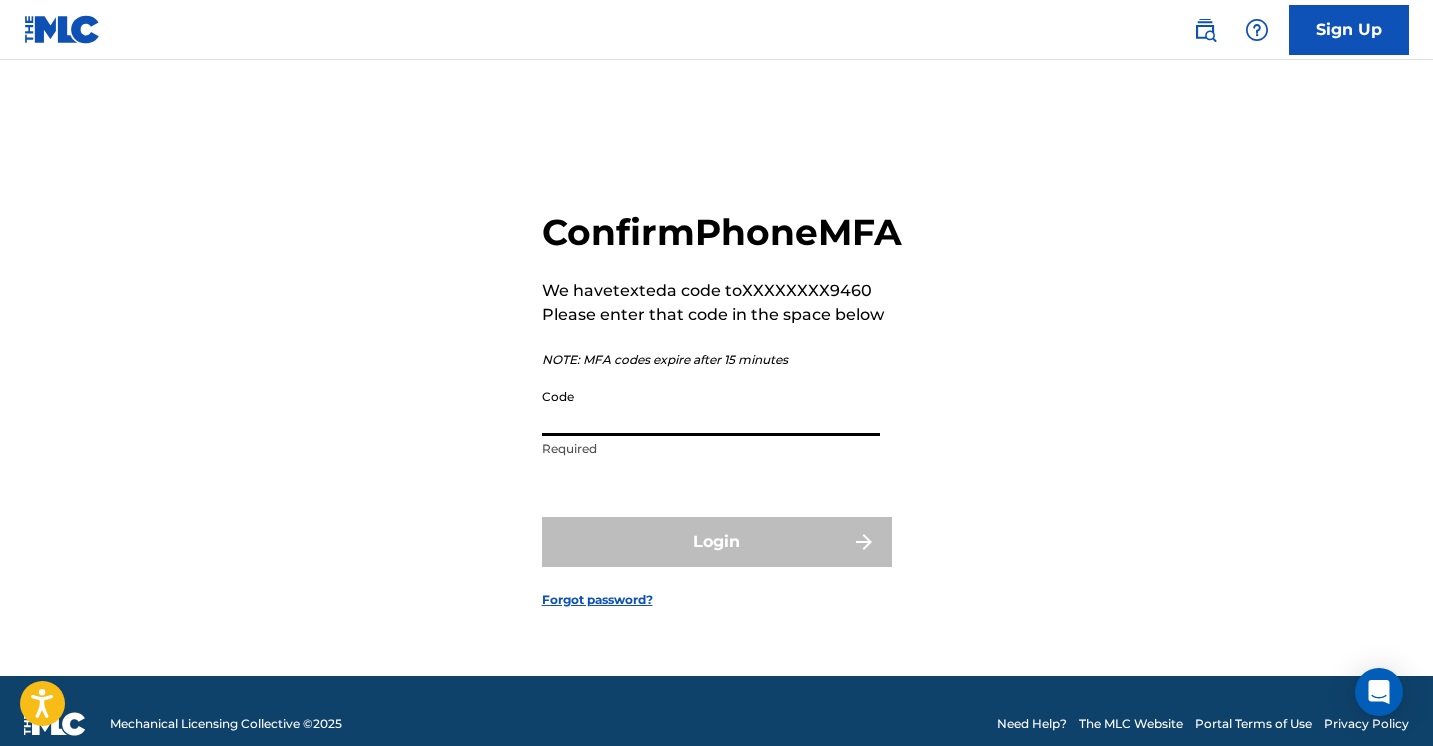 click on "Code" at bounding box center (711, 407) 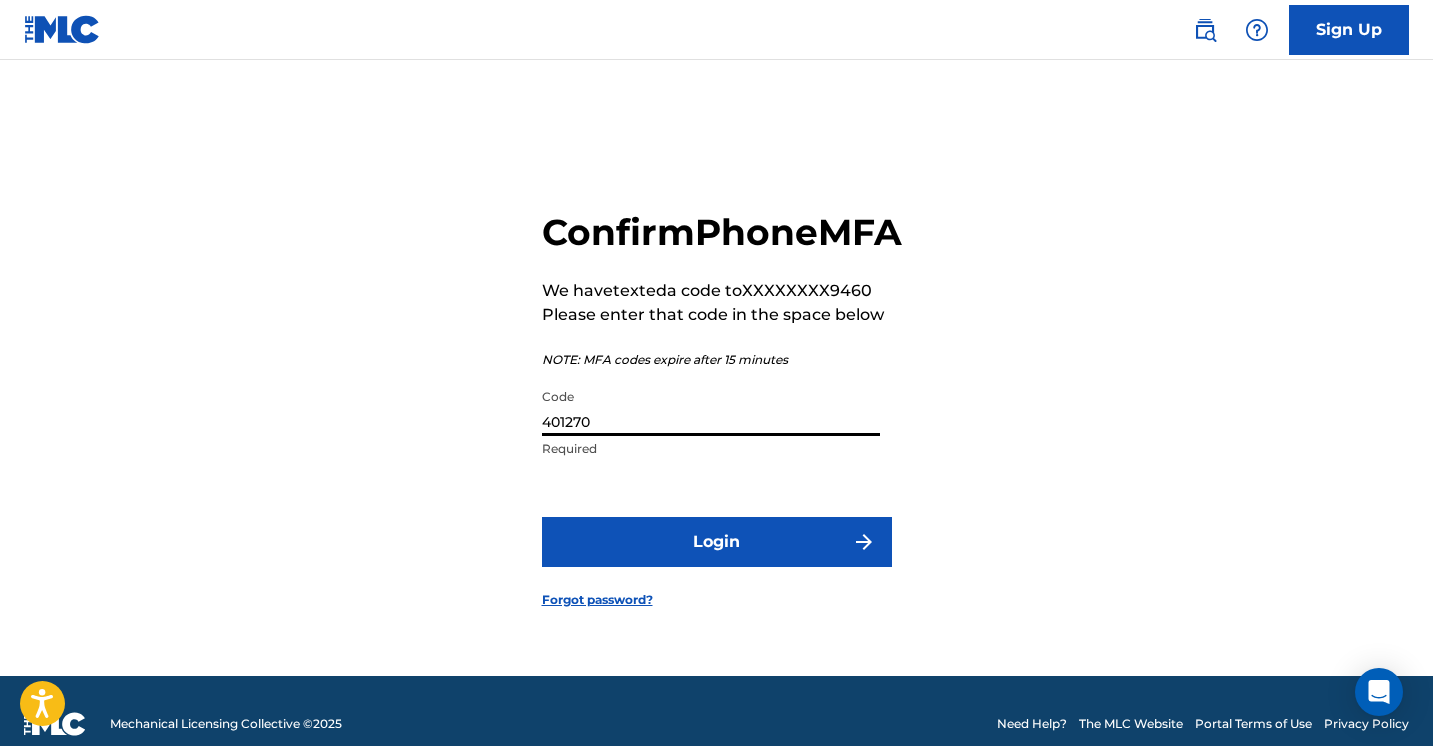 type on "401270" 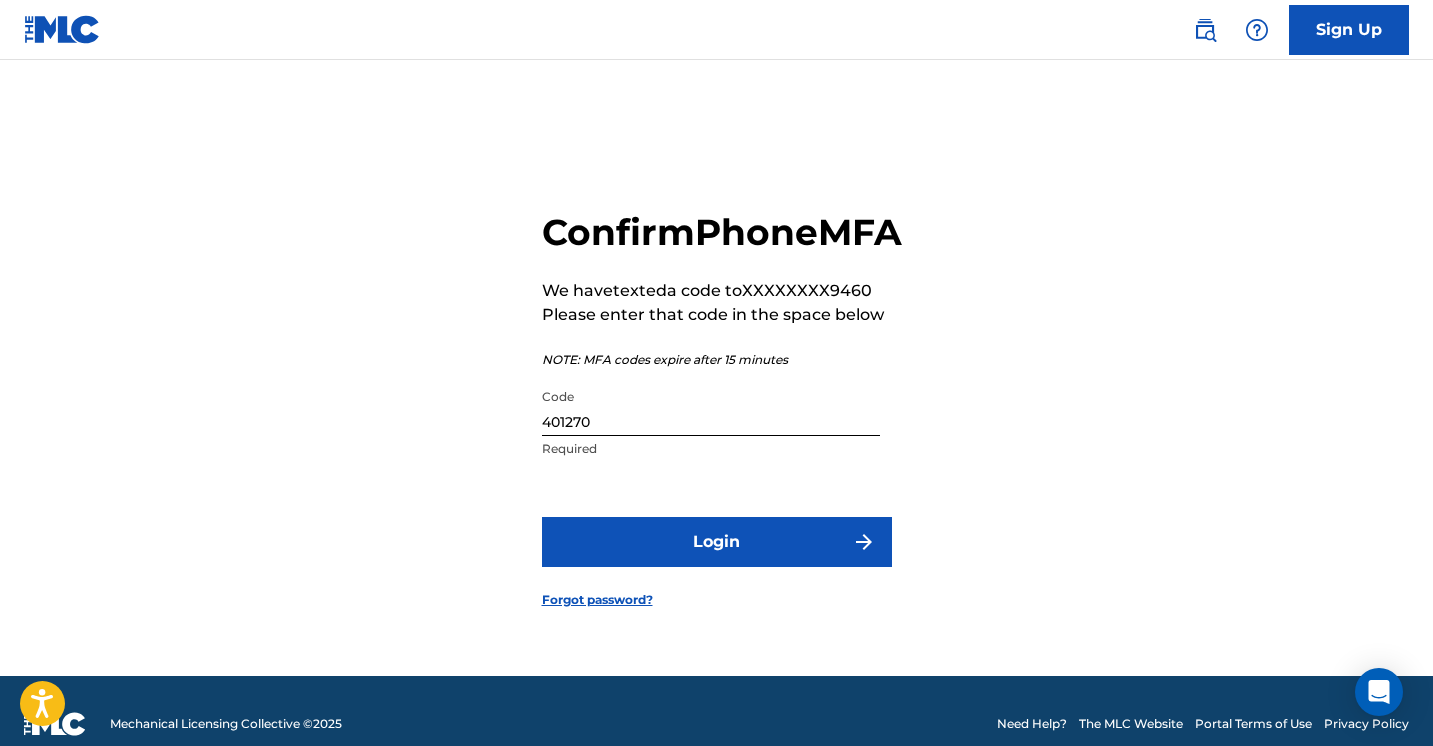 click on "Login" at bounding box center (717, 542) 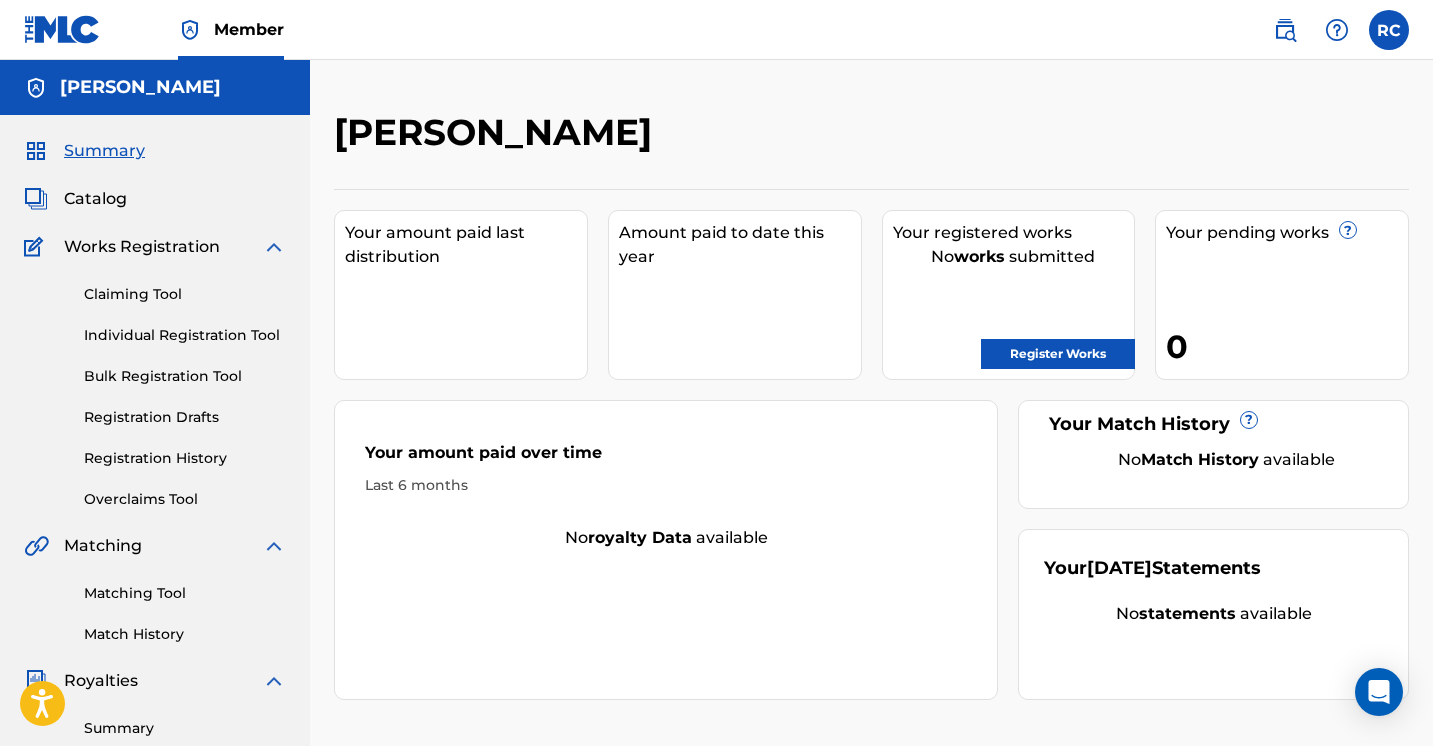 scroll, scrollTop: 0, scrollLeft: 0, axis: both 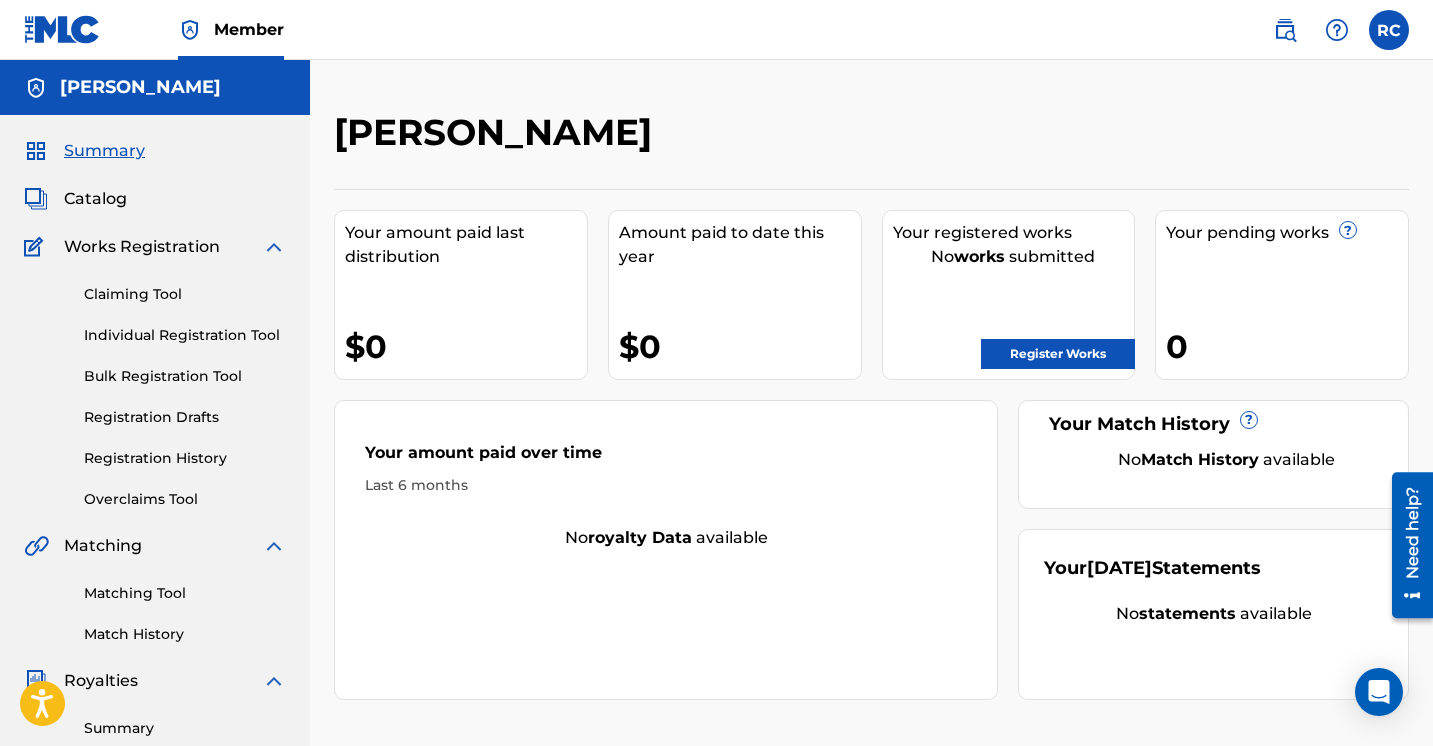 click on "No  works   submitted" at bounding box center [1014, 257] 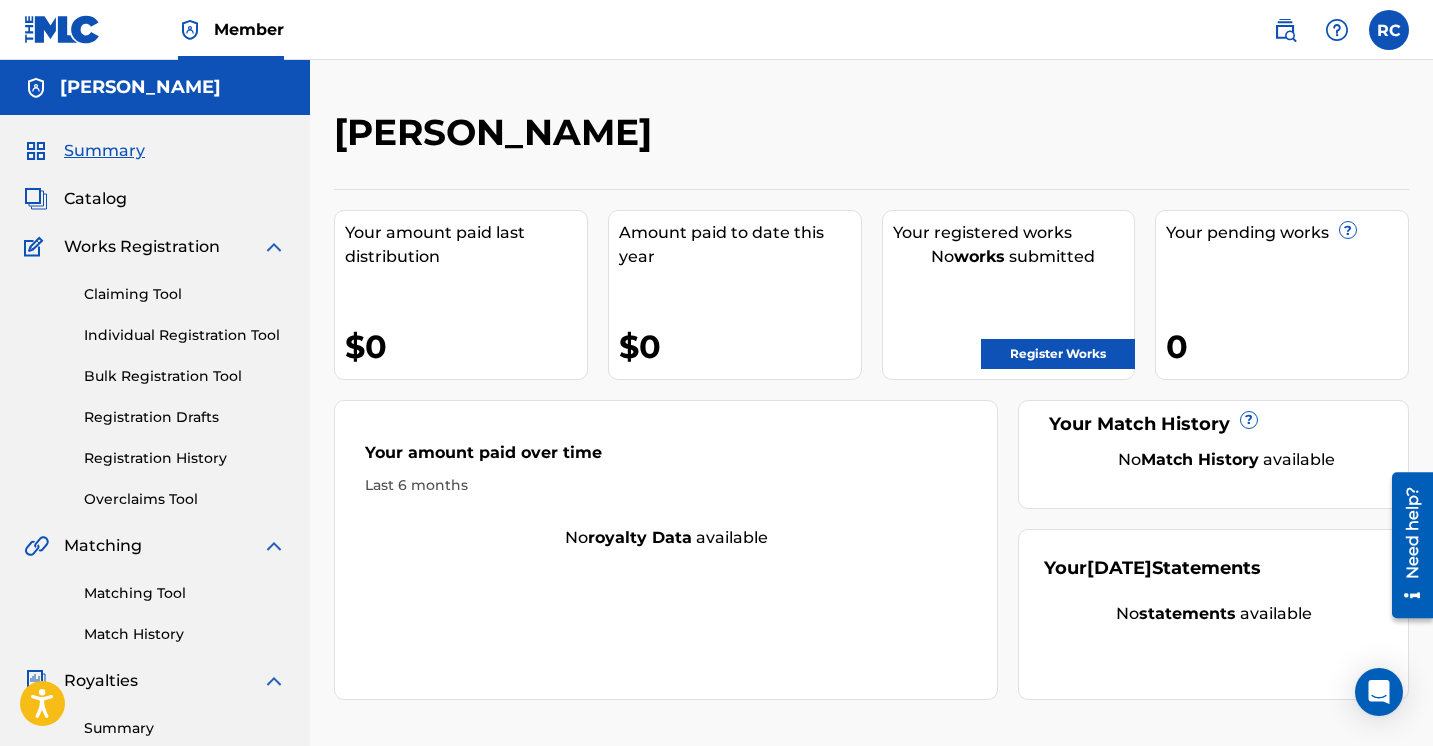 click on "Register Works" at bounding box center [1058, 354] 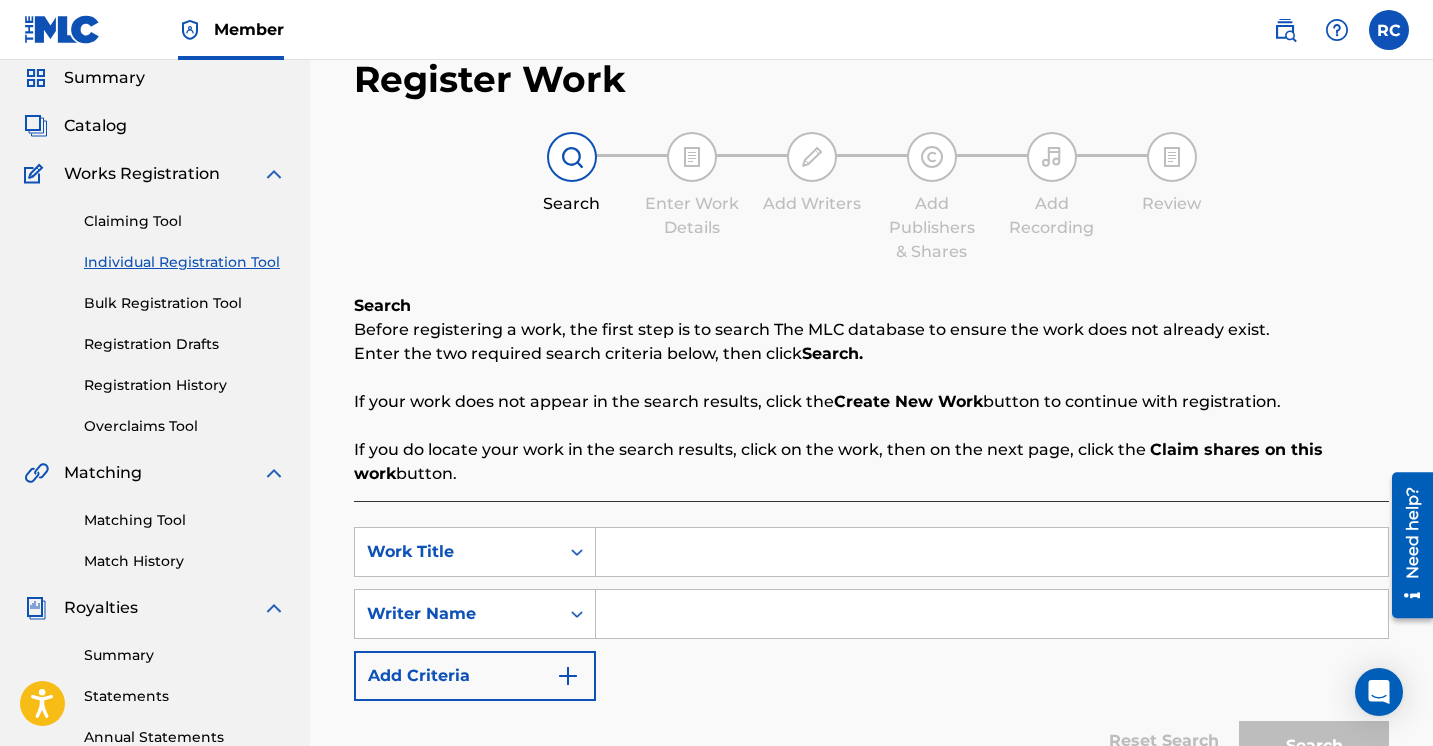 scroll, scrollTop: 94, scrollLeft: 0, axis: vertical 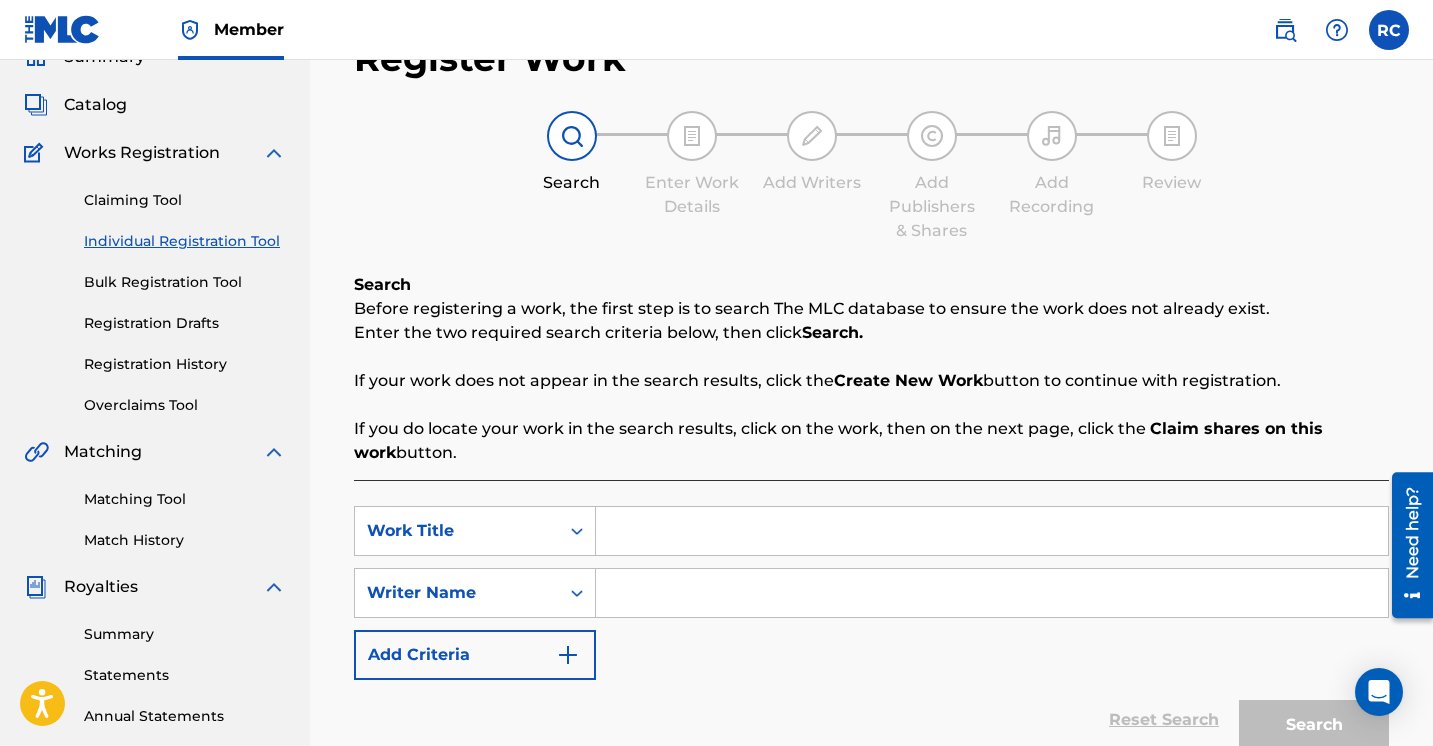 click at bounding box center (992, 531) 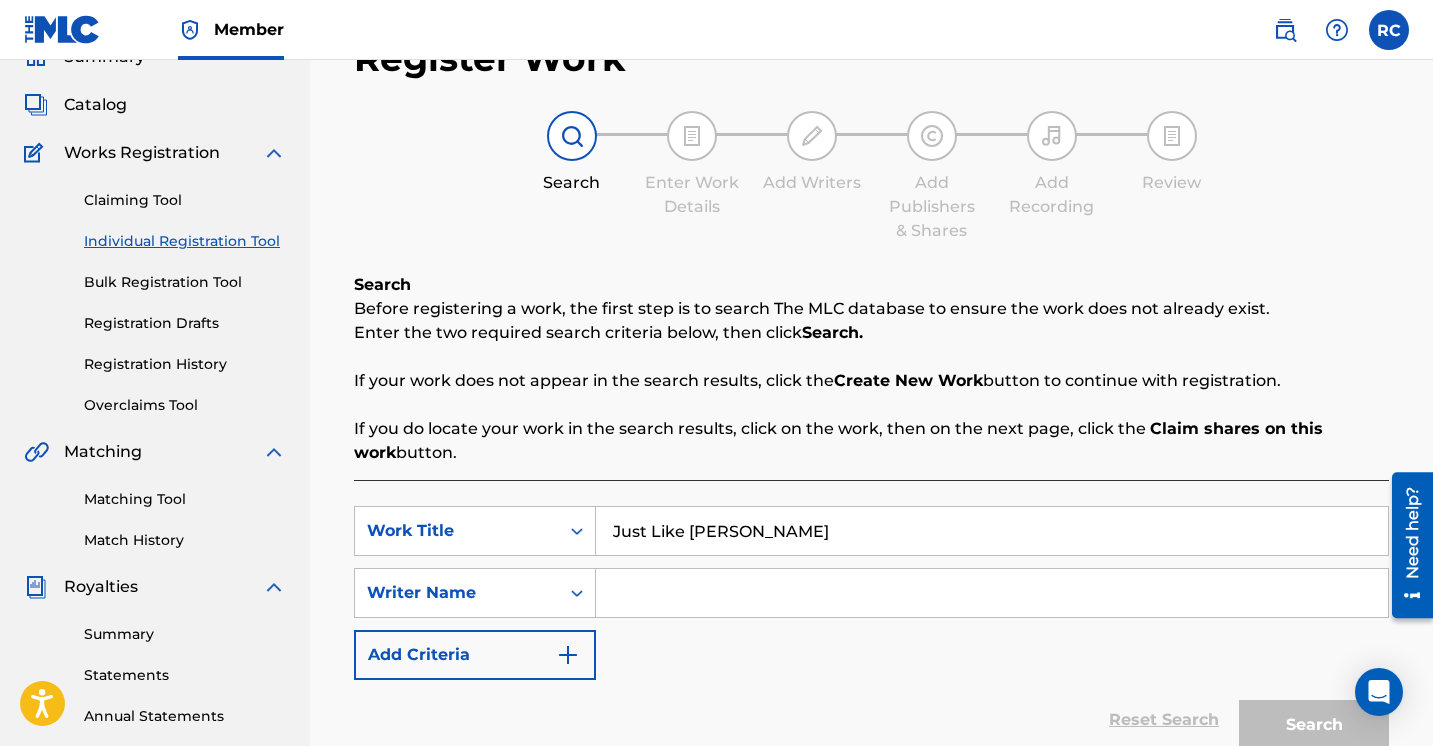 type on "Just Like [PERSON_NAME]" 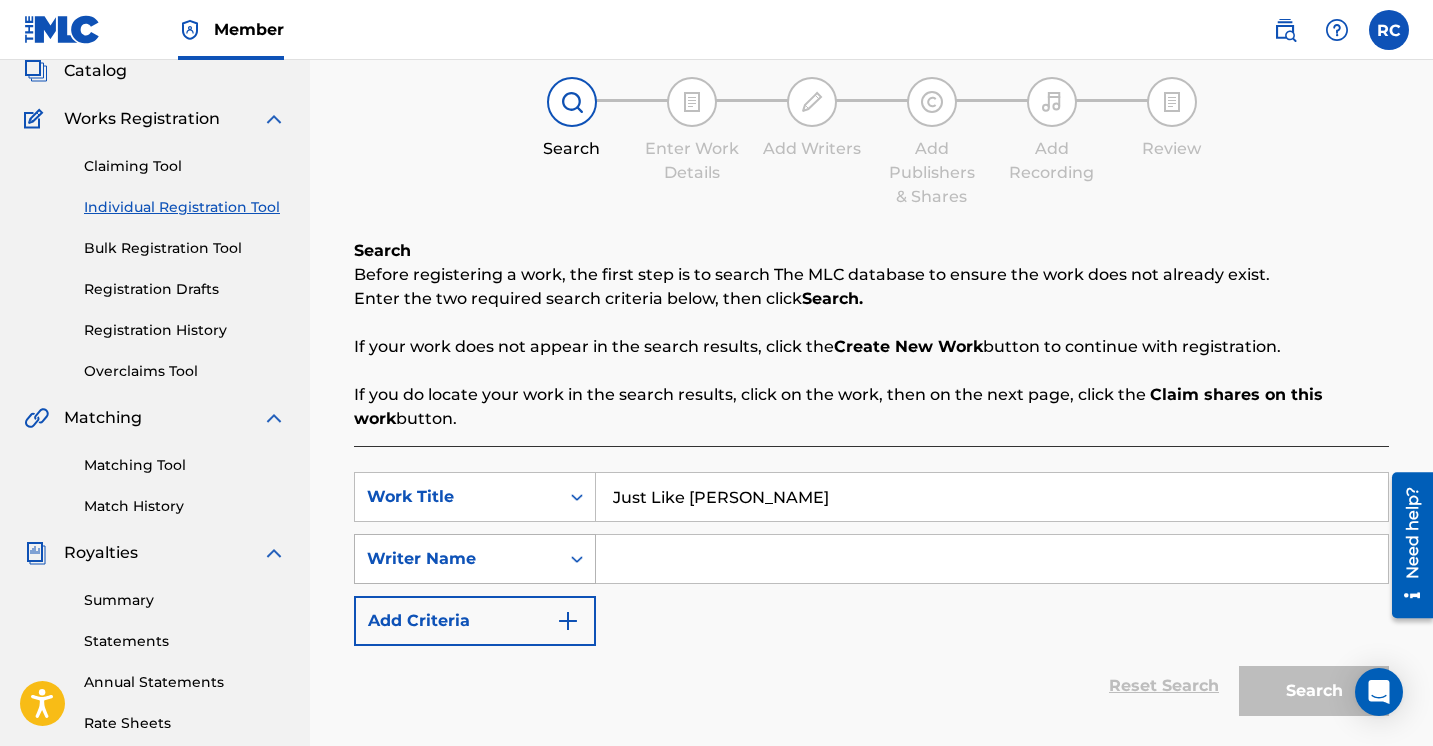 scroll, scrollTop: 136, scrollLeft: 0, axis: vertical 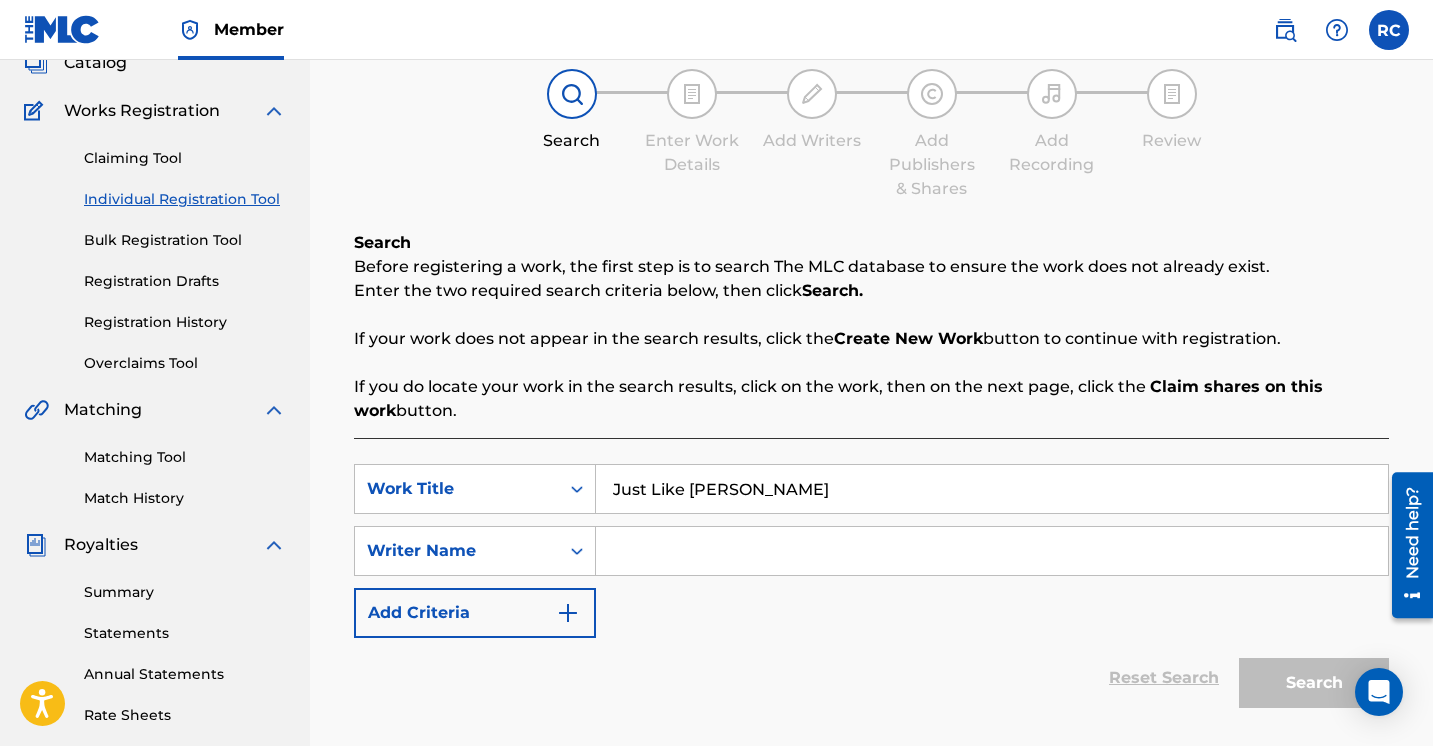 click at bounding box center (992, 551) 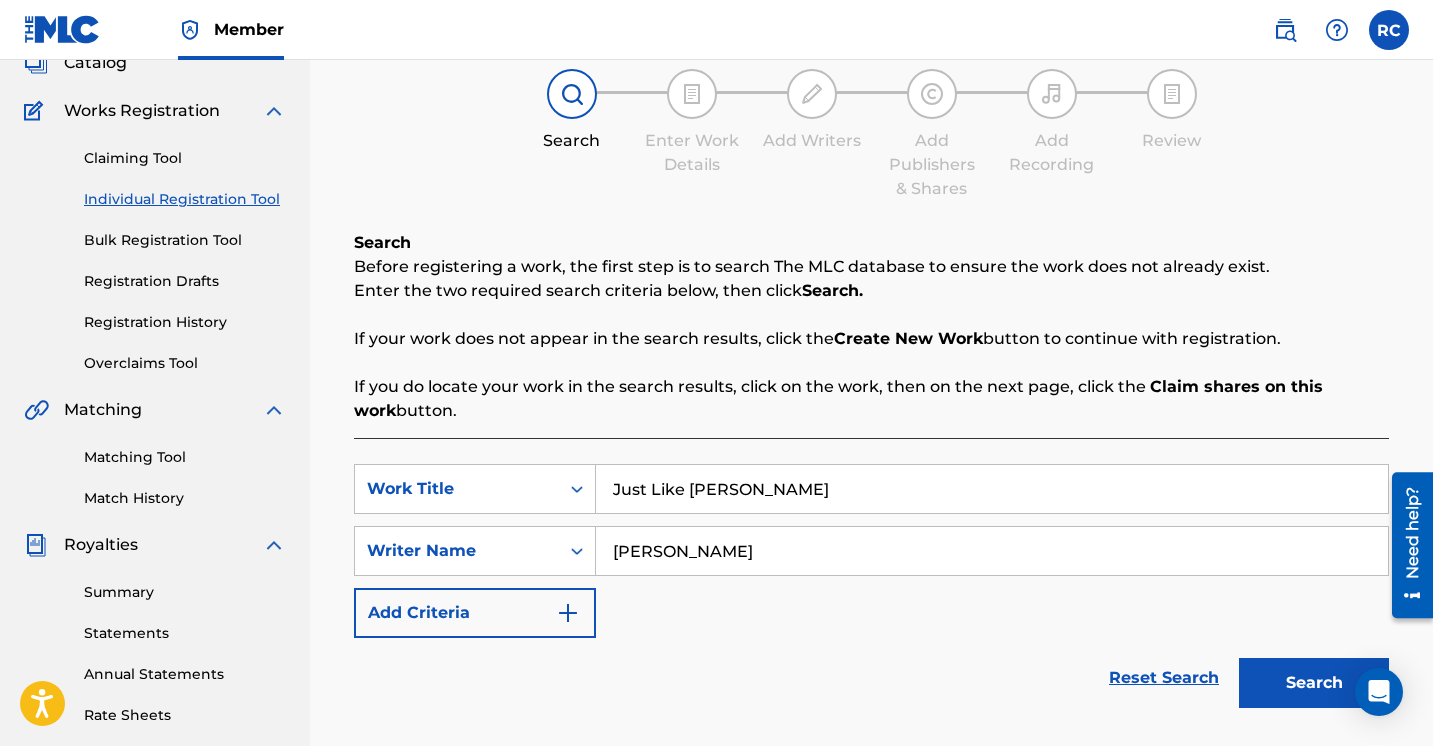 type on "[PERSON_NAME]" 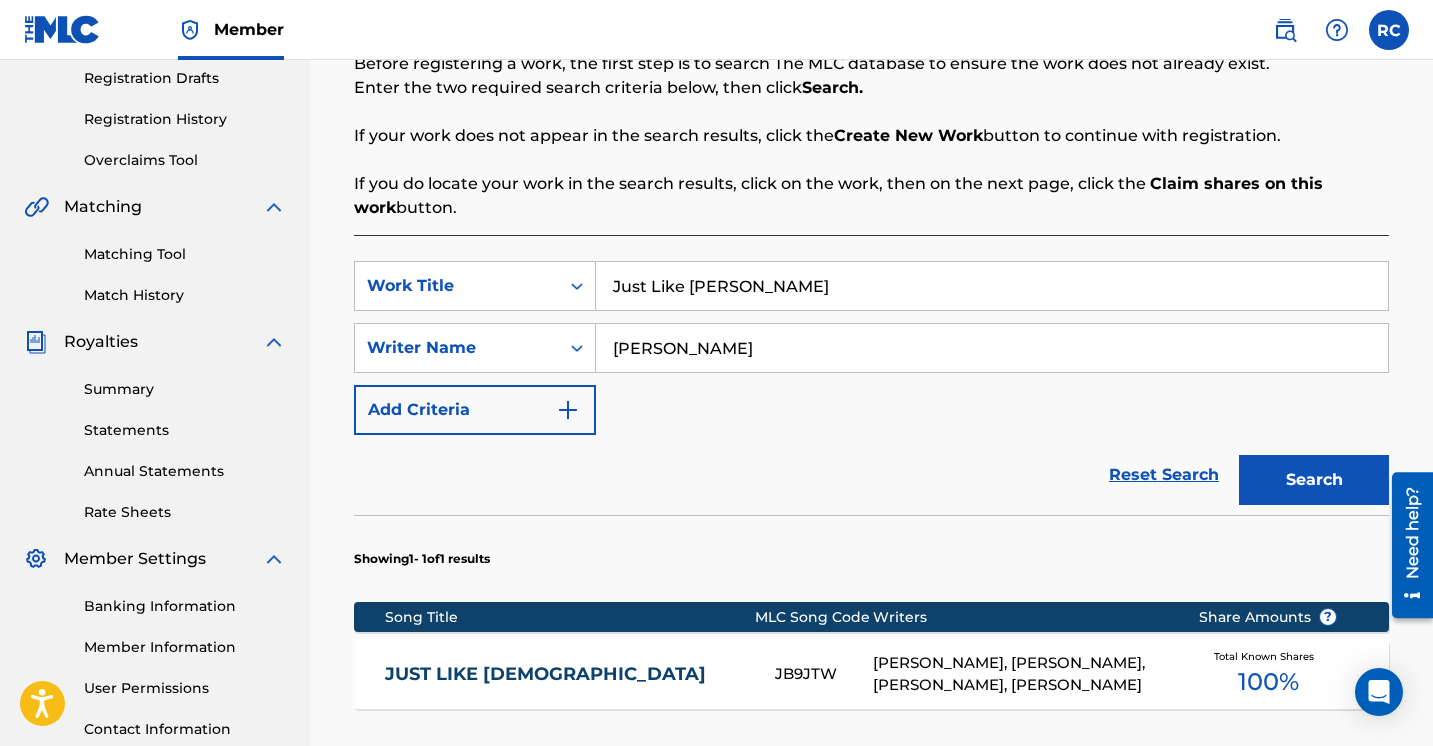 scroll, scrollTop: 473, scrollLeft: 0, axis: vertical 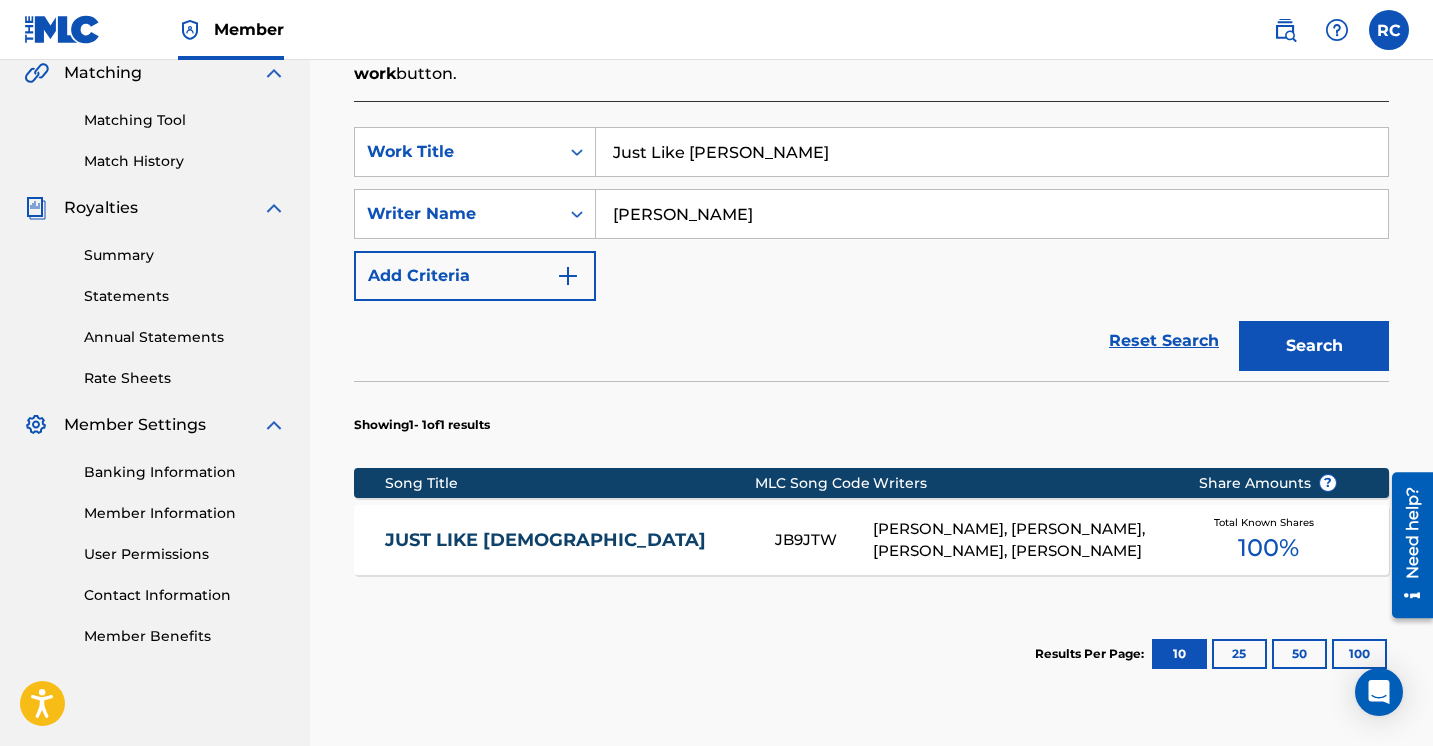 click on "JUST LIKE [DEMOGRAPHIC_DATA] JB9JTW [PERSON_NAME], [PERSON_NAME], [PERSON_NAME], [PERSON_NAME] Total Known Shares 100 %" at bounding box center (871, 540) 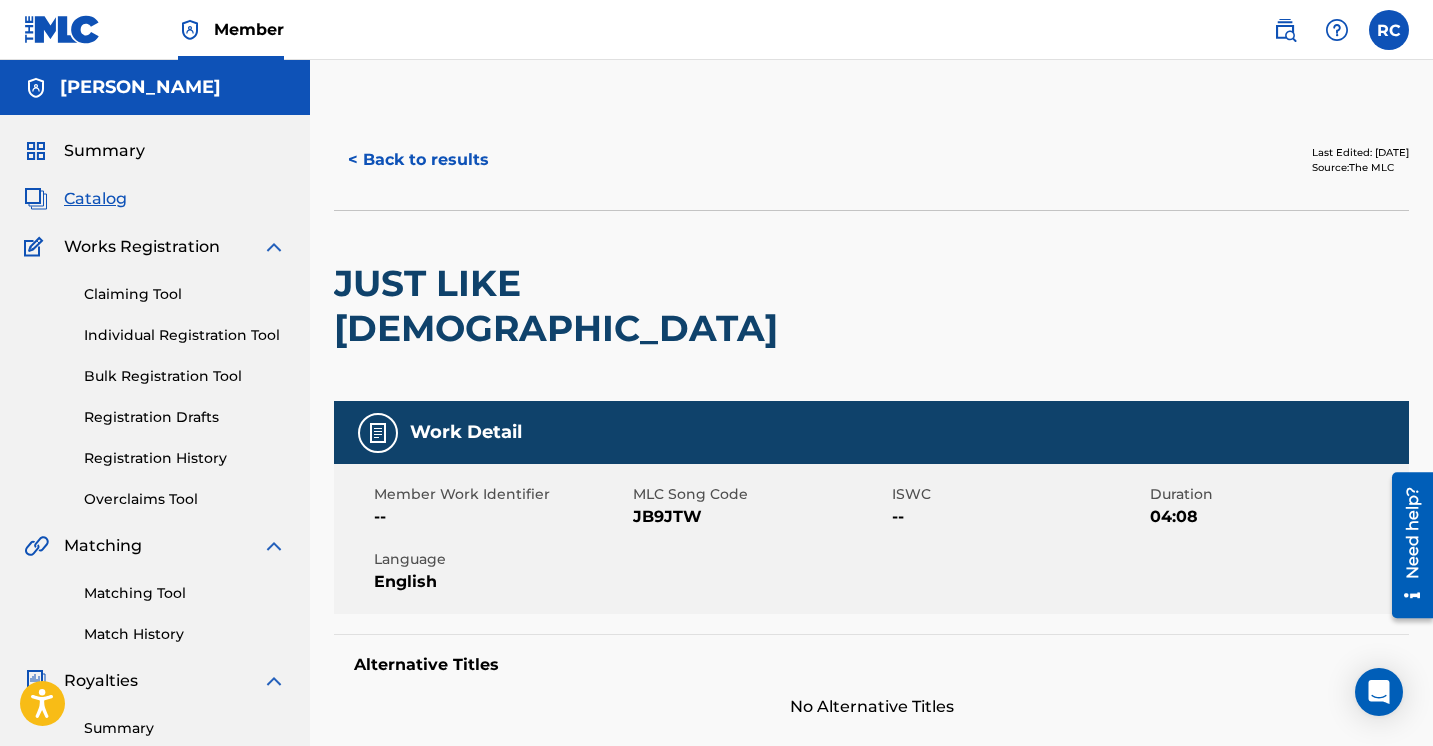 scroll, scrollTop: 0, scrollLeft: 0, axis: both 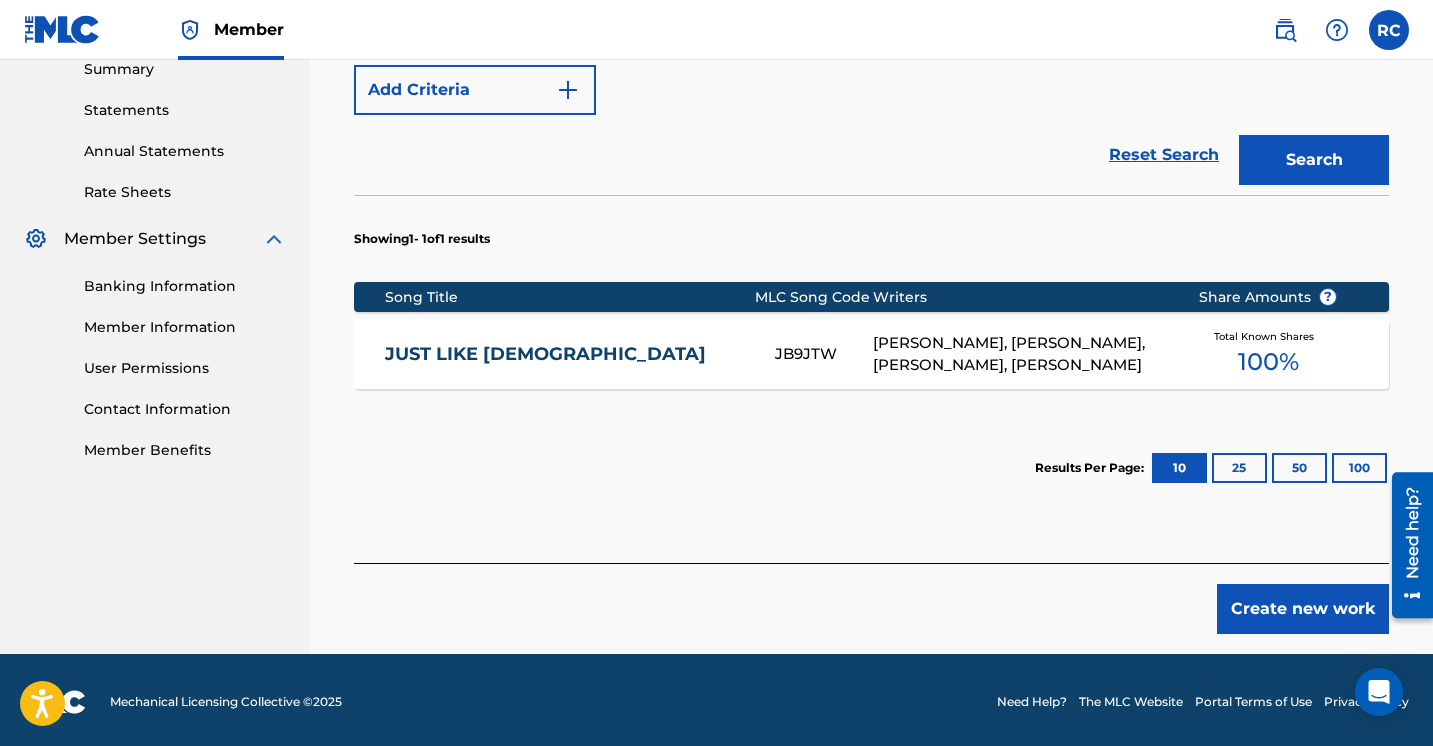 click on "JUST LIKE [DEMOGRAPHIC_DATA] JB9JTW [PERSON_NAME], [PERSON_NAME], [PERSON_NAME], [PERSON_NAME] Total Known Shares 100 %" at bounding box center (871, 354) 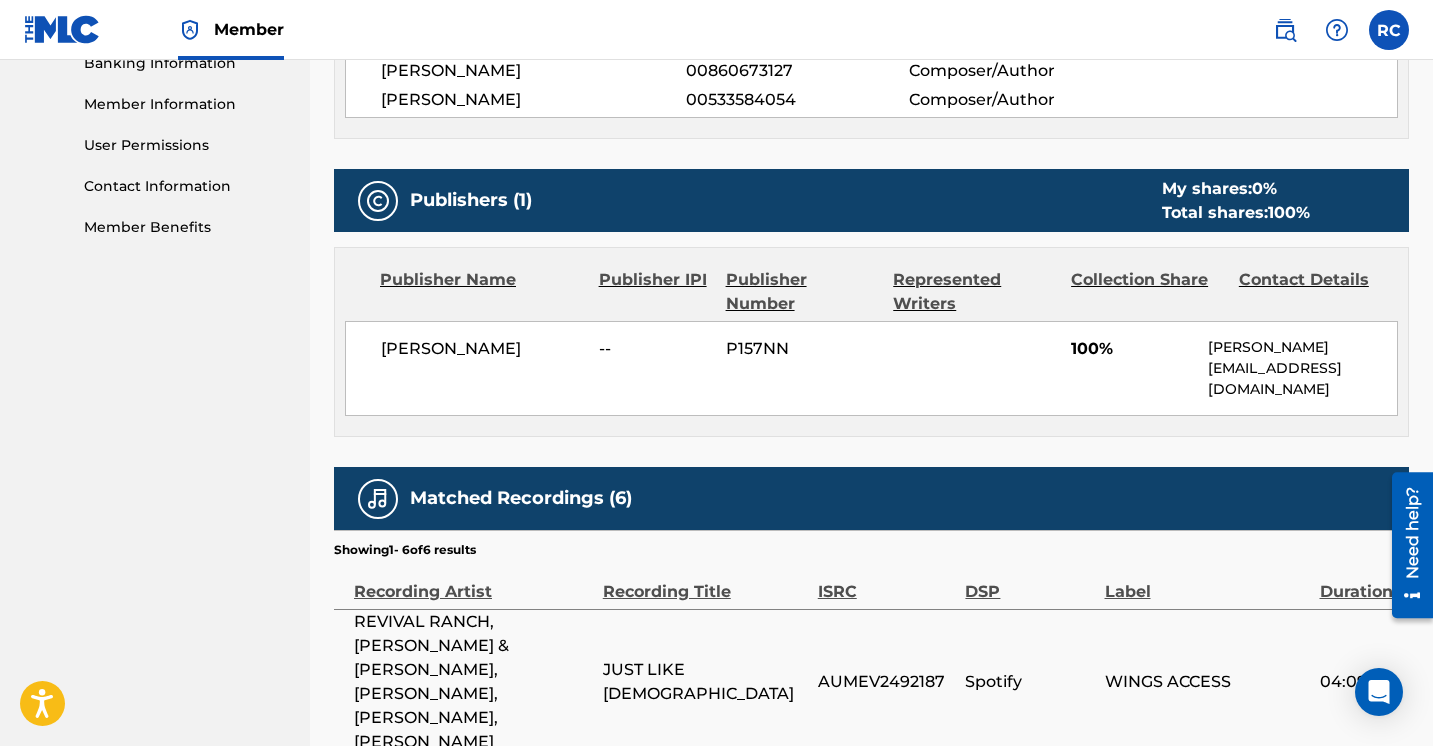 scroll, scrollTop: 847, scrollLeft: 0, axis: vertical 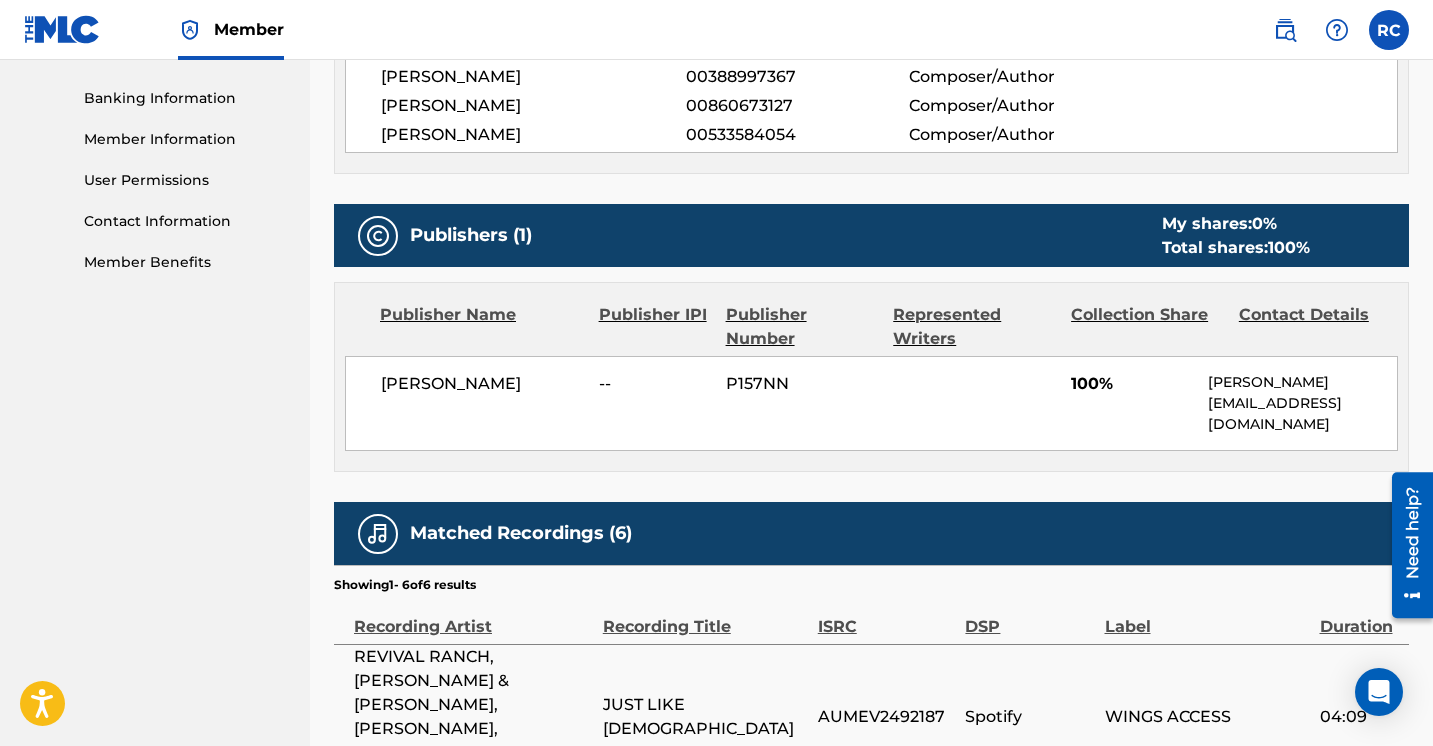 click on "Contact Details" at bounding box center (1315, 327) 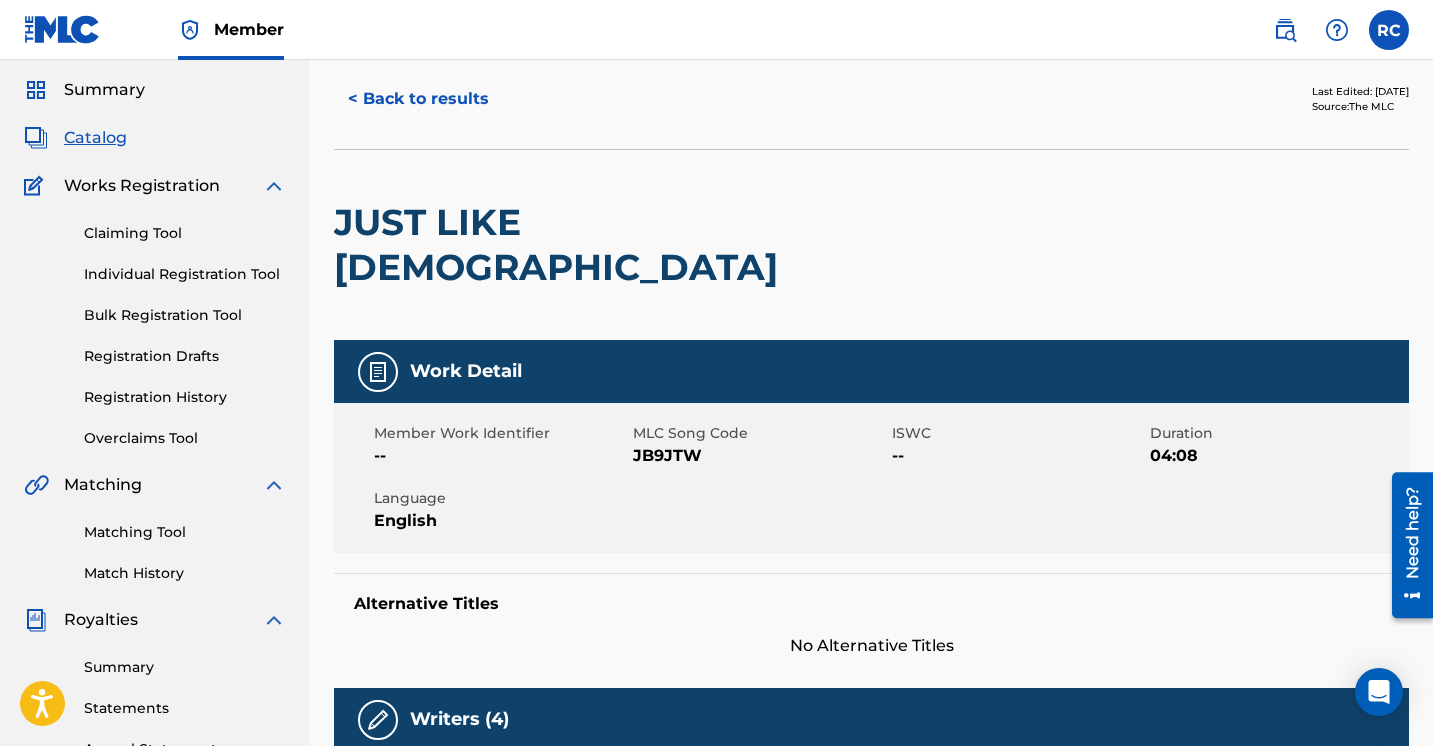 scroll, scrollTop: 6, scrollLeft: 0, axis: vertical 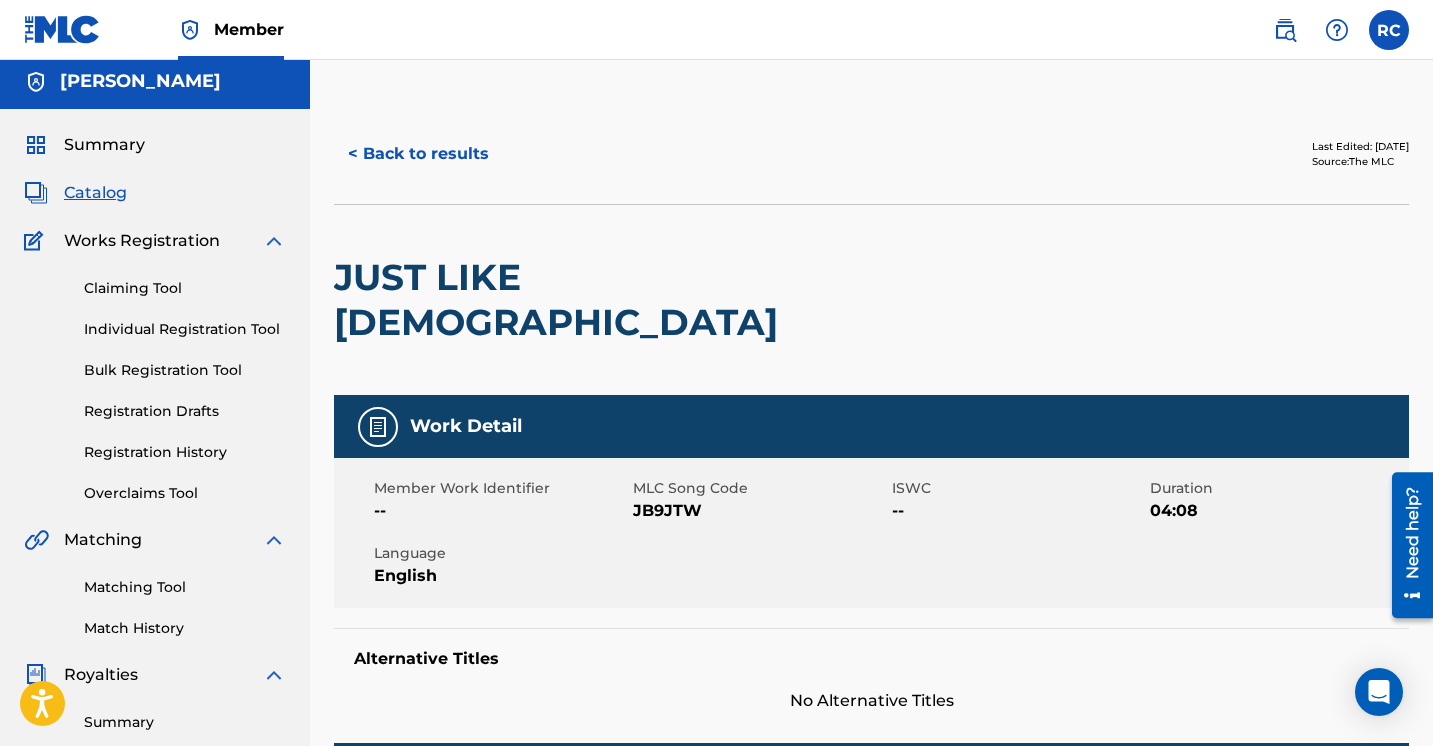 click on "Catalog" at bounding box center [95, 193] 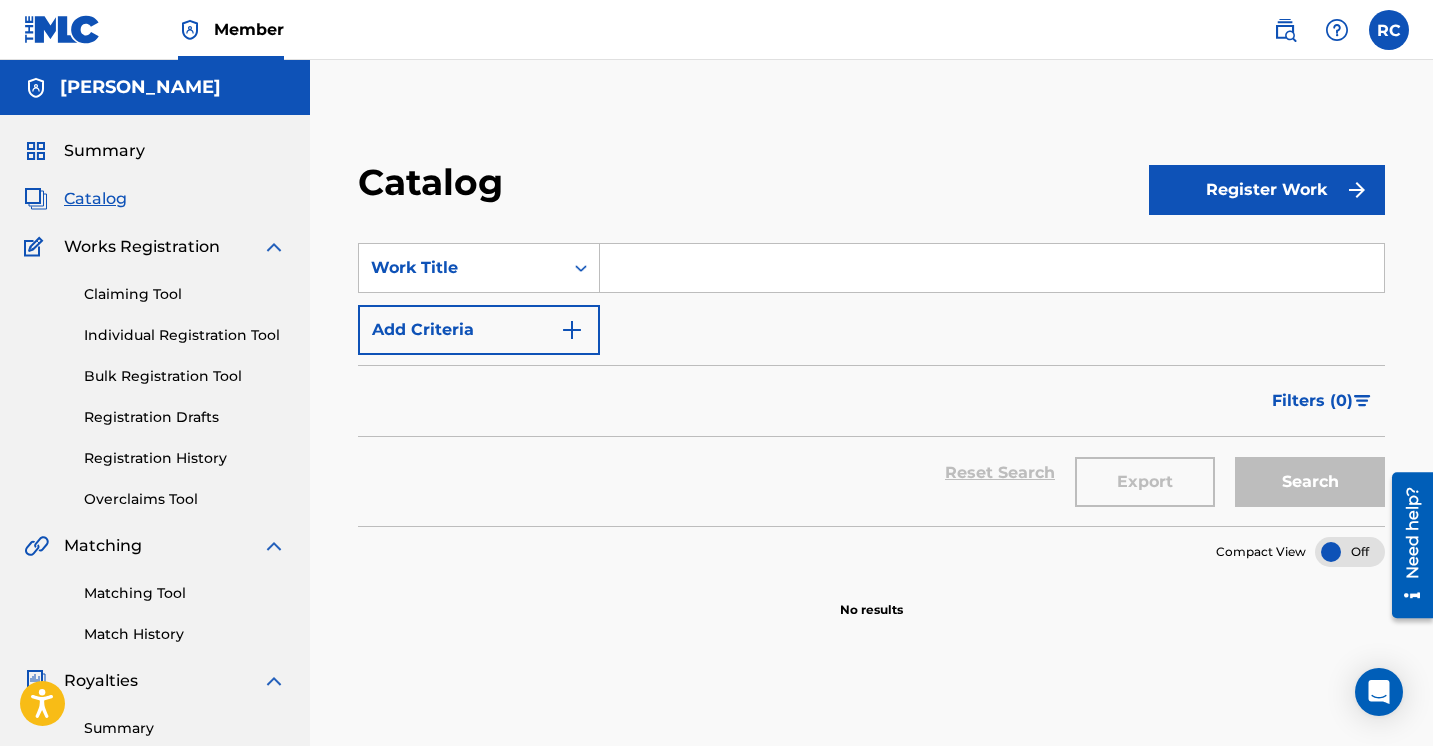scroll, scrollTop: 0, scrollLeft: 0, axis: both 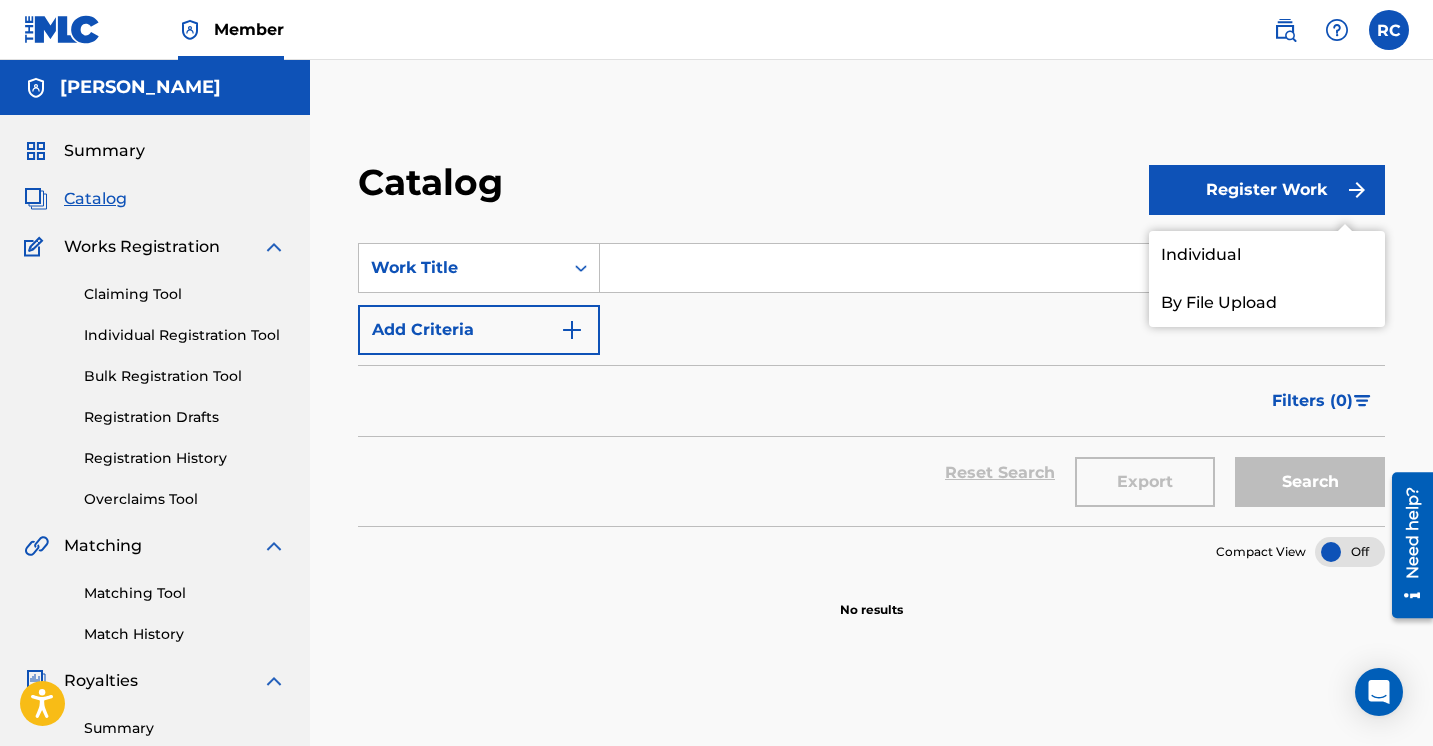 click on "Catalog" at bounding box center (753, 189) 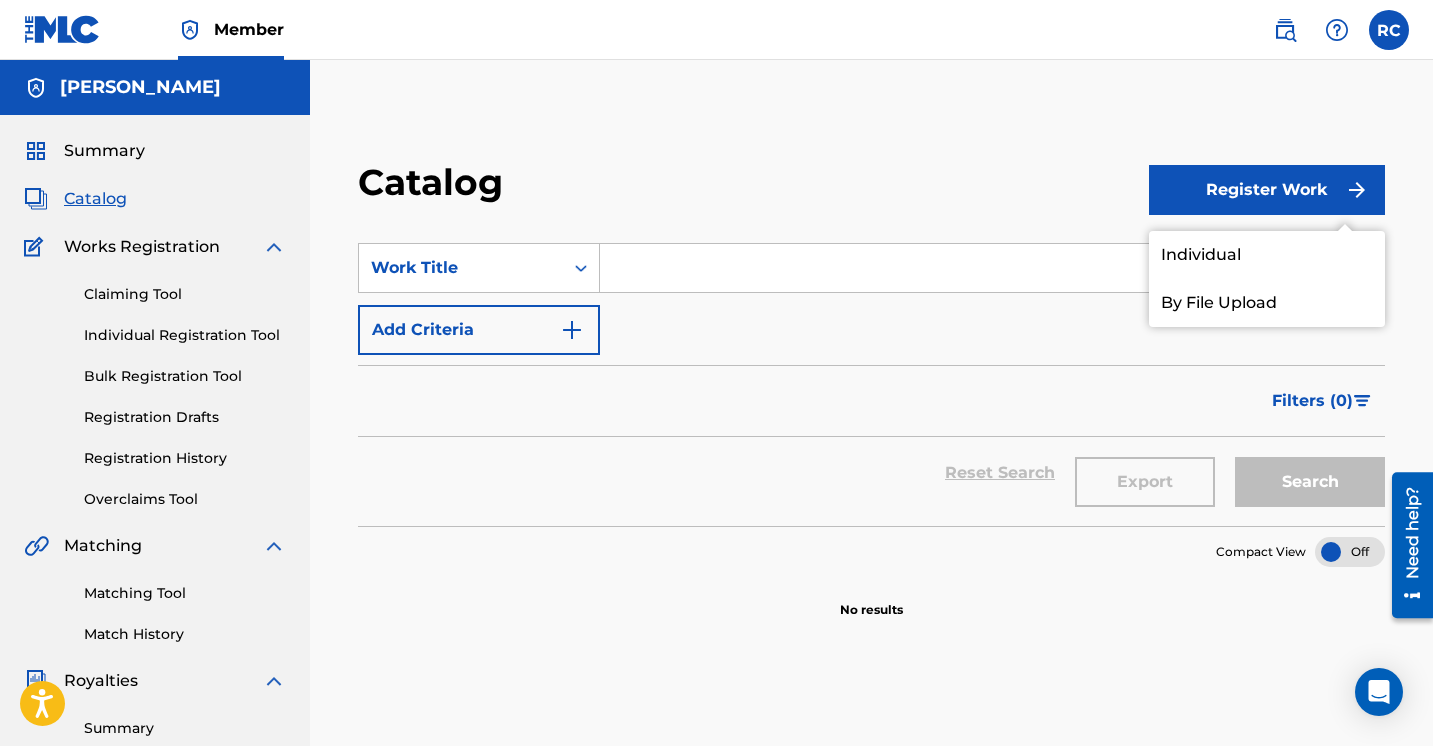 click on "Claiming Tool" at bounding box center (185, 294) 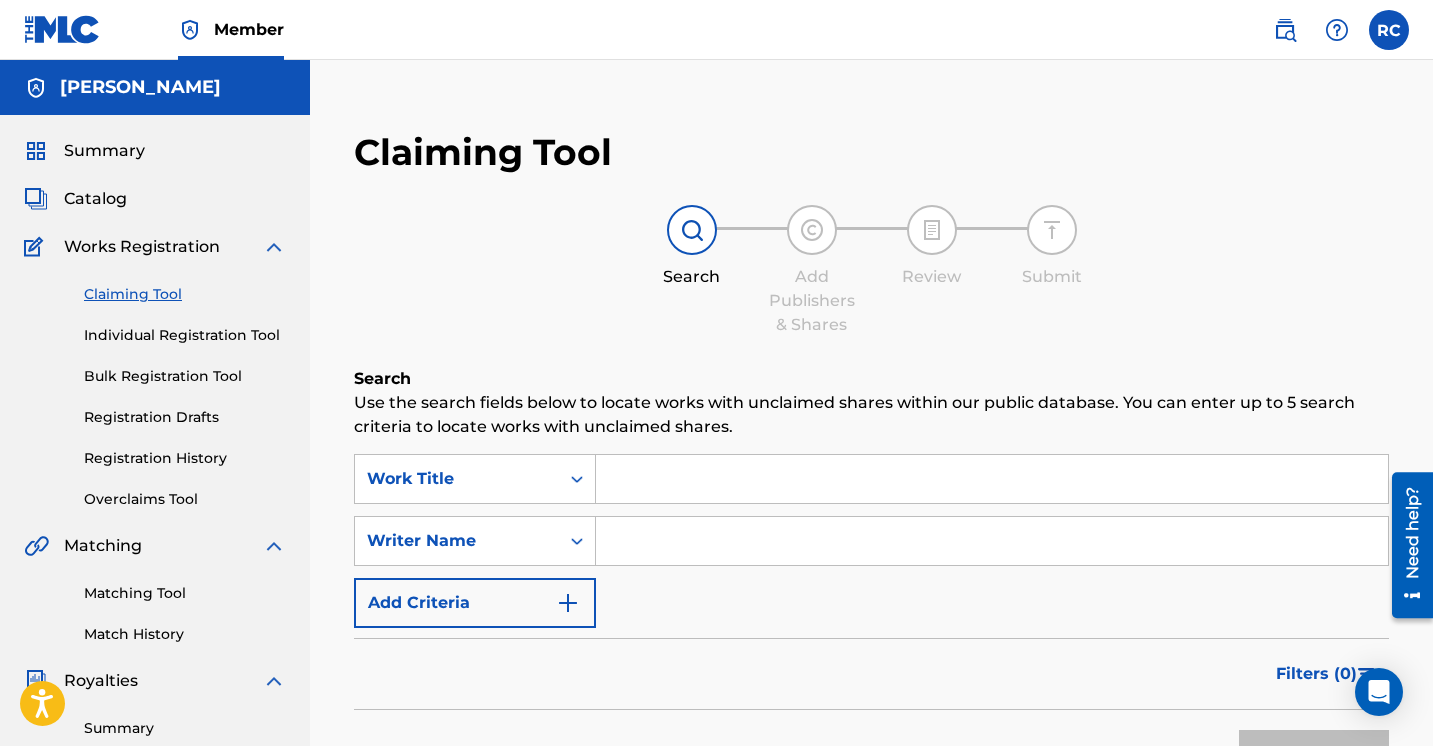 scroll, scrollTop: 0, scrollLeft: 0, axis: both 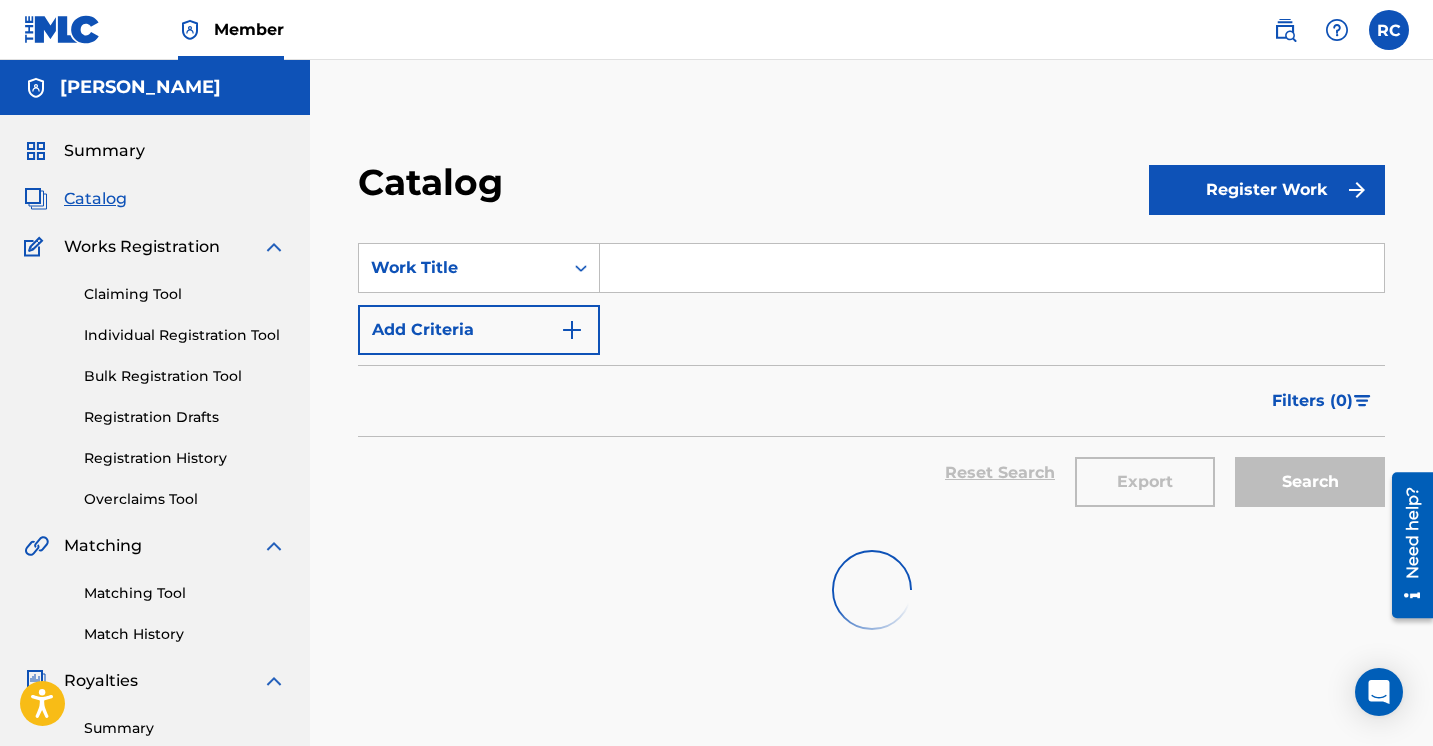 click on "Summary" at bounding box center (104, 151) 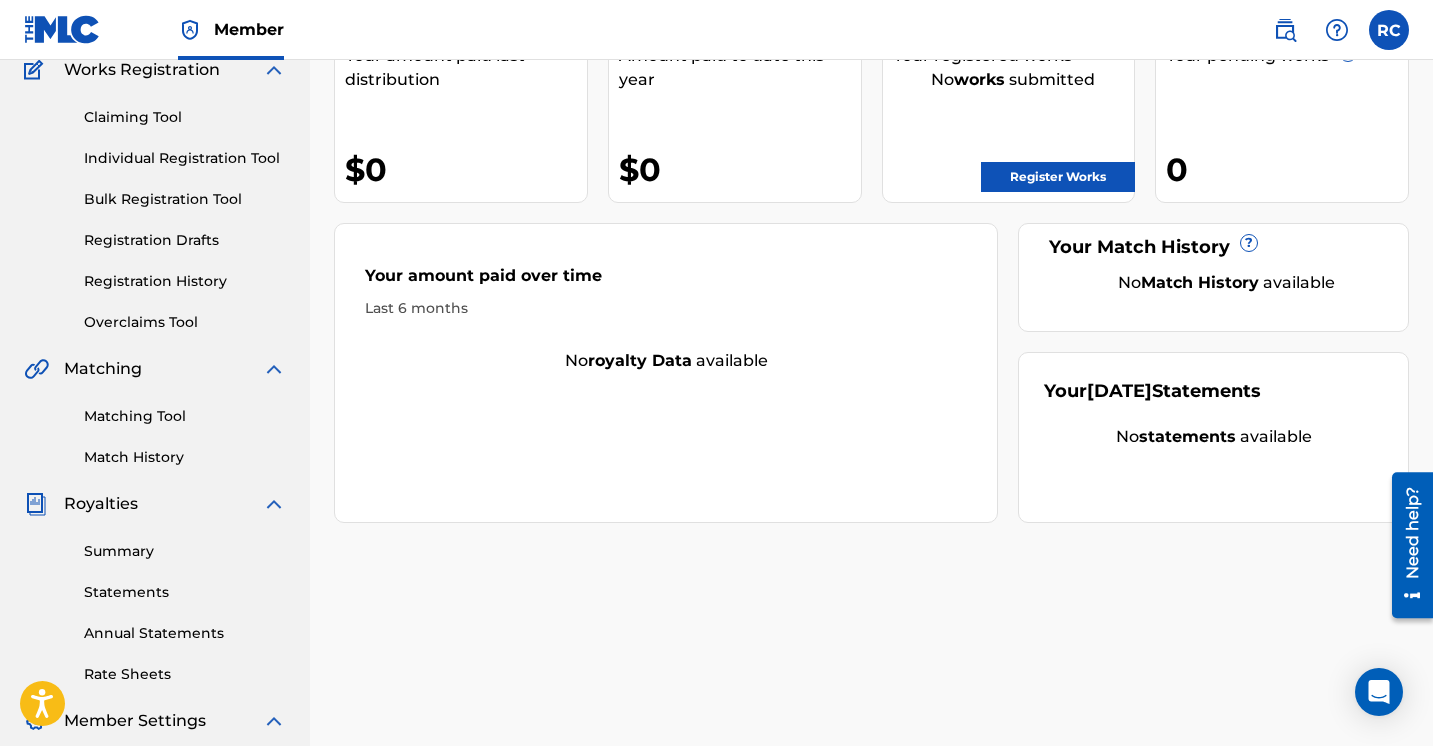 scroll, scrollTop: 227, scrollLeft: 0, axis: vertical 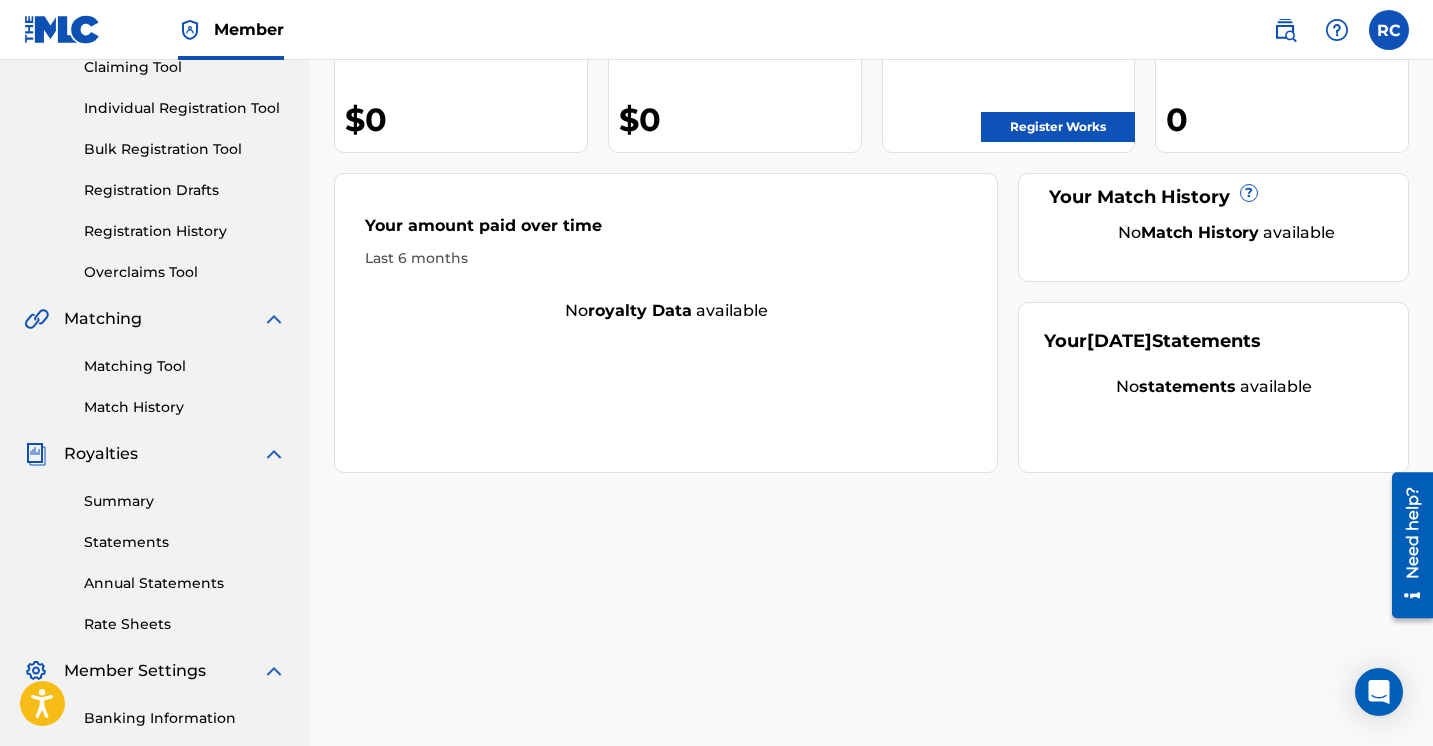 click on "Summary Statements Annual Statements Rate Sheets" at bounding box center [155, 550] 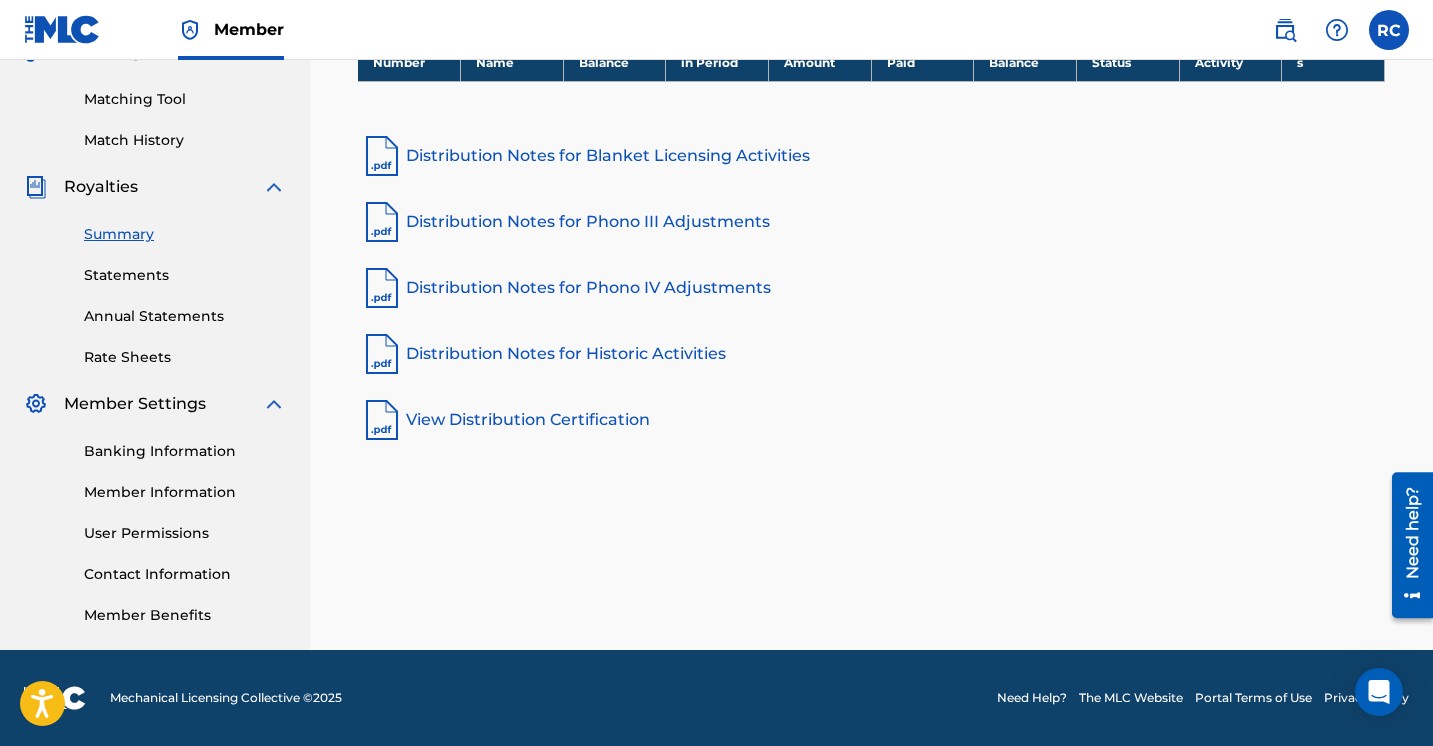 scroll, scrollTop: 494, scrollLeft: 0, axis: vertical 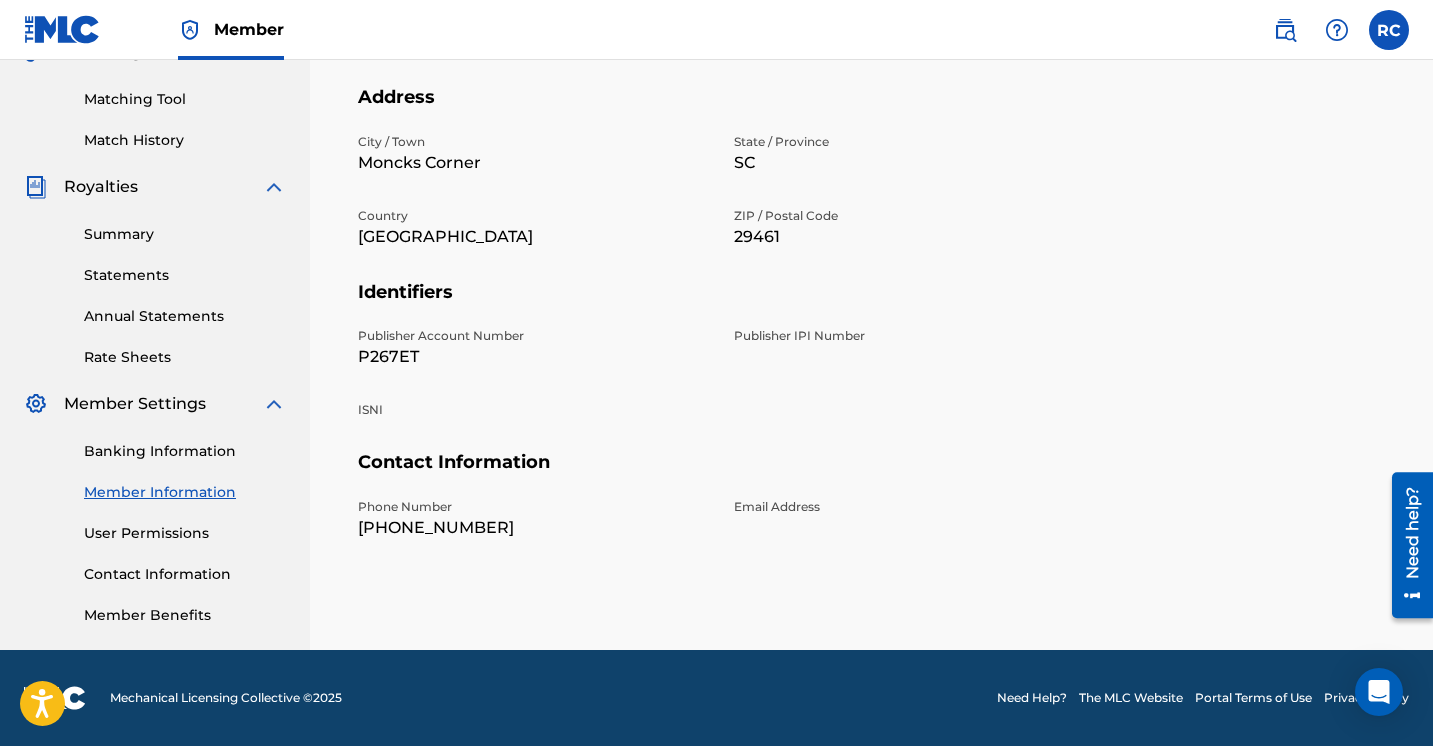 click on "P267ET" at bounding box center [534, 357] 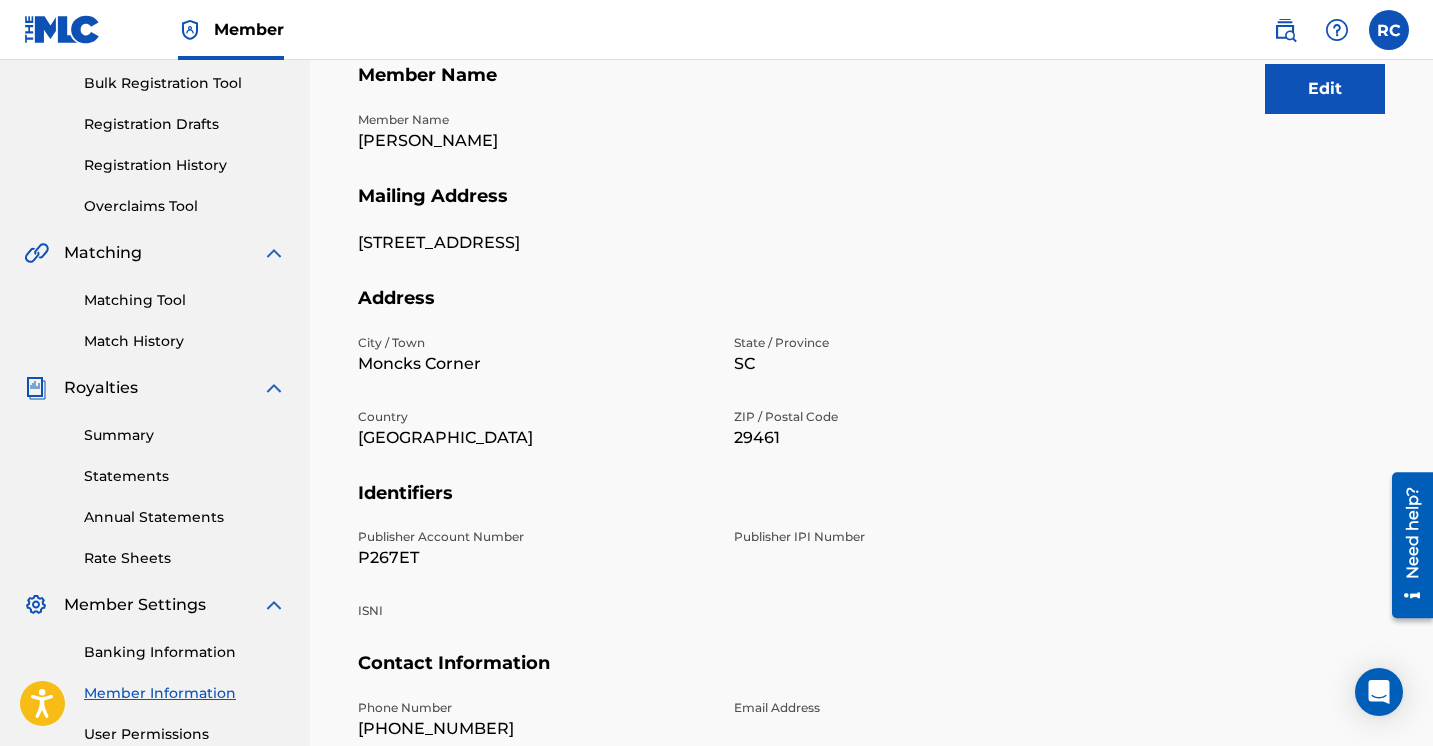 scroll, scrollTop: 434, scrollLeft: 0, axis: vertical 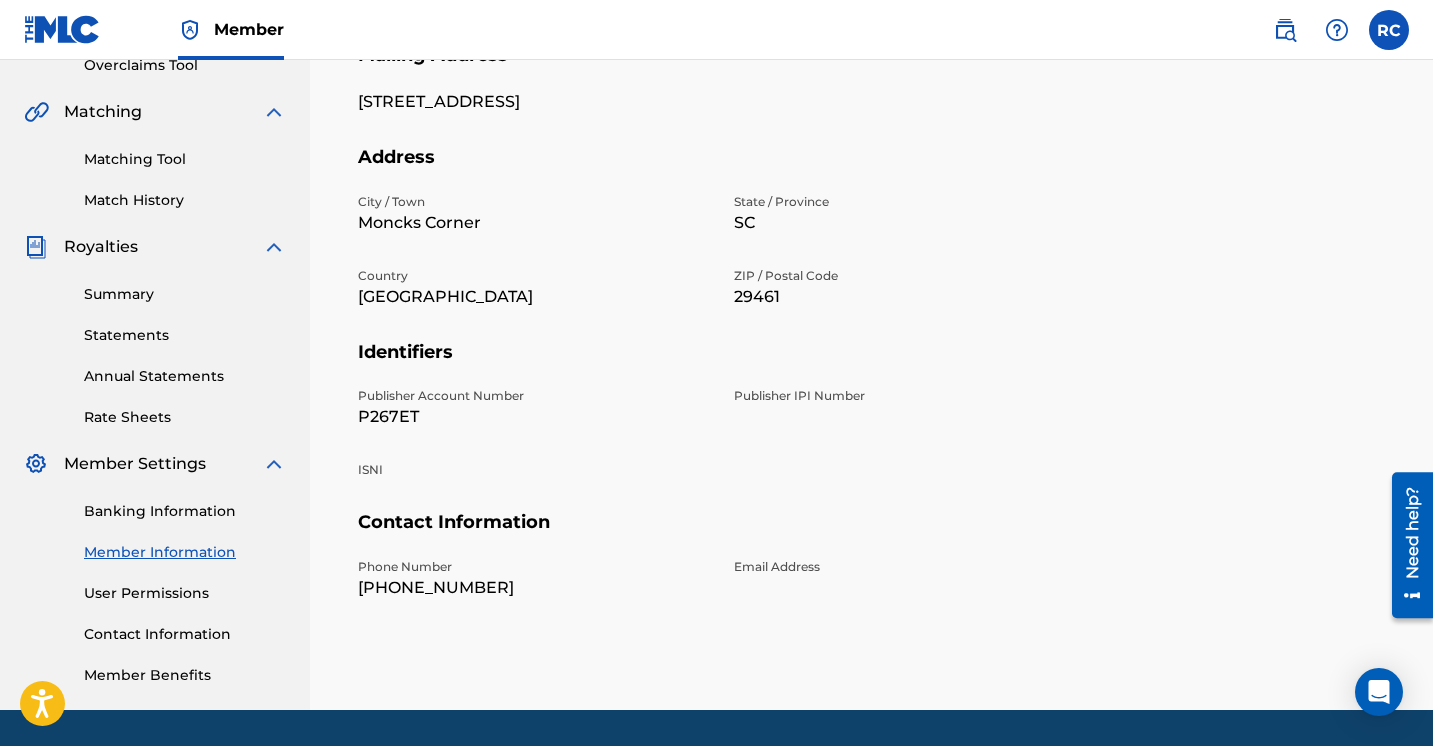 click on "Member Settings" at bounding box center (135, 464) 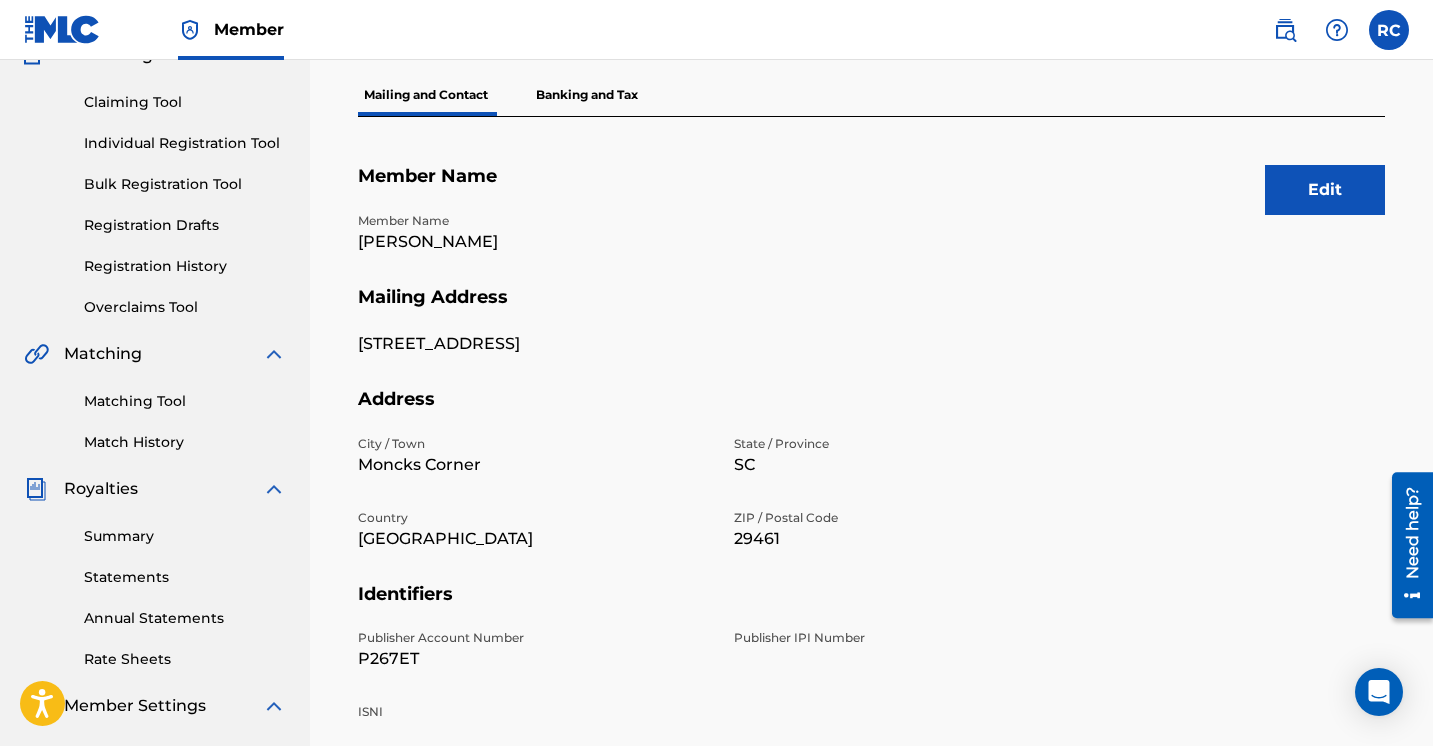 scroll, scrollTop: 145, scrollLeft: 0, axis: vertical 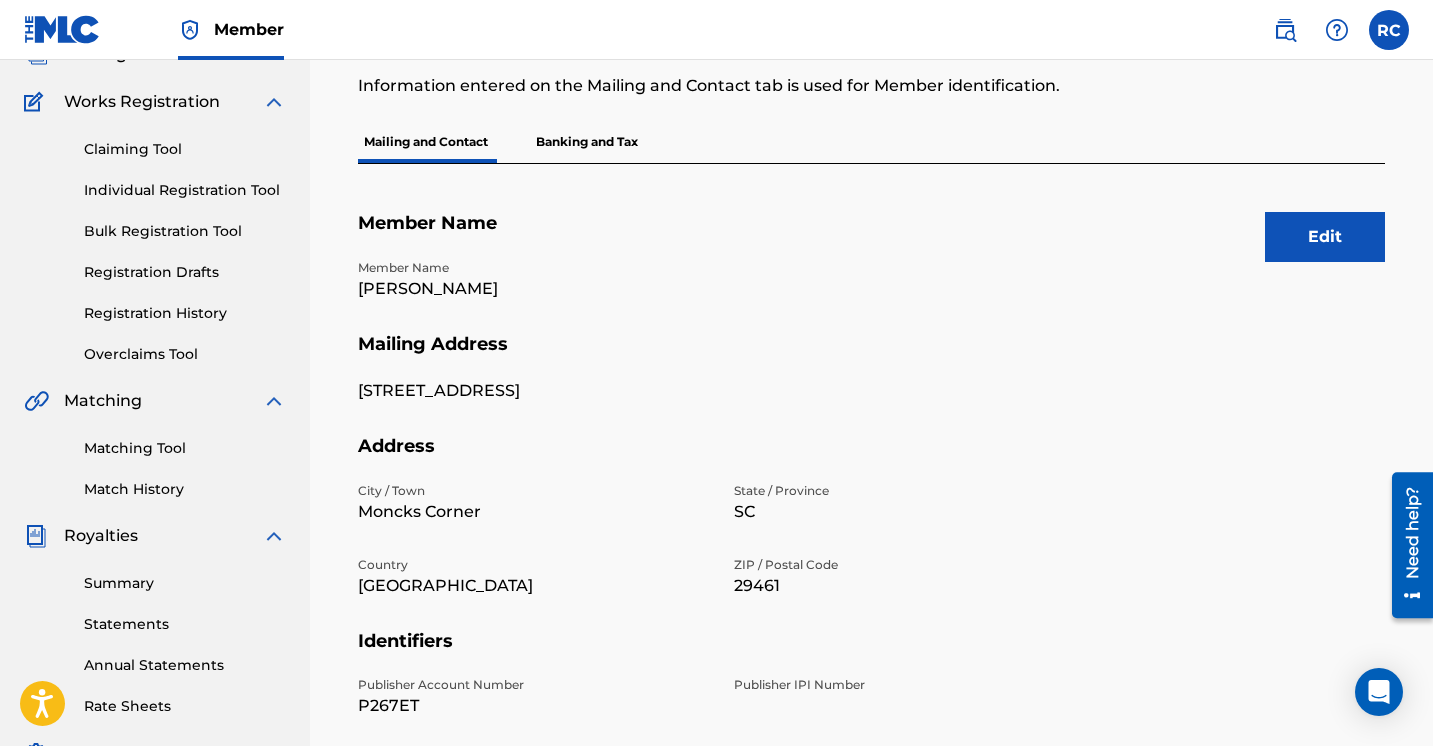 click on "Claiming Tool" at bounding box center [185, 149] 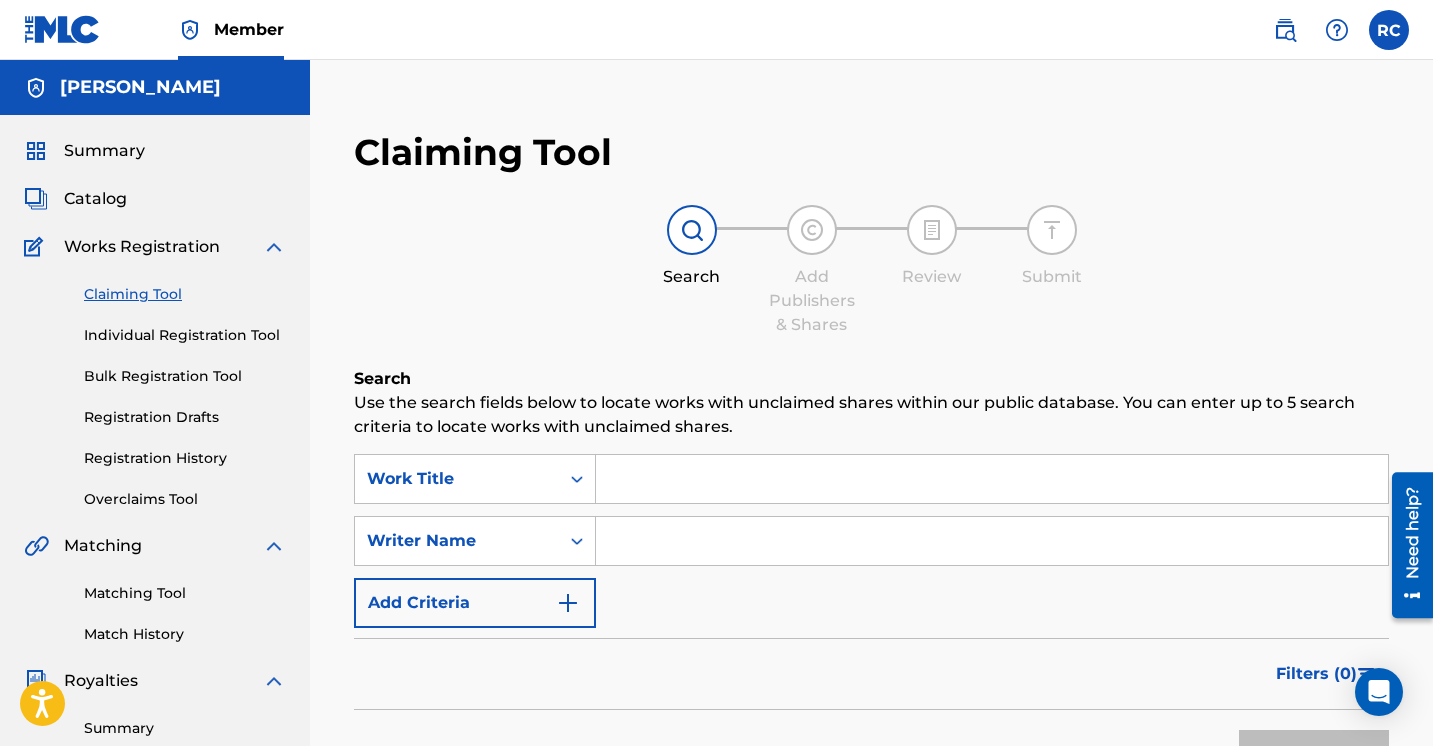 click on "Use the search fields below to locate works with unclaimed shares within our public database. You can enter up
to 5 search criteria to locate works with unclaimed shares." at bounding box center [871, 415] 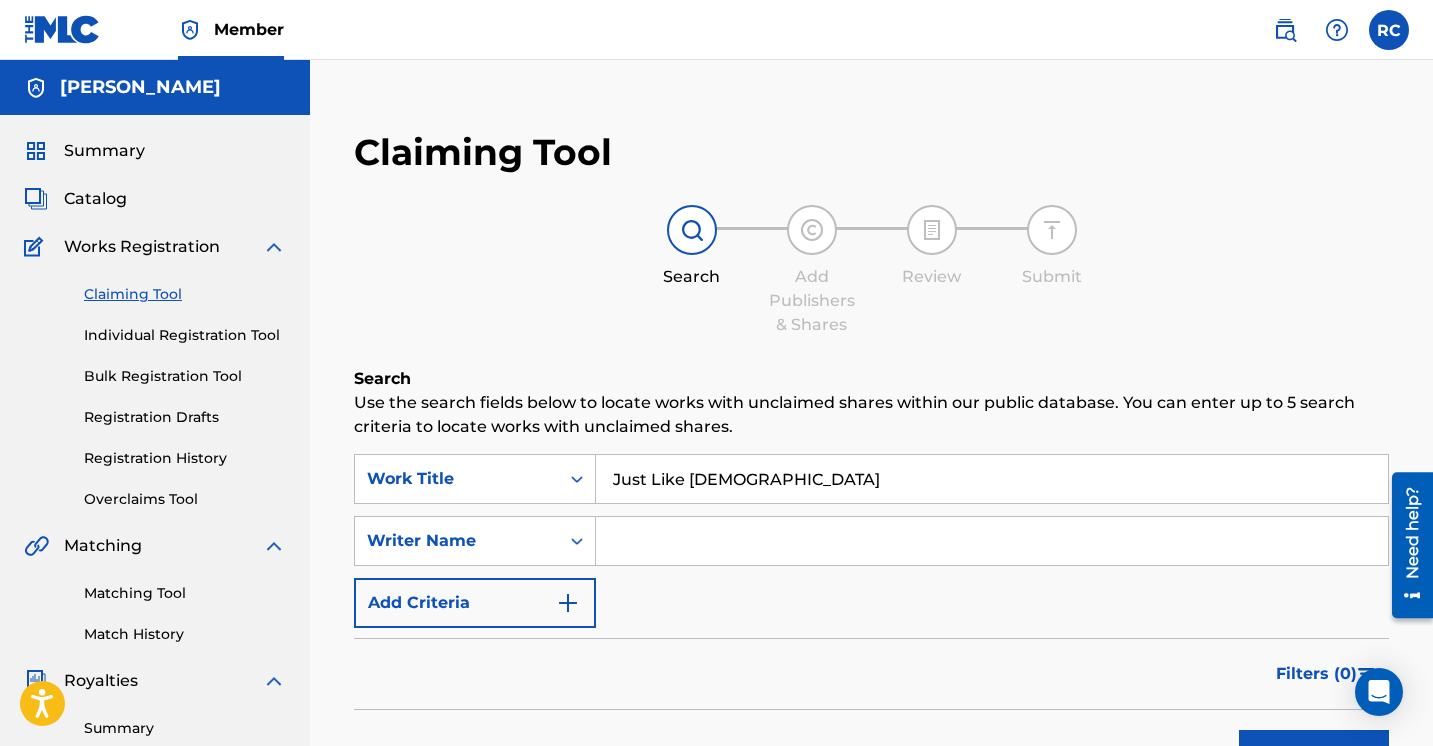 type on "Just Like [DEMOGRAPHIC_DATA]" 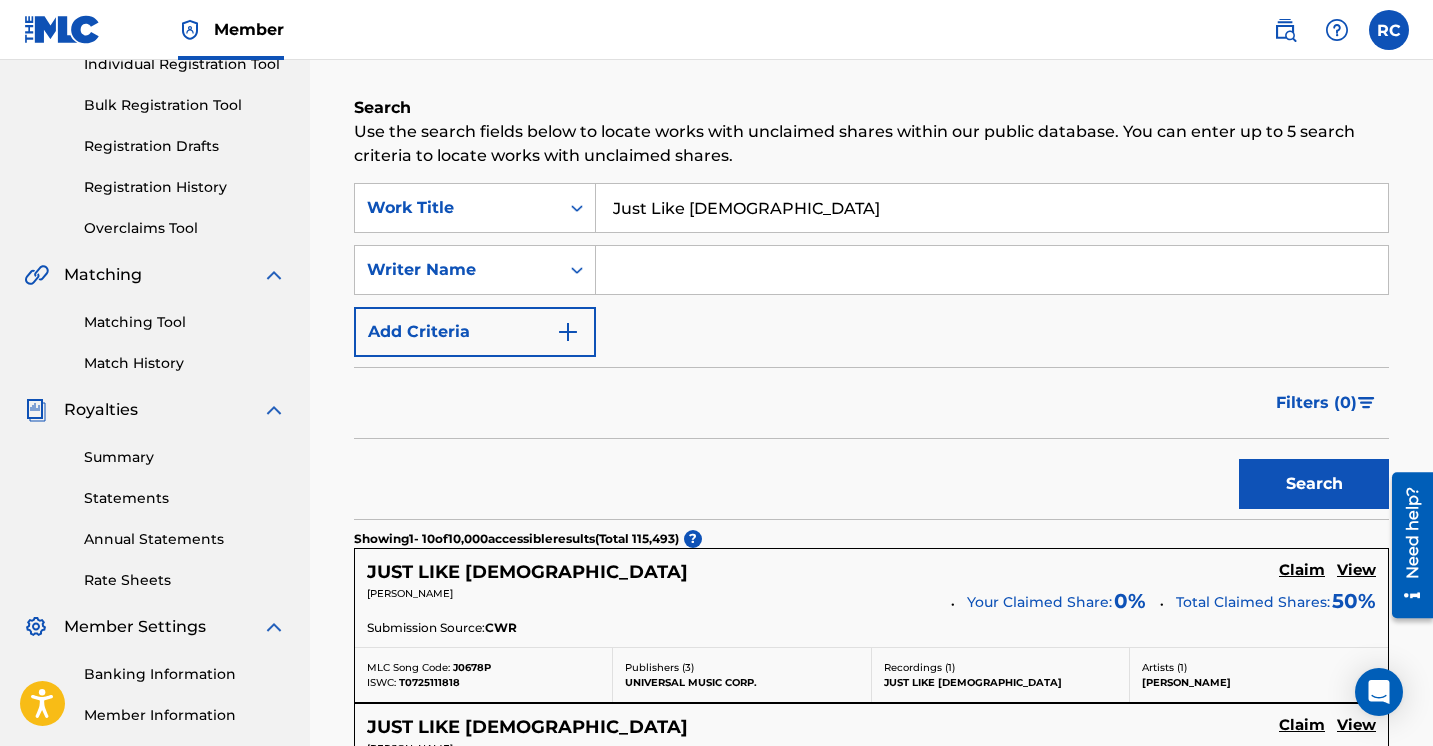scroll, scrollTop: 293, scrollLeft: 0, axis: vertical 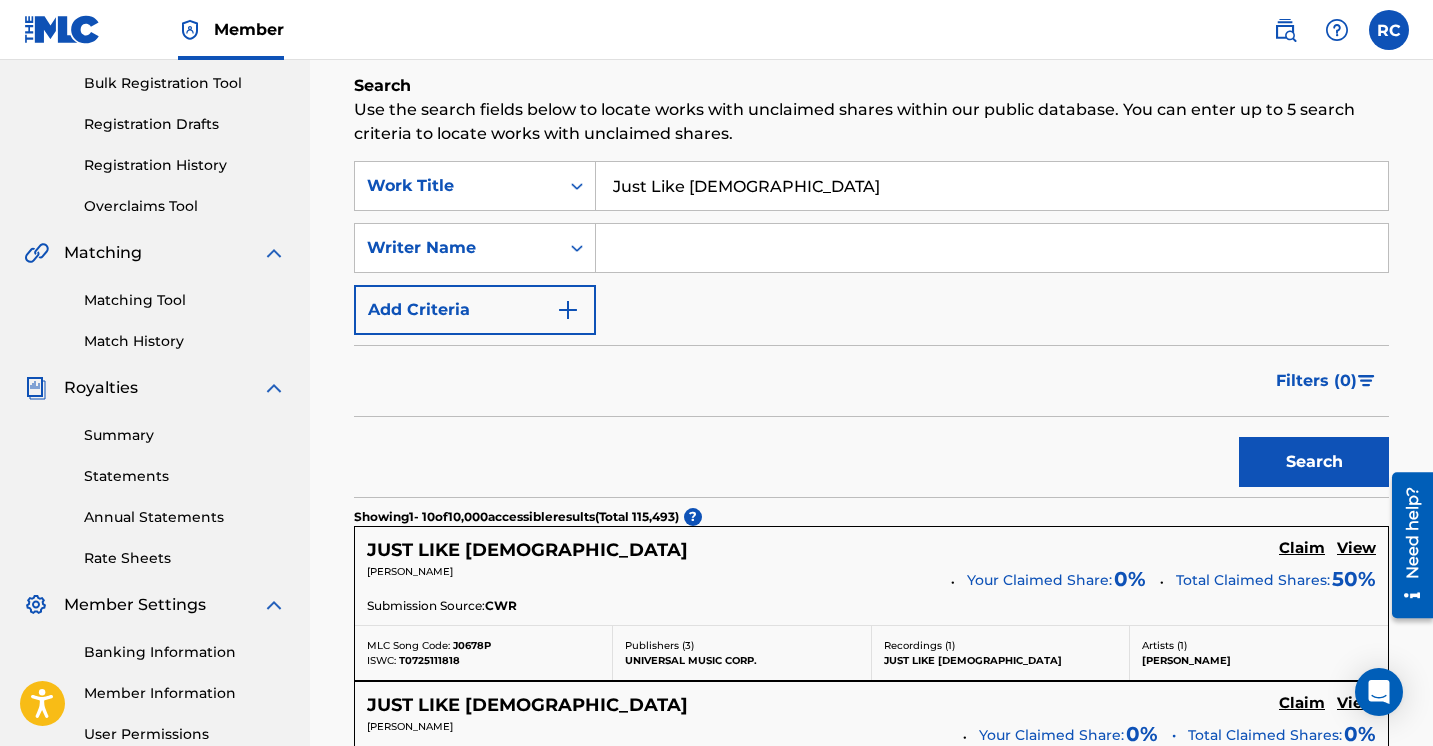 click on "Just Like [DEMOGRAPHIC_DATA]" at bounding box center [992, 186] 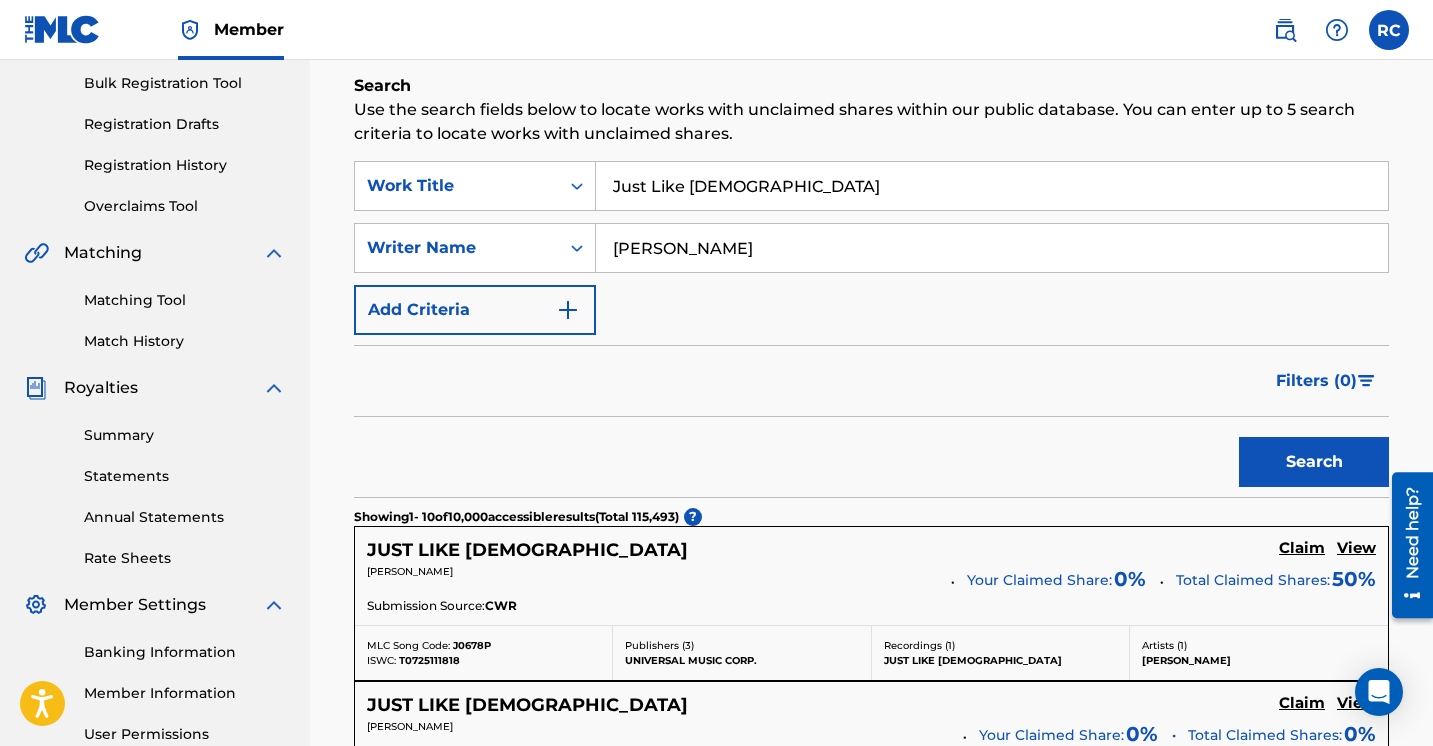 click on "Search" at bounding box center (1314, 462) 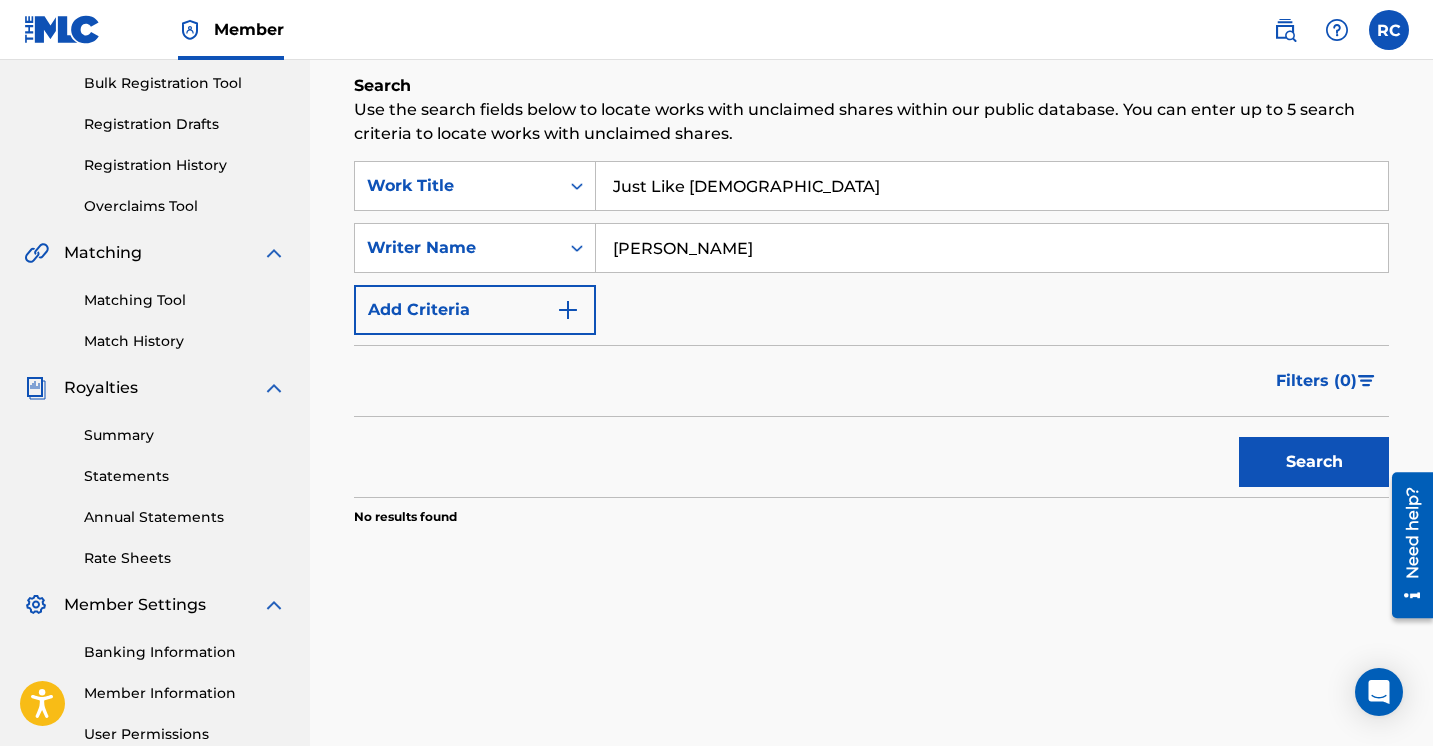 click on "SearchWithCriteria44a63ab4-5a56-4090-a414-50ed68b816e7 Work Title Just Like [DEMOGRAPHIC_DATA] SearchWithCriteria0a9f054b-1196-45c6-84fc-f62d9fe19369 Writer Name [PERSON_NAME] Add Criteria" at bounding box center [871, 248] 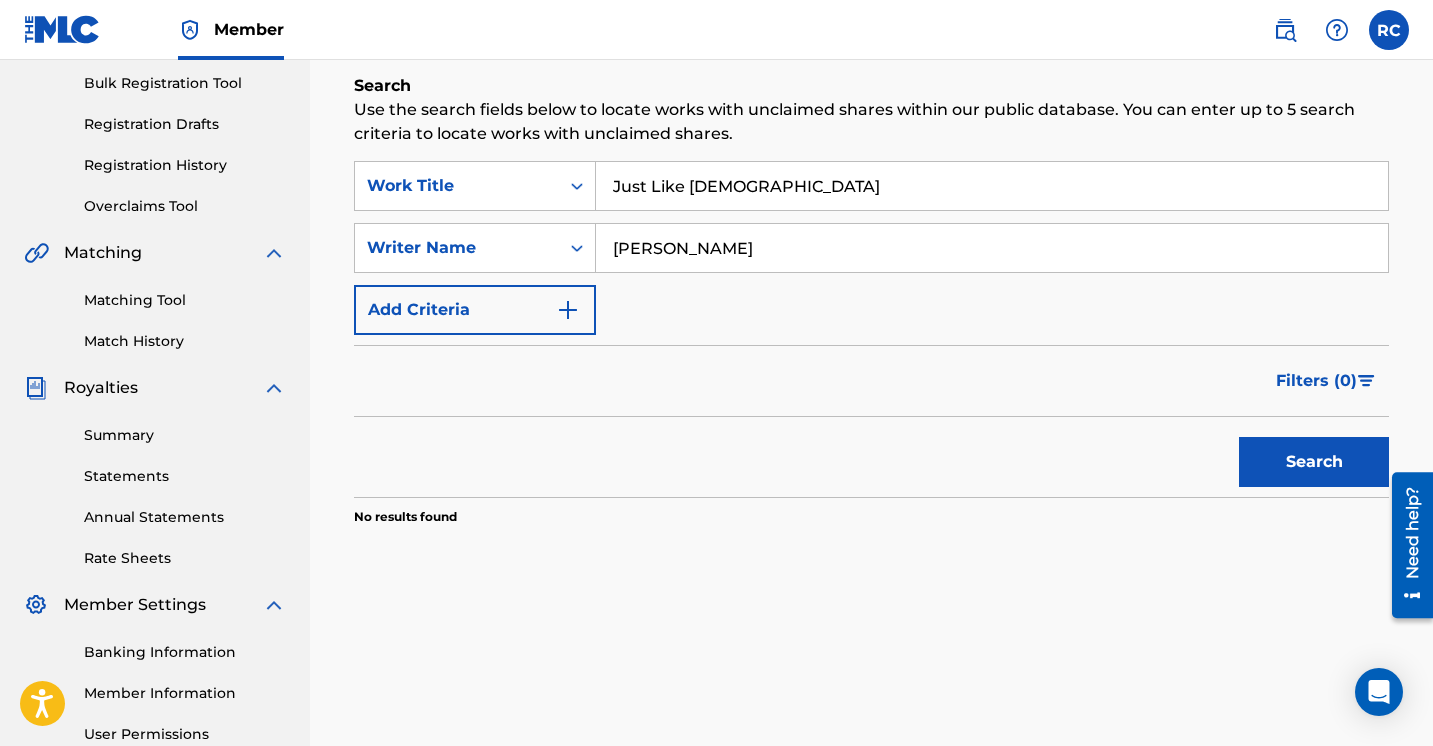 click on "Just Like [DEMOGRAPHIC_DATA]" at bounding box center [992, 186] 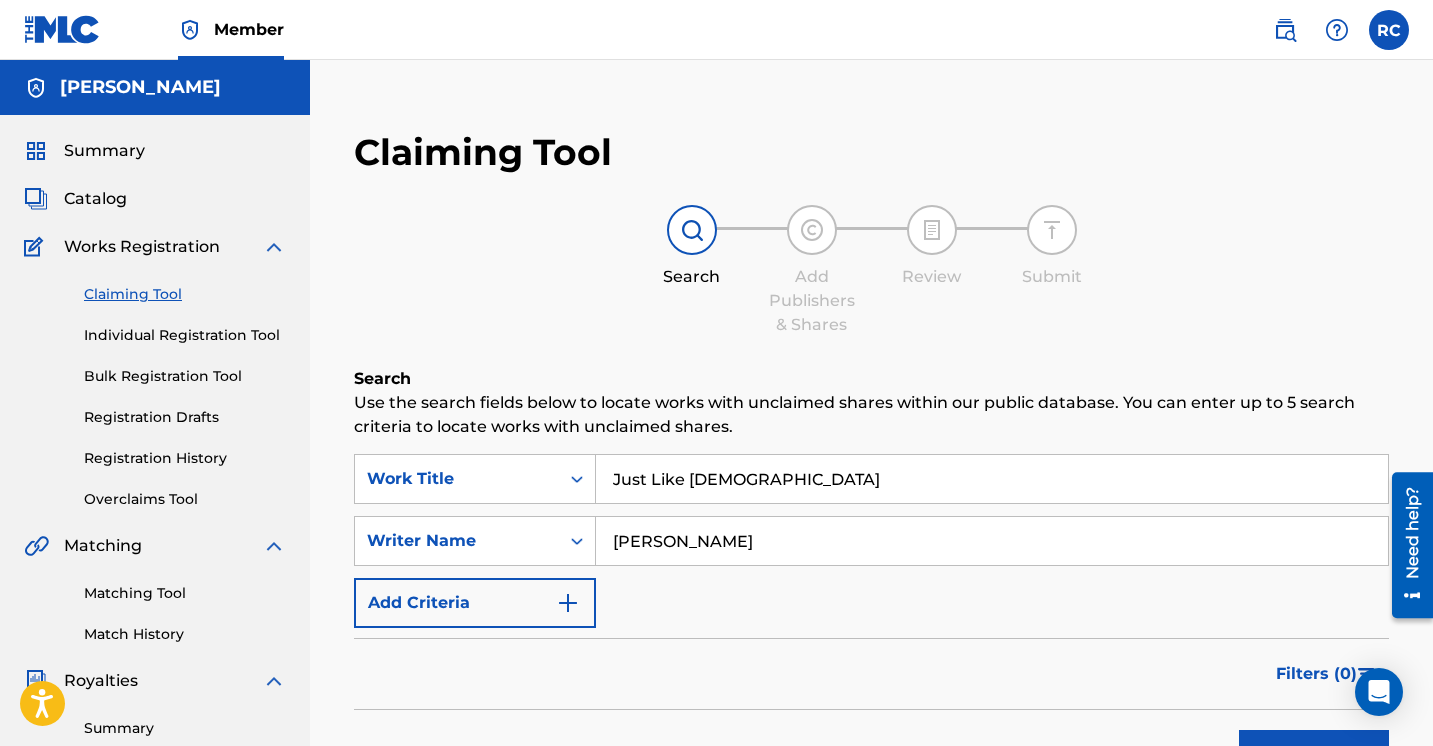 scroll, scrollTop: 0, scrollLeft: 0, axis: both 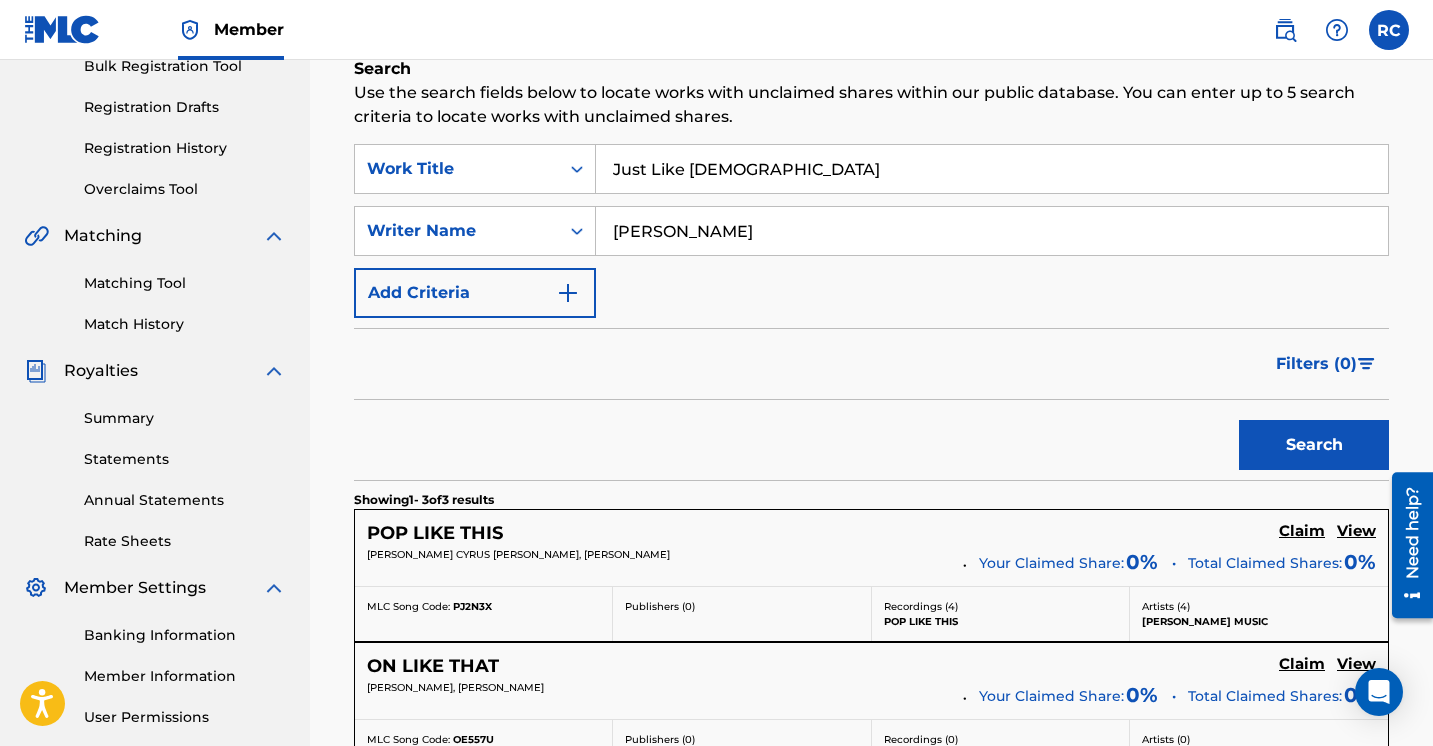 click on "Just Like [DEMOGRAPHIC_DATA]" at bounding box center (992, 169) 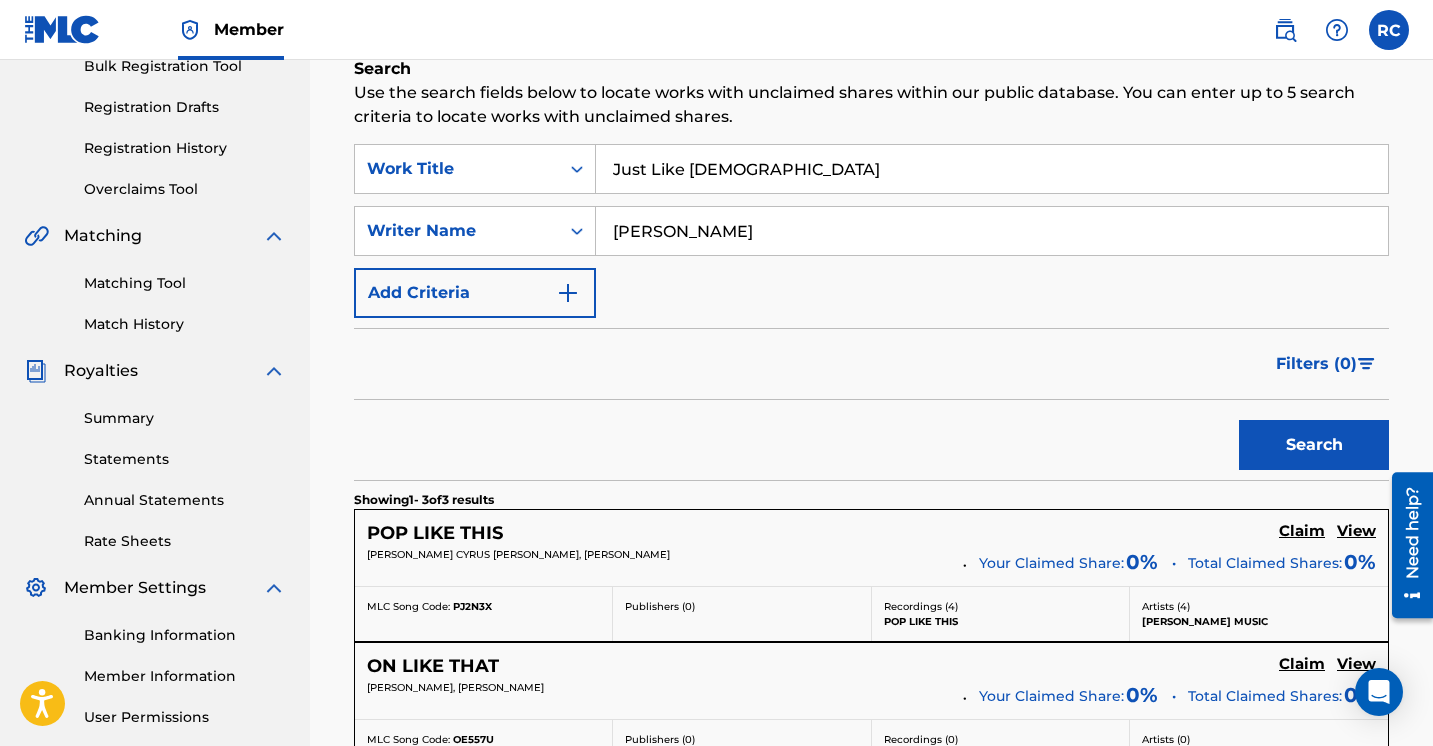 click on "Search" at bounding box center [1314, 445] 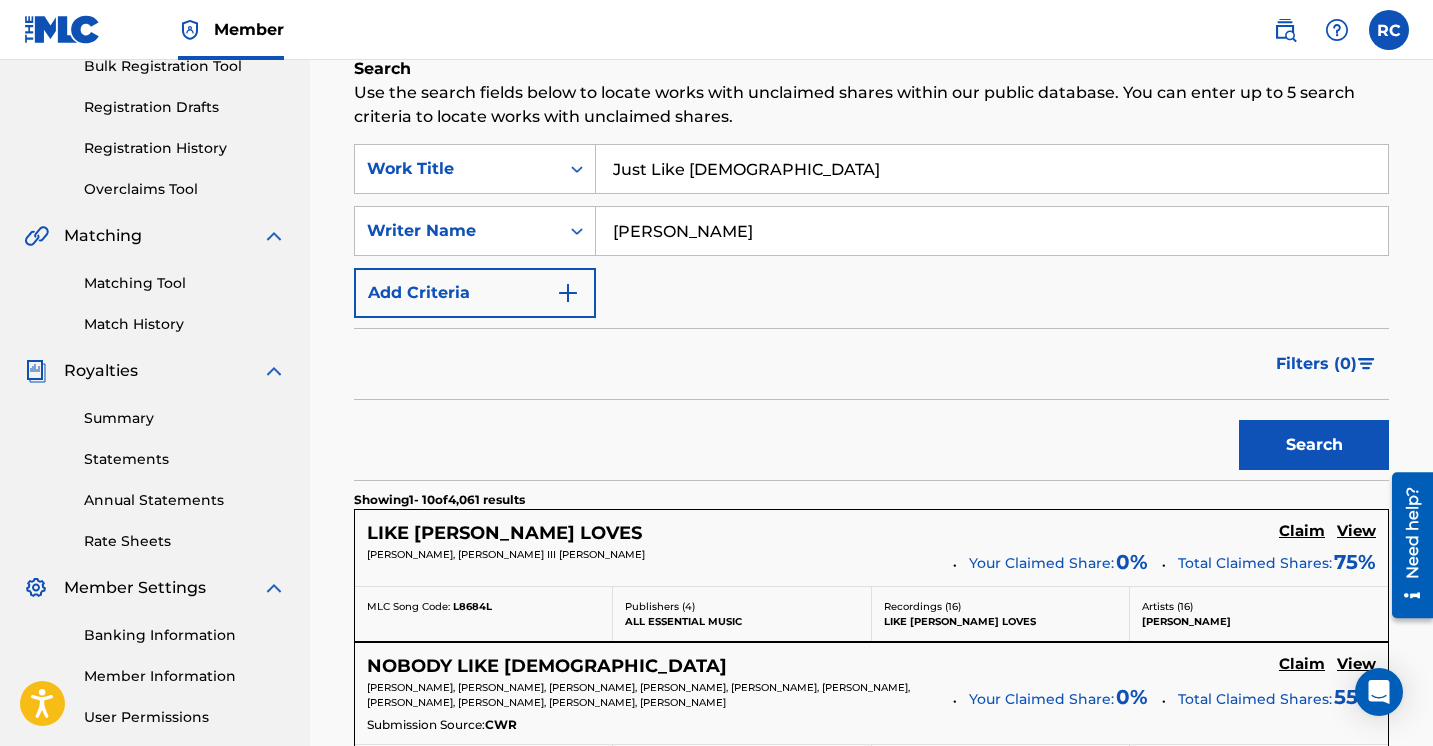 click on "[PERSON_NAME]" at bounding box center [992, 231] 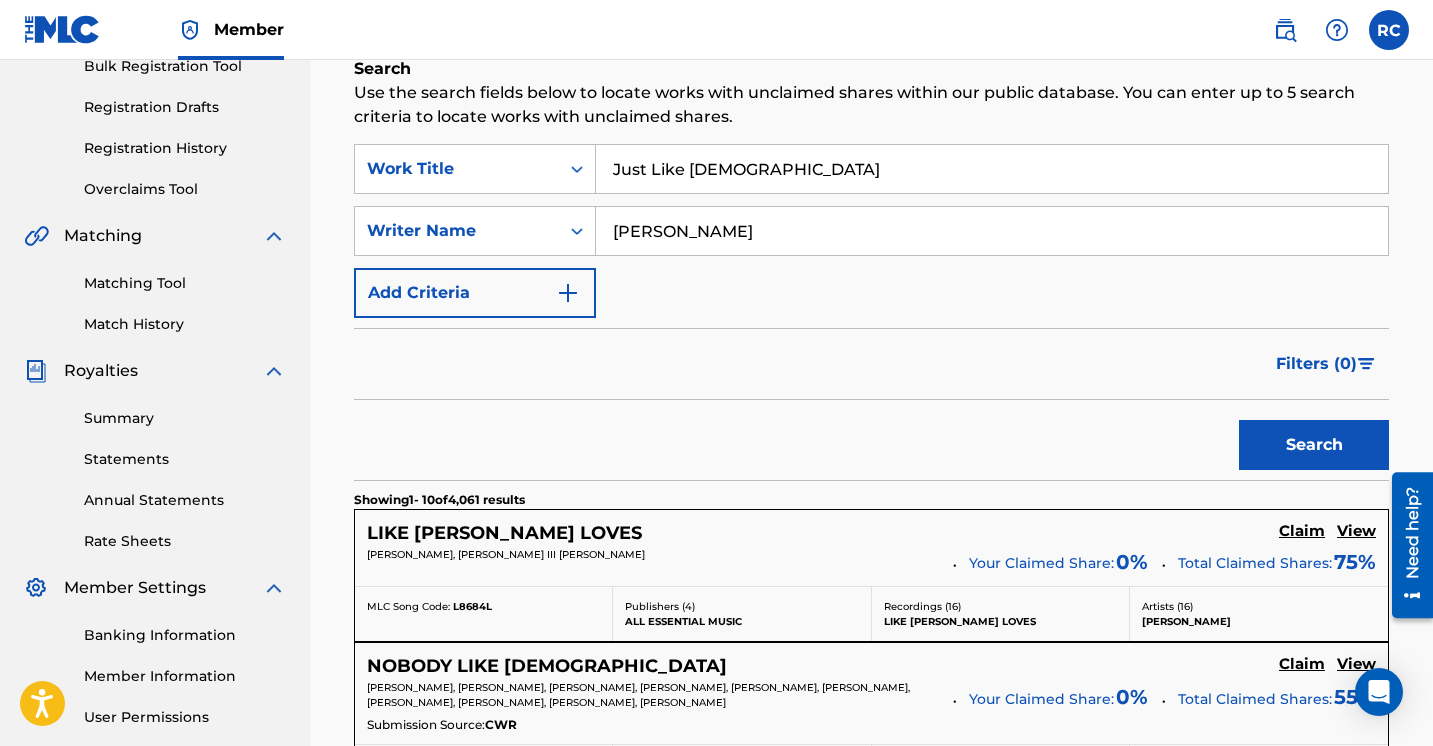 type on "[PERSON_NAME]" 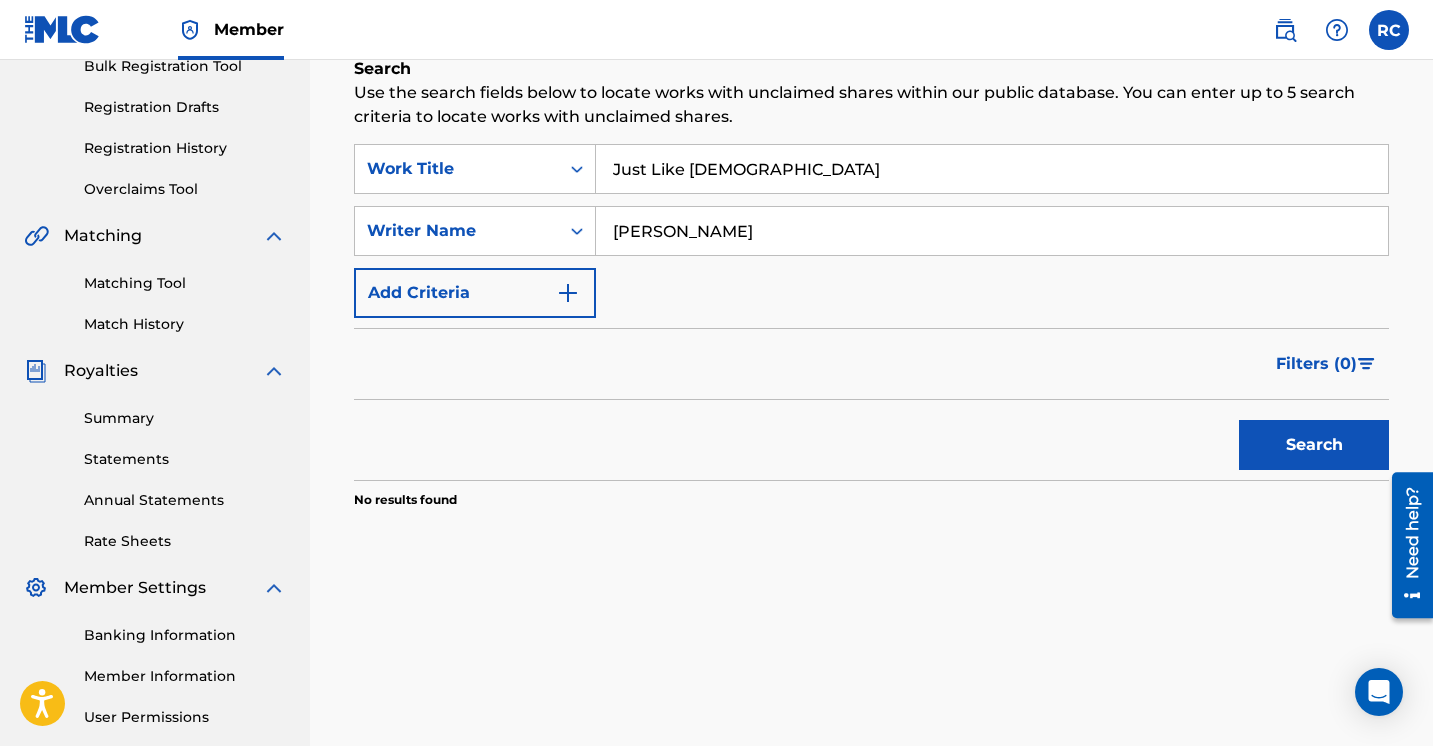click on "Just Like [DEMOGRAPHIC_DATA]" at bounding box center [992, 169] 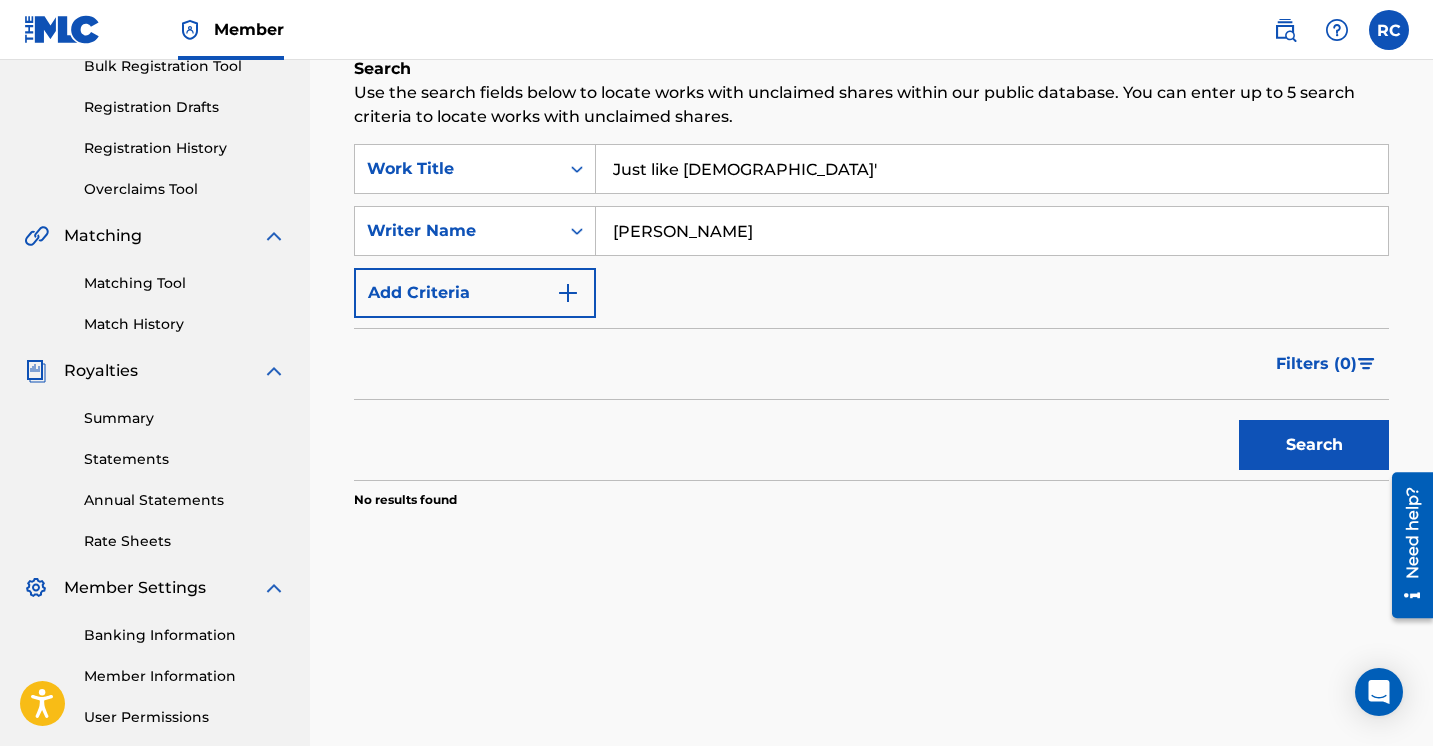 click on "Search" at bounding box center [1314, 445] 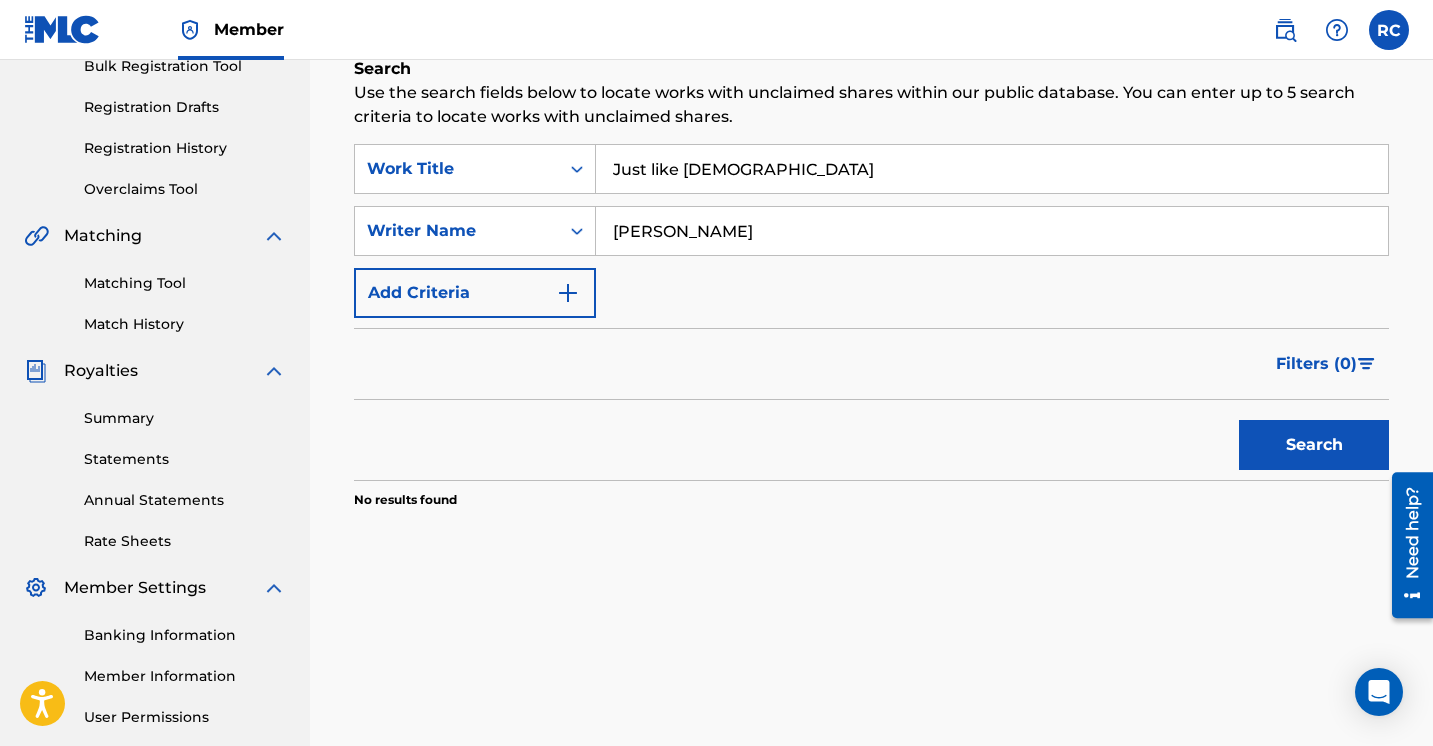 click on "Search" at bounding box center (1314, 445) 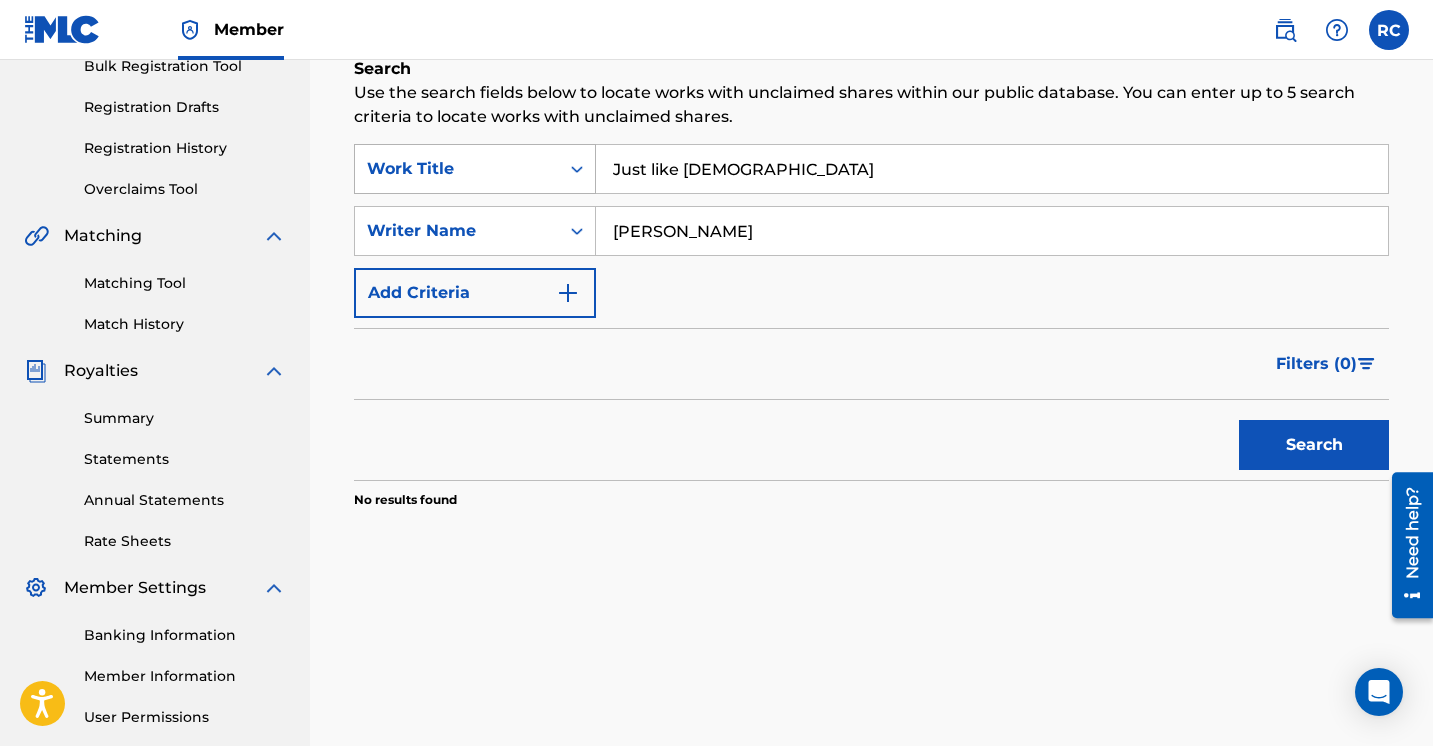 type on "Just like [DEMOGRAPHIC_DATA]" 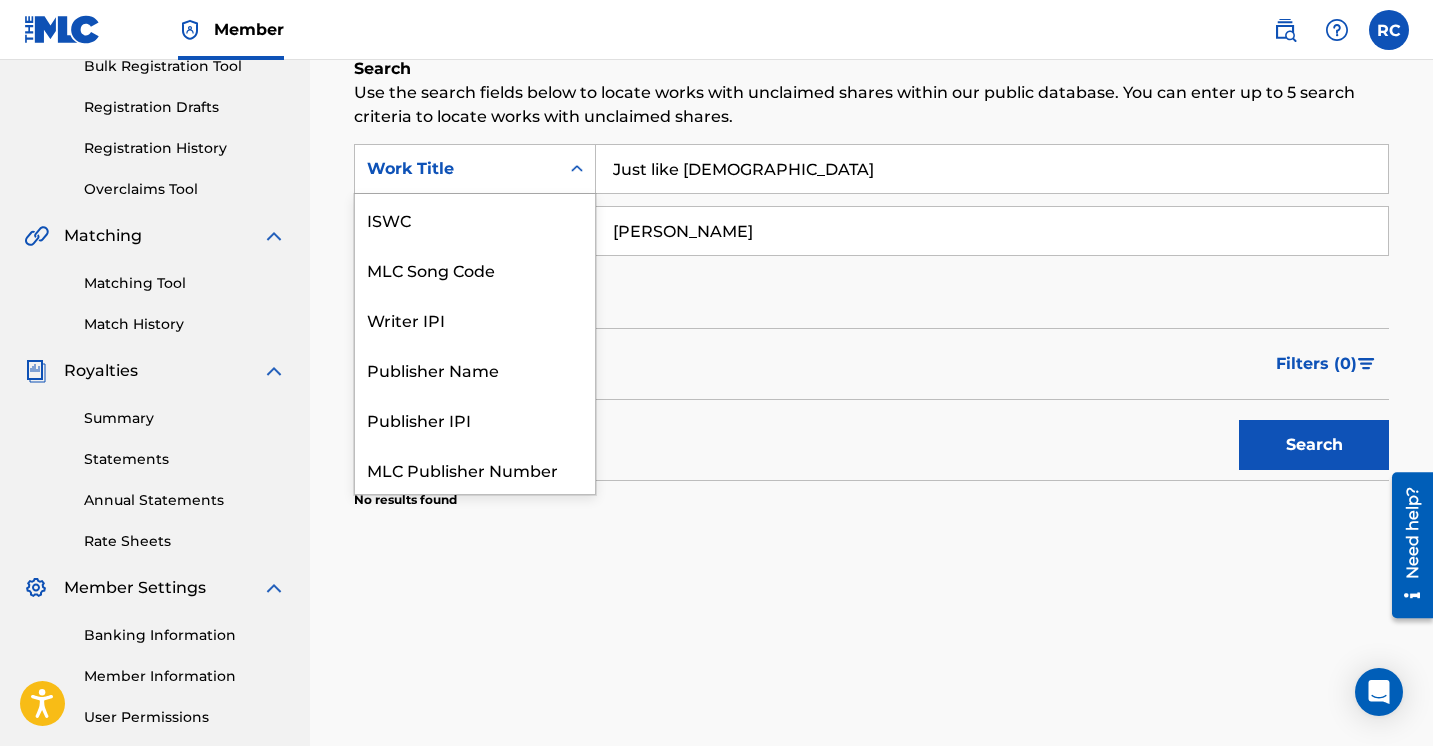 scroll, scrollTop: 50, scrollLeft: 0, axis: vertical 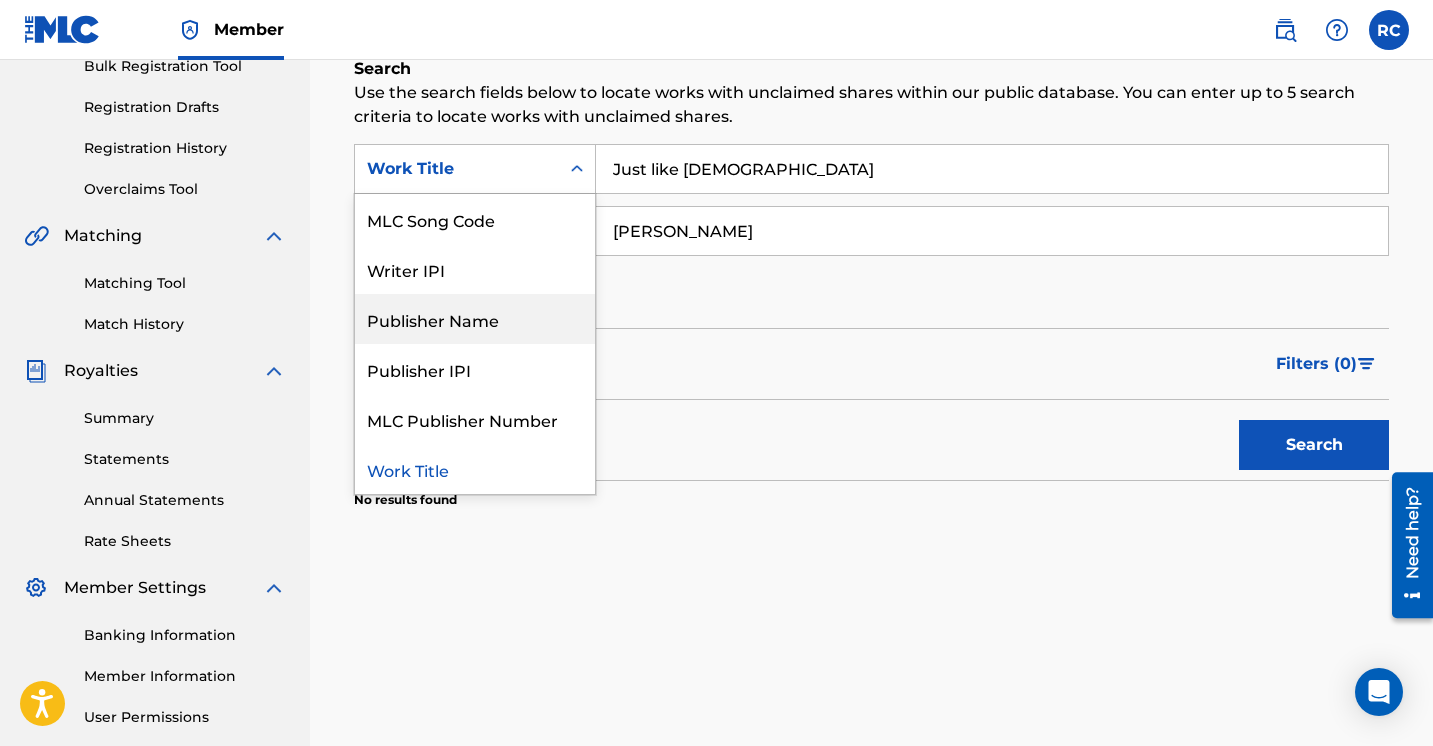 click on "Publisher Name" at bounding box center (475, 319) 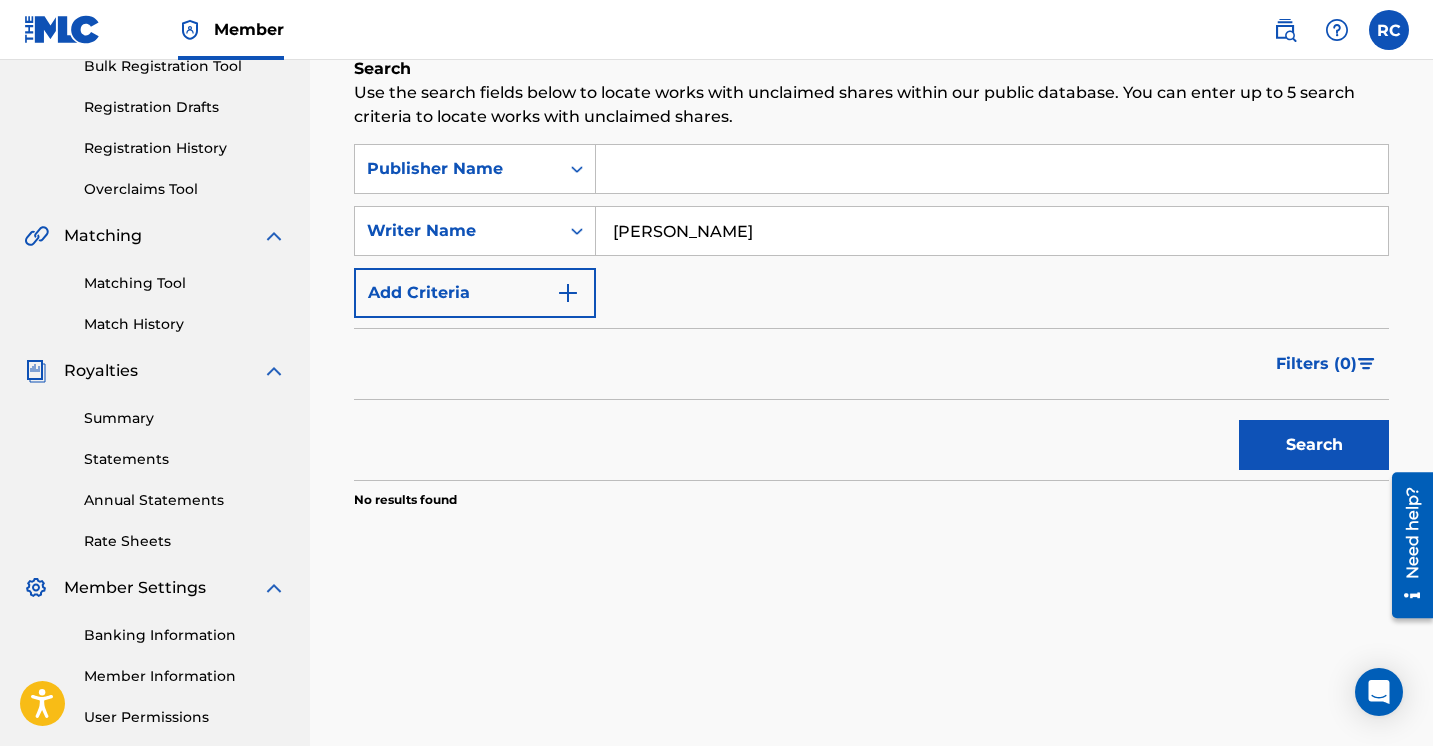 click on "Search Use the search fields below to locate works with unclaimed shares within our public database. You can enter up
to 5 search criteria to locate works with unclaimed shares. SearchWithCriteria4940b13c-cb81-44e4-a4f8-4d87ba6824dd Publisher Name SearchWithCriteria0a9f054b-1196-45c6-84fc-f62d9fe19369 Writer Name [PERSON_NAME] Add Criteria Filter Claim Search Filters Include works claimed by my Member   Remove Filters Apply Filters Filters ( 0 ) Search No results found" at bounding box center [871, 333] 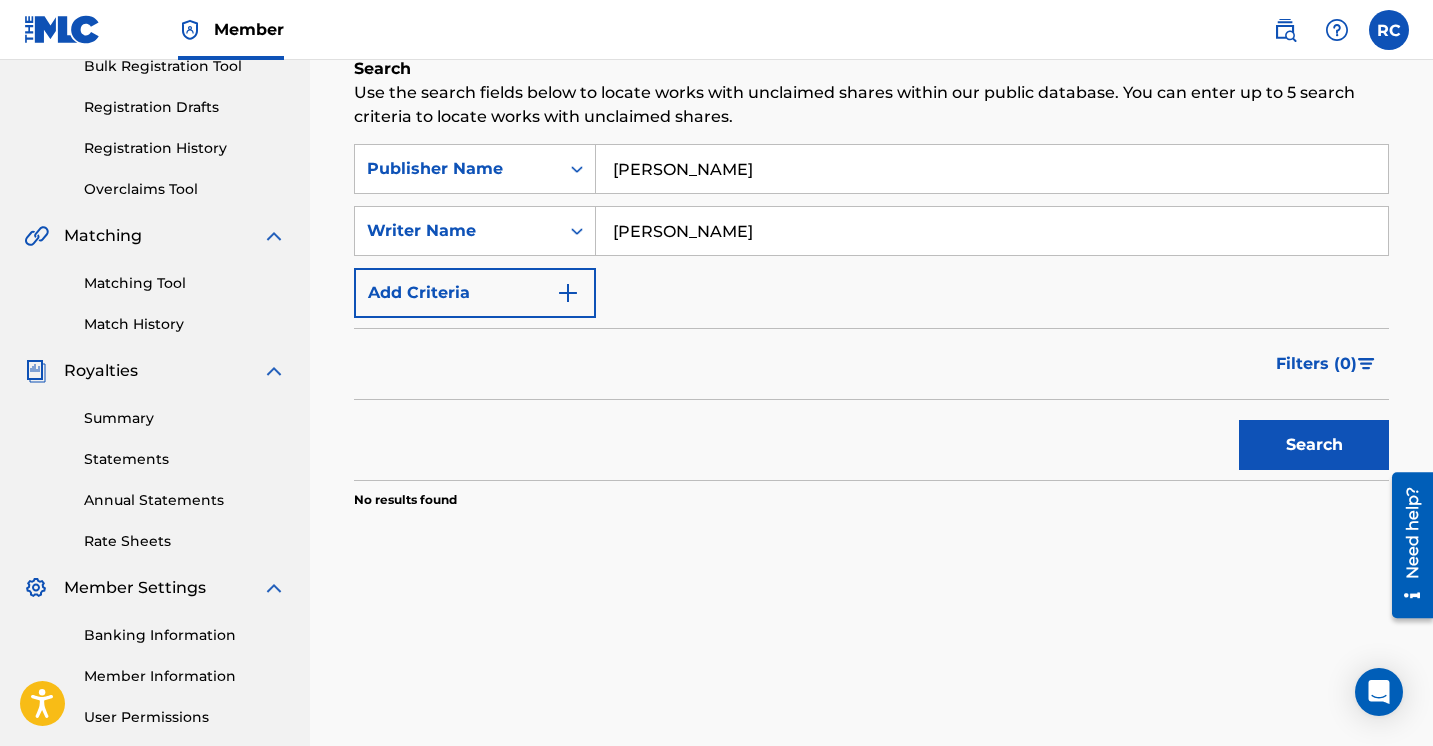 click on "Search" at bounding box center [1314, 445] 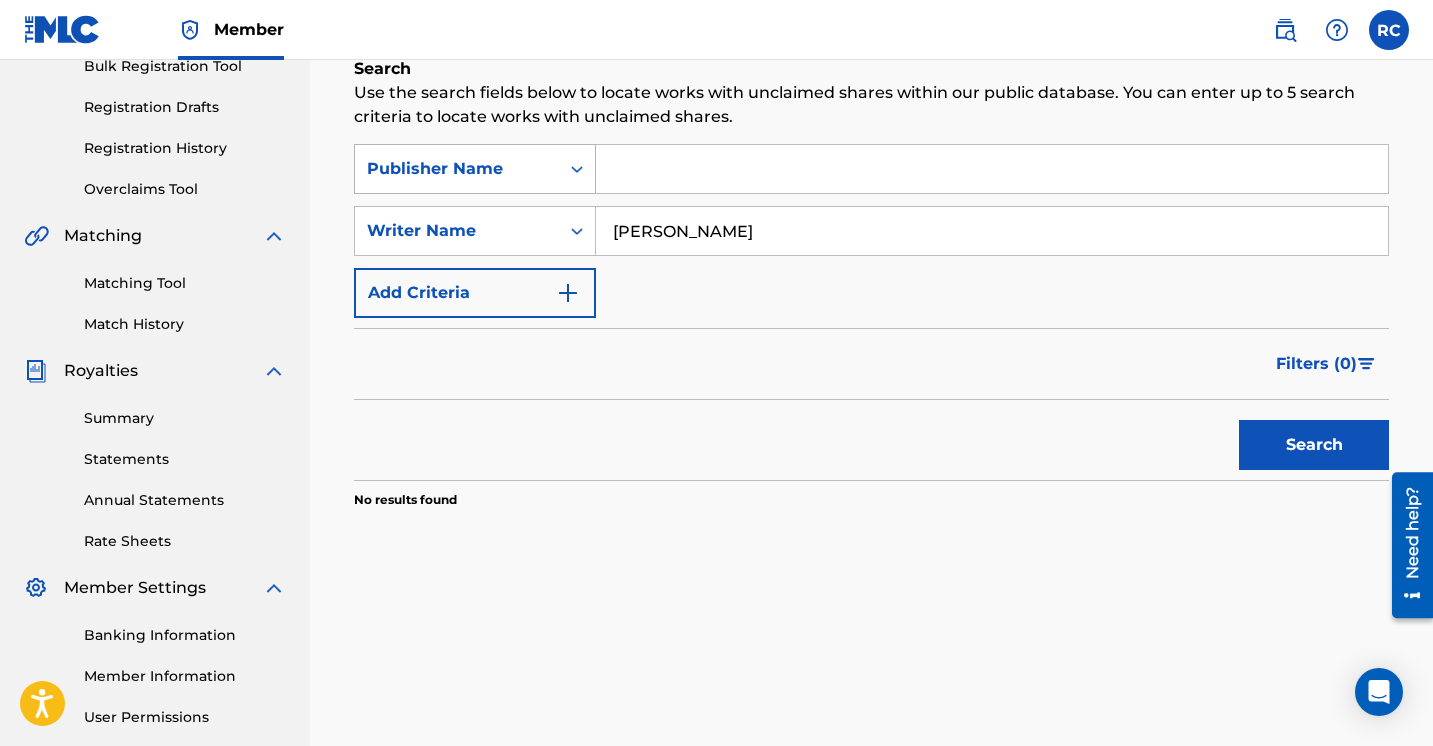 type 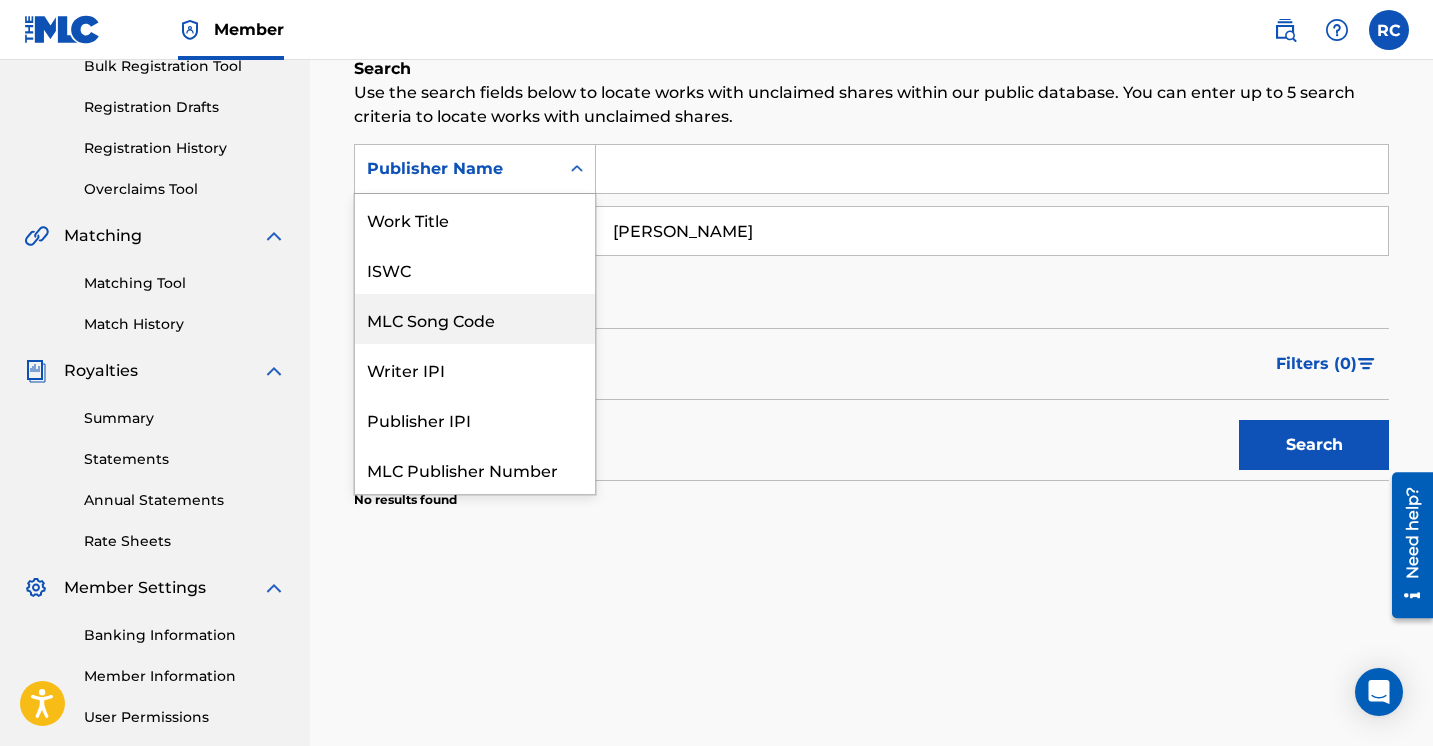 scroll, scrollTop: 0, scrollLeft: 0, axis: both 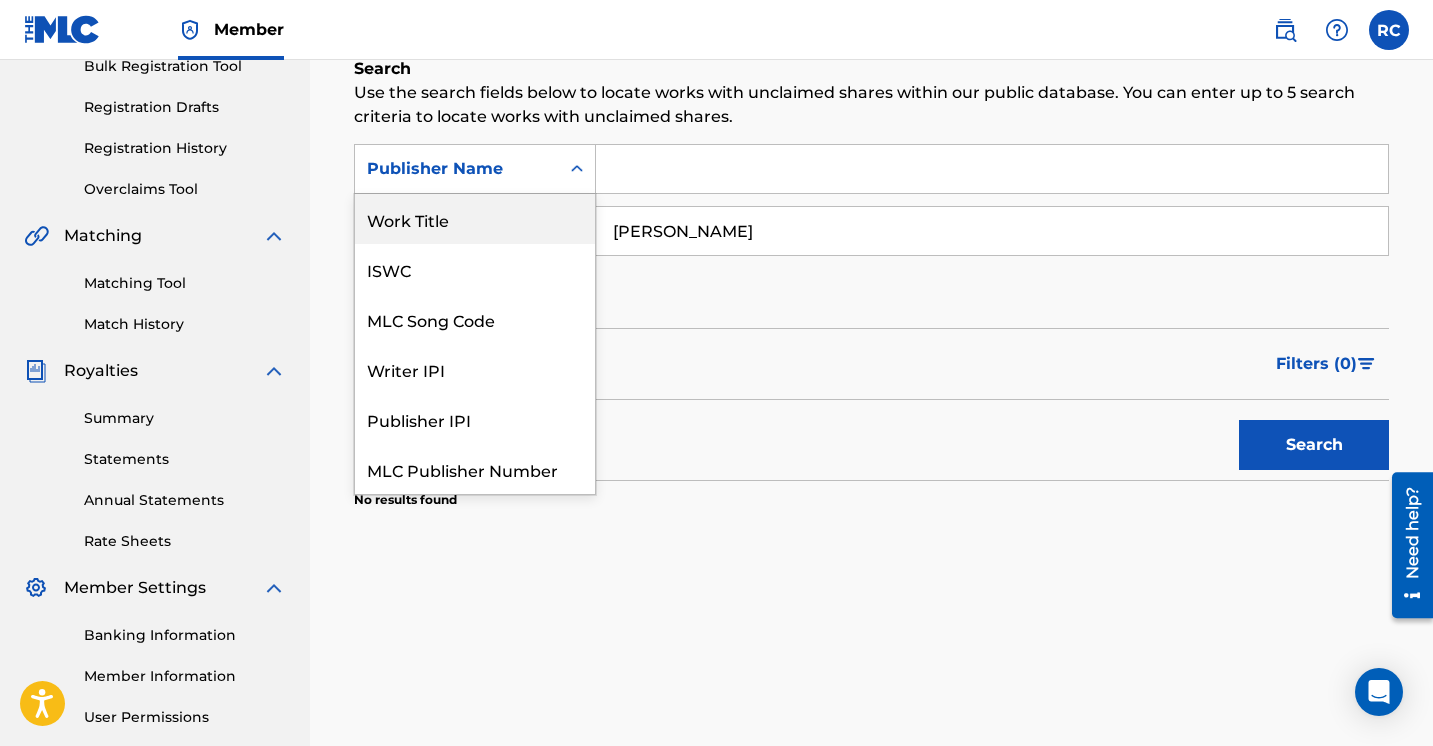 click on "Work Title" at bounding box center (475, 219) 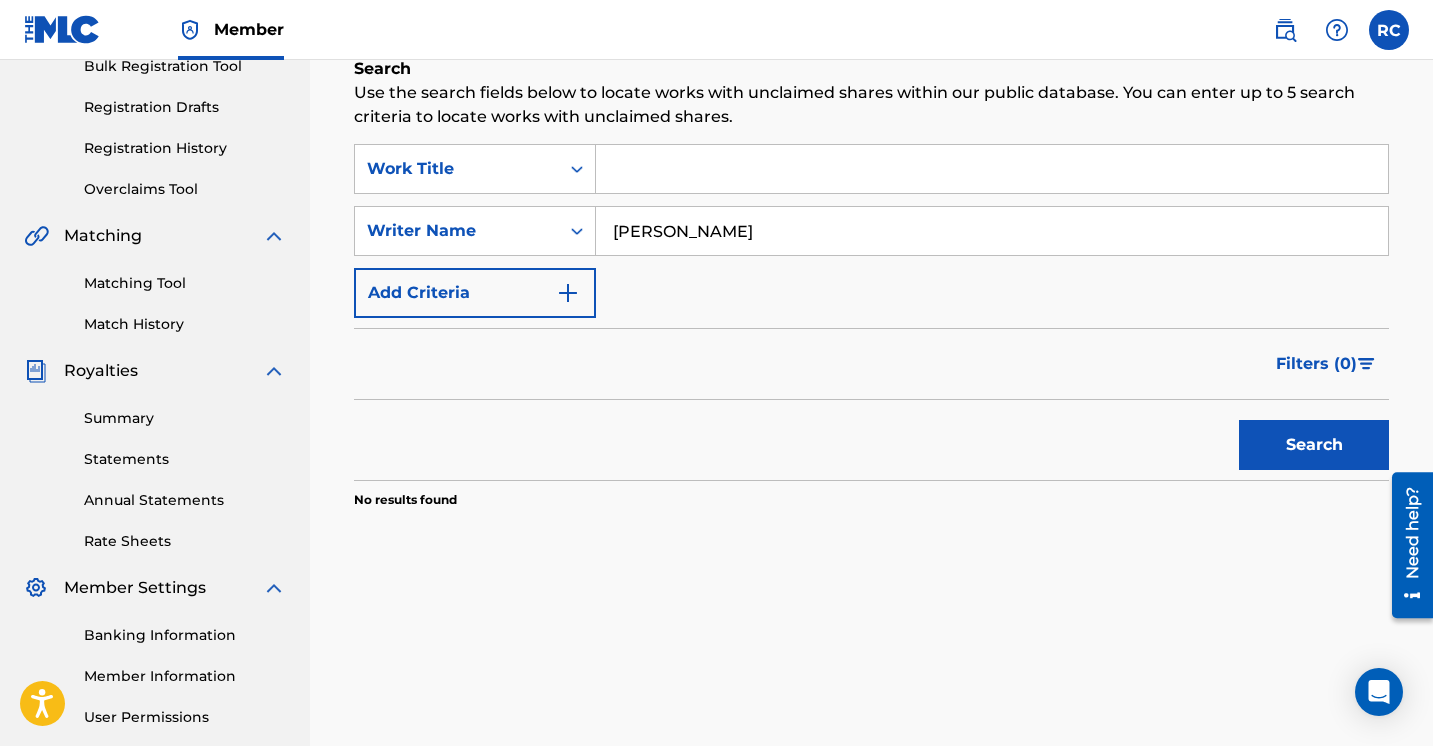 click at bounding box center (992, 169) 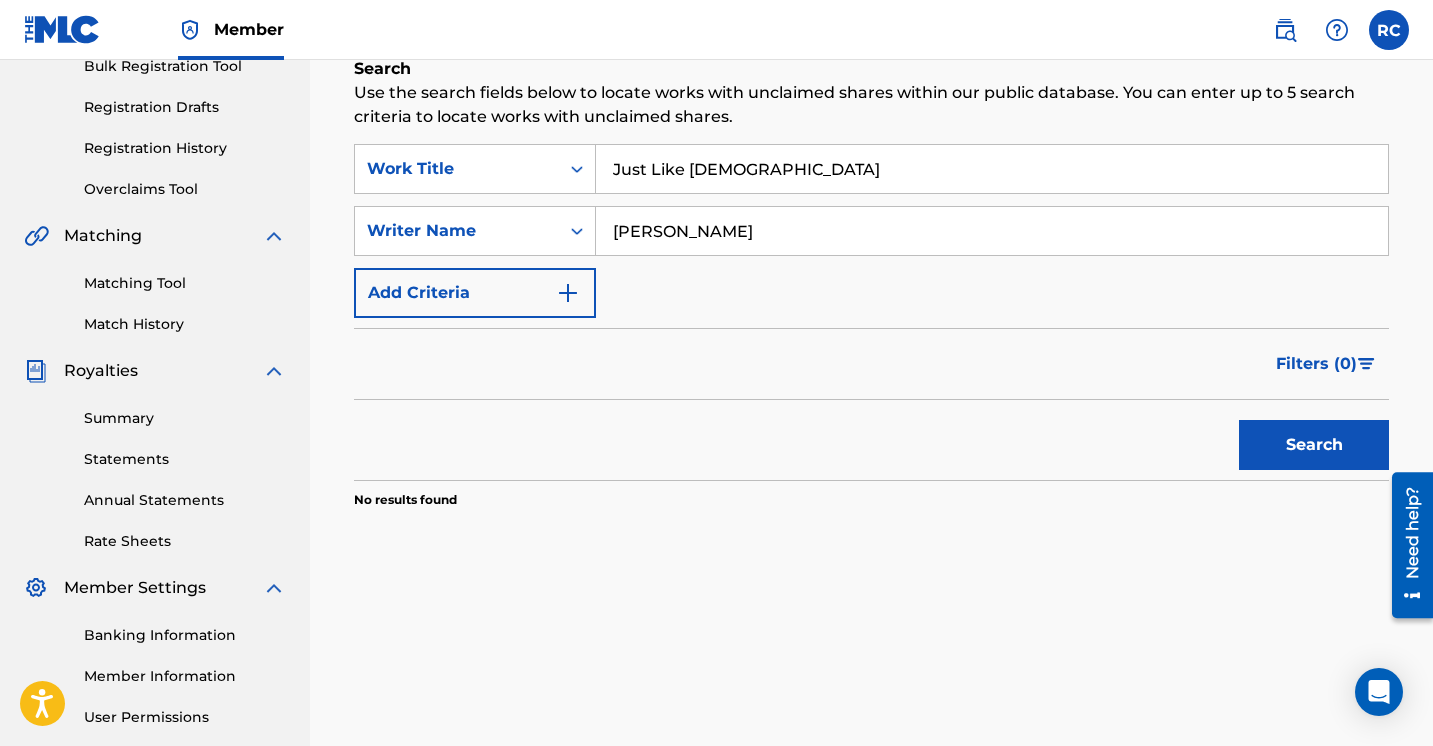 type on "Just Like [DEMOGRAPHIC_DATA]" 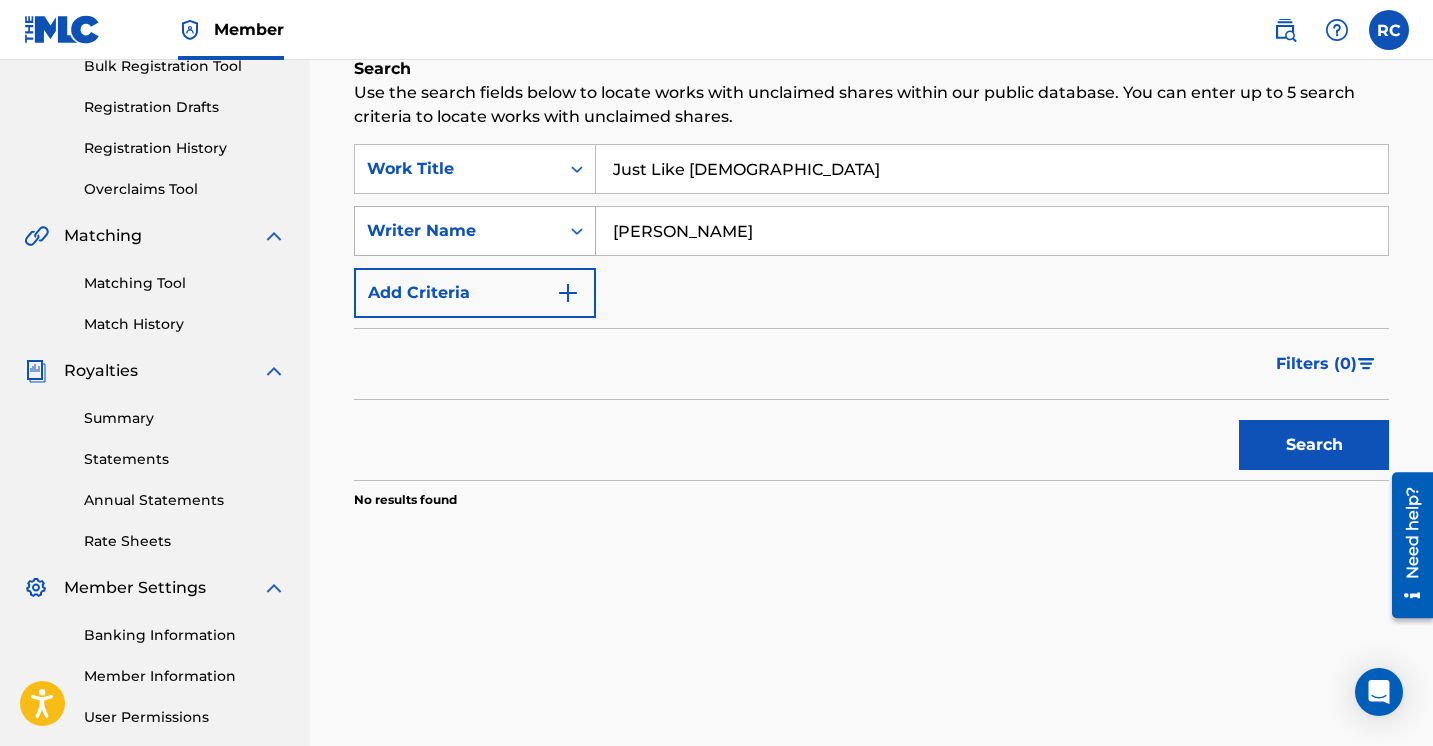 click at bounding box center (577, 231) 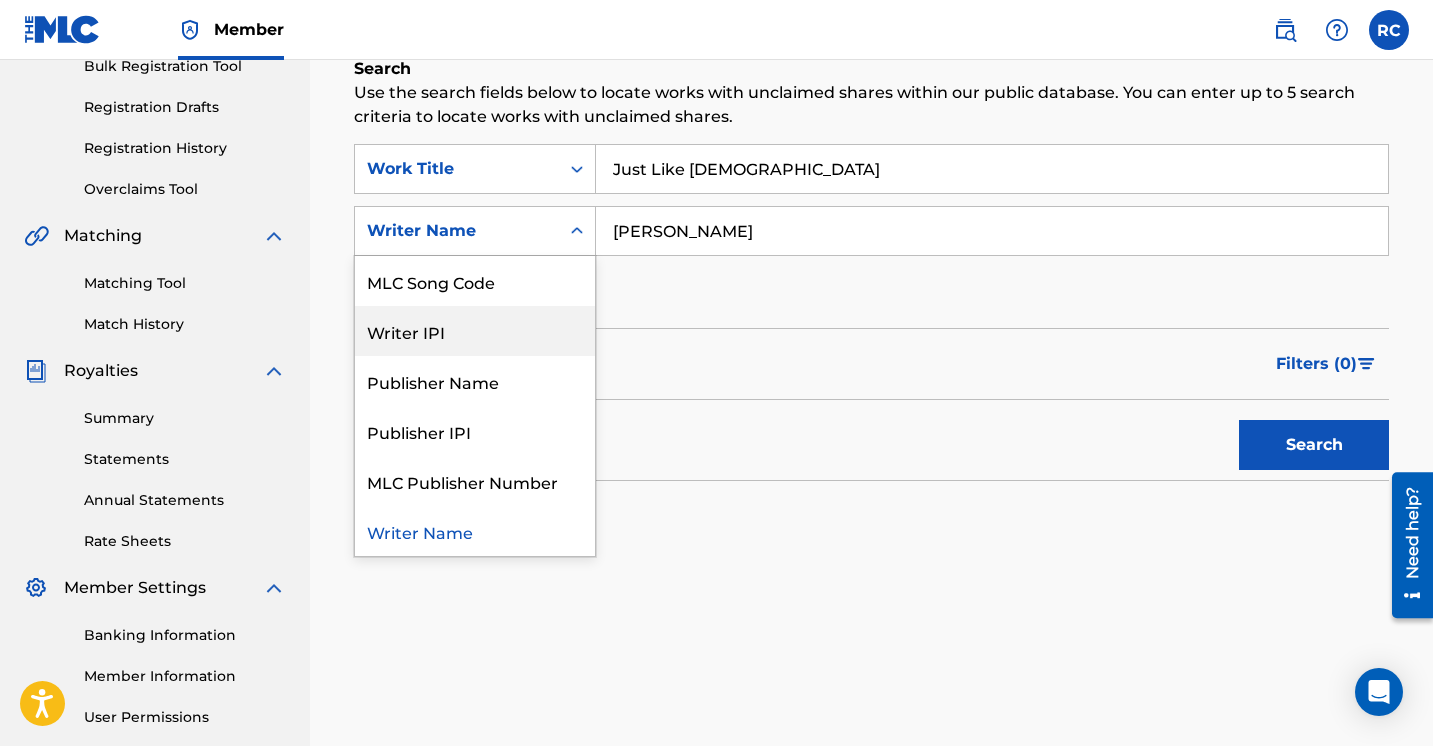 scroll, scrollTop: 0, scrollLeft: 0, axis: both 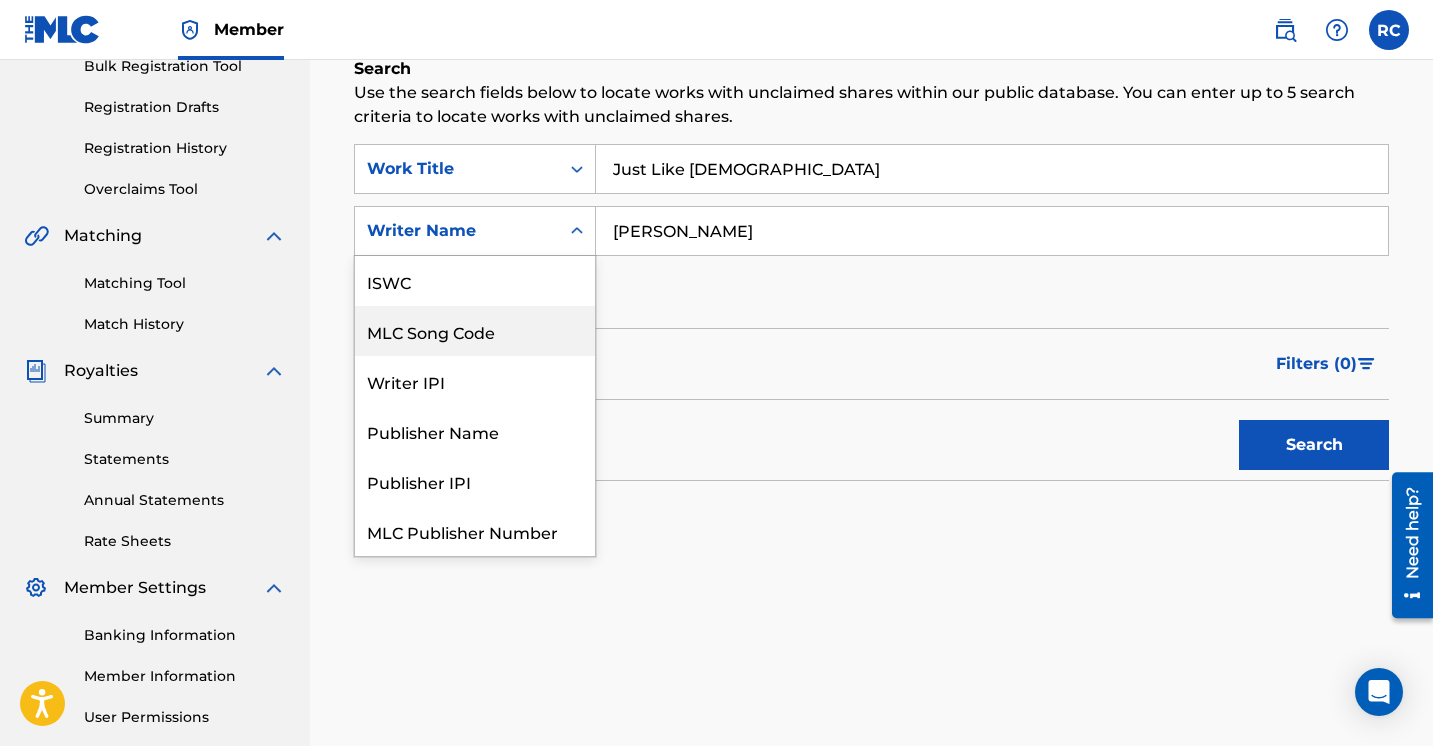 click on "[PERSON_NAME]" at bounding box center (992, 231) 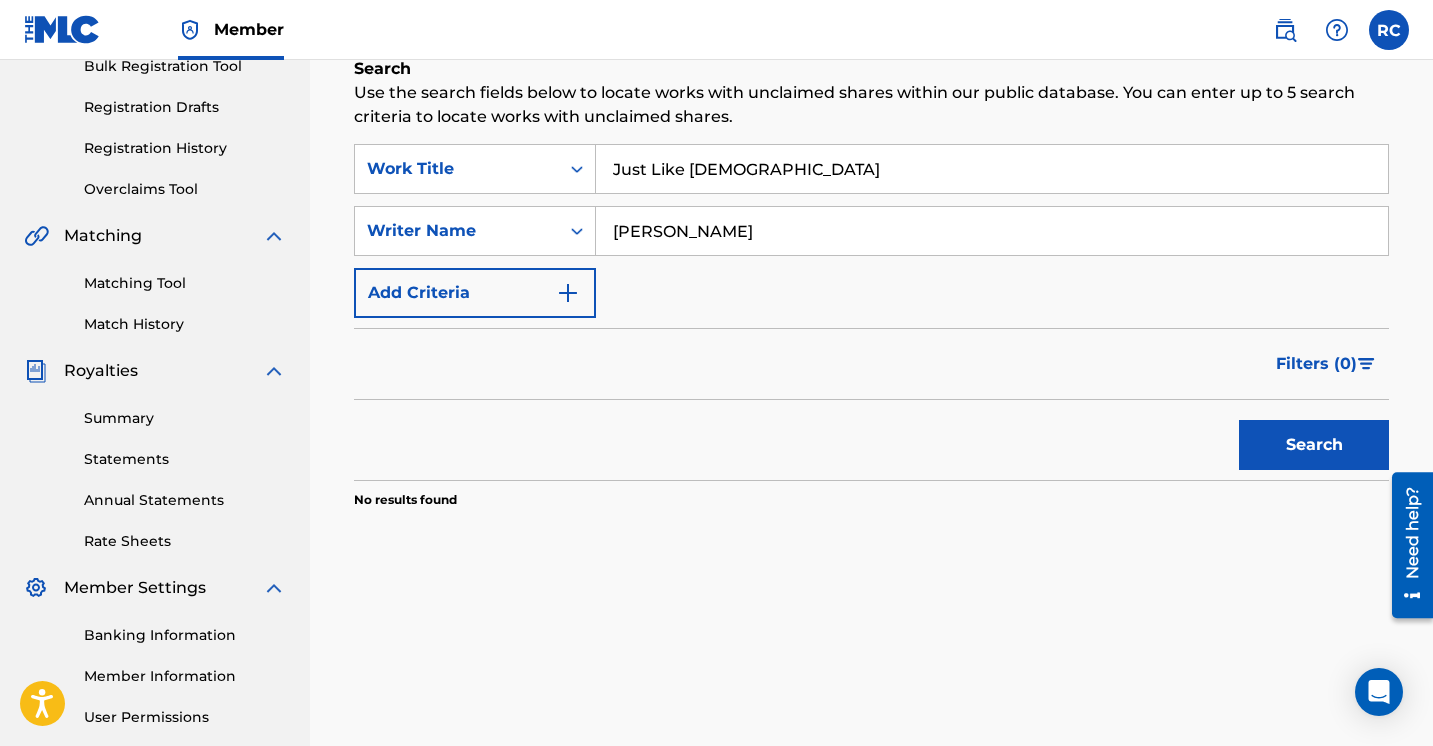 click on "[PERSON_NAME]" at bounding box center (992, 231) 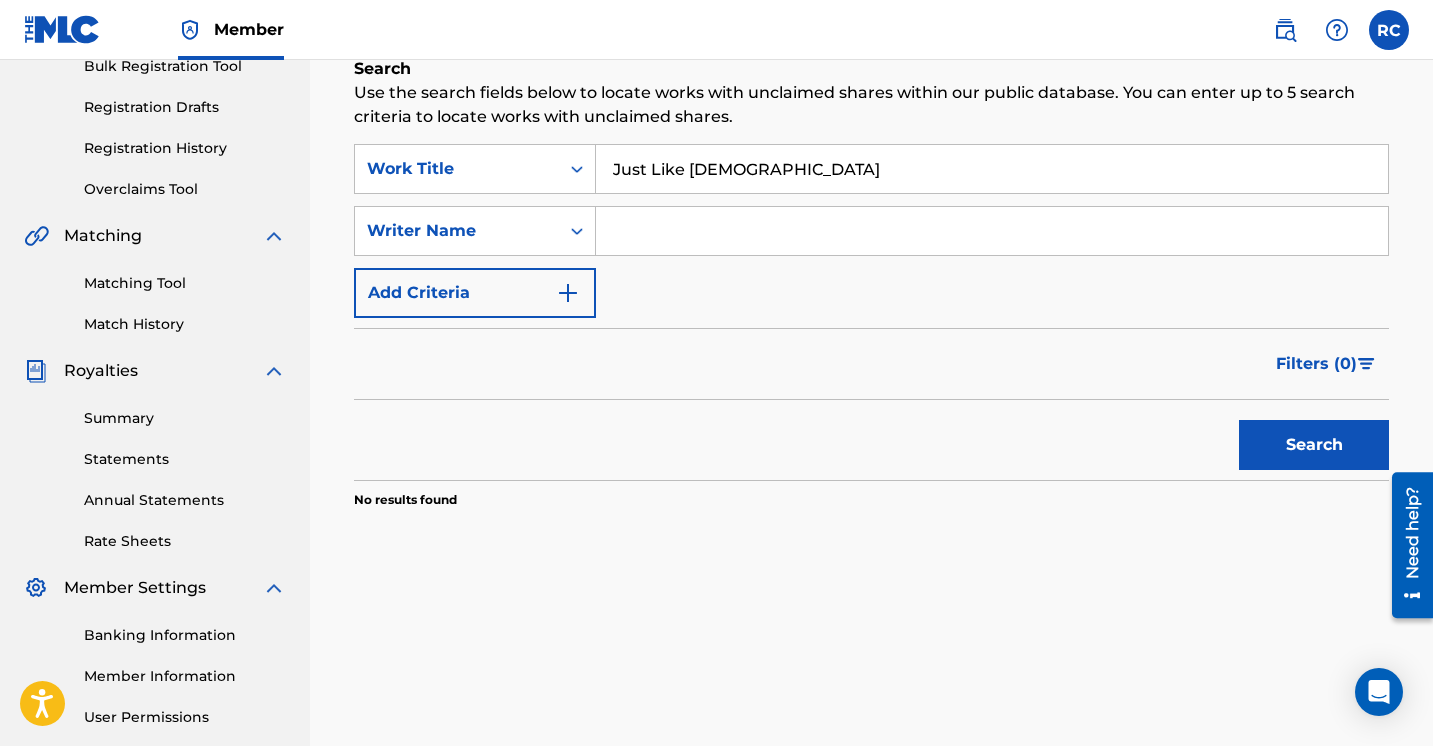 type on "'" 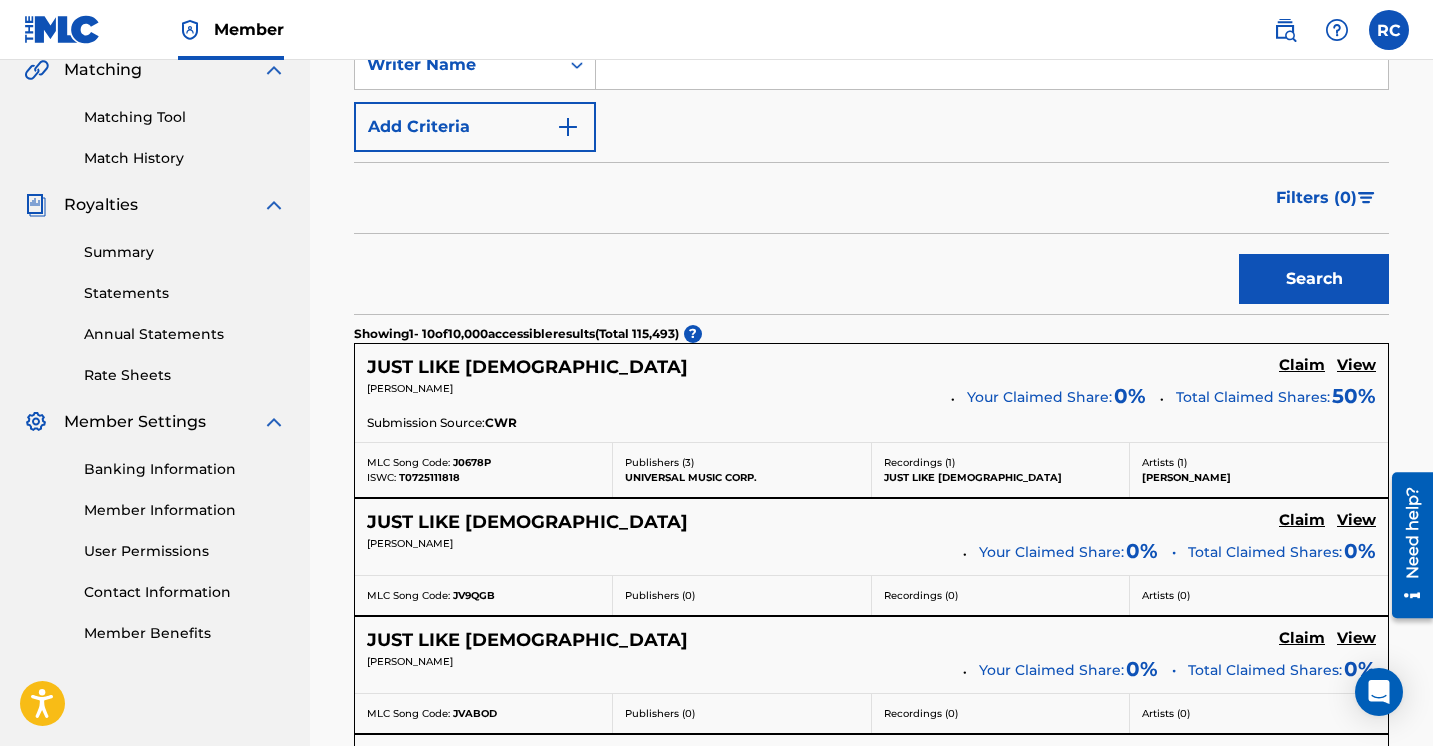 scroll, scrollTop: 469, scrollLeft: 1, axis: both 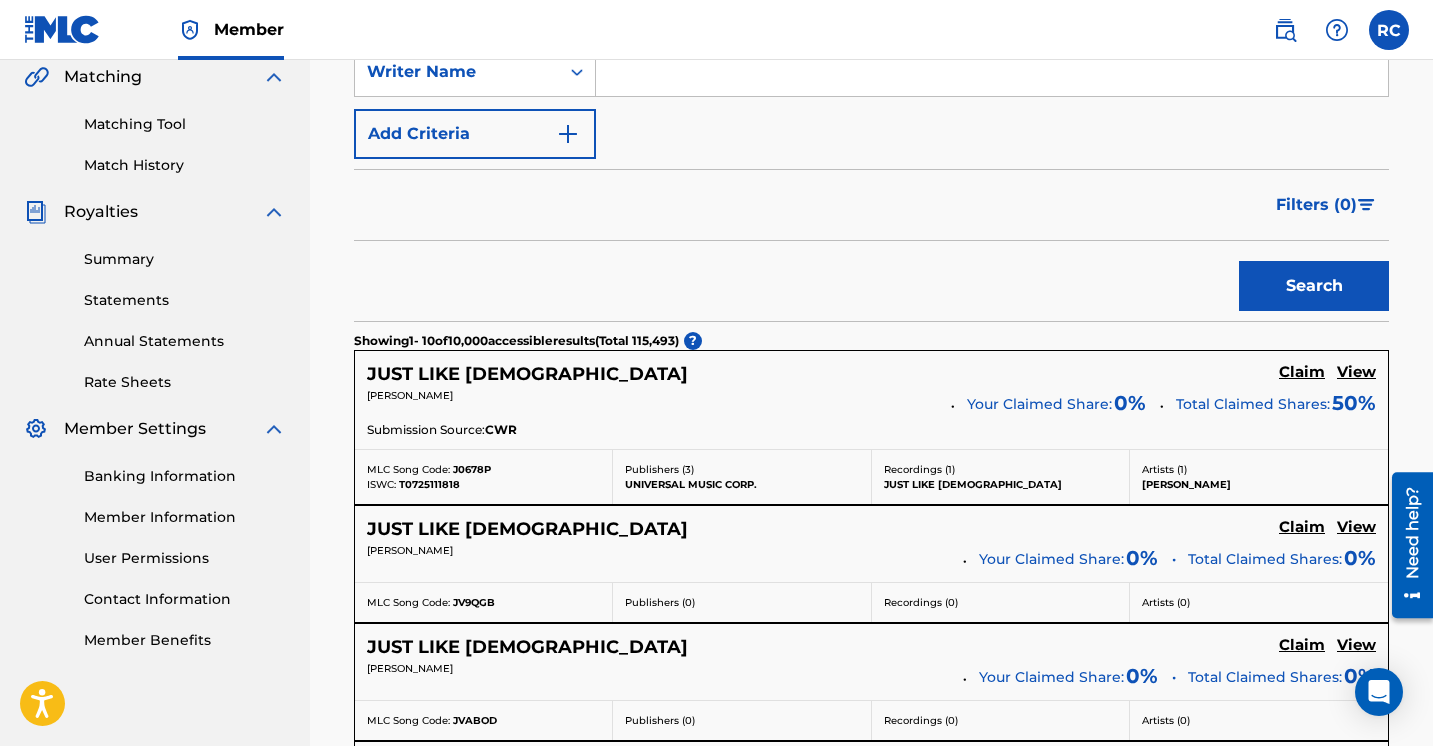 click on "SearchWithCriteria733be0b7-ff14-4434-884f-e78c189d8865 Work Title Just Like [DEMOGRAPHIC_DATA] SearchWithCriteria0a9f054b-1196-45c6-84fc-f62d9fe19369 Writer Name Add Criteria" at bounding box center (871, 72) 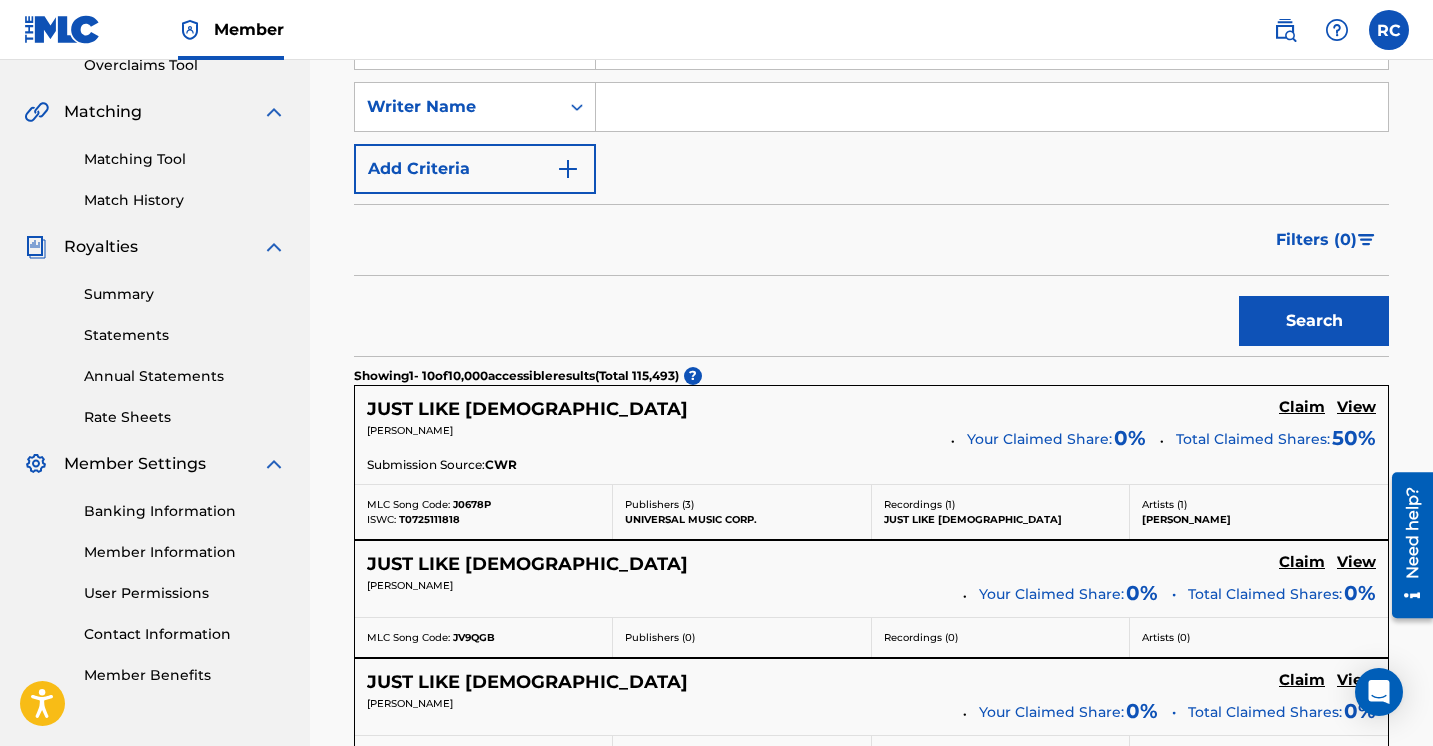 scroll, scrollTop: 418, scrollLeft: 0, axis: vertical 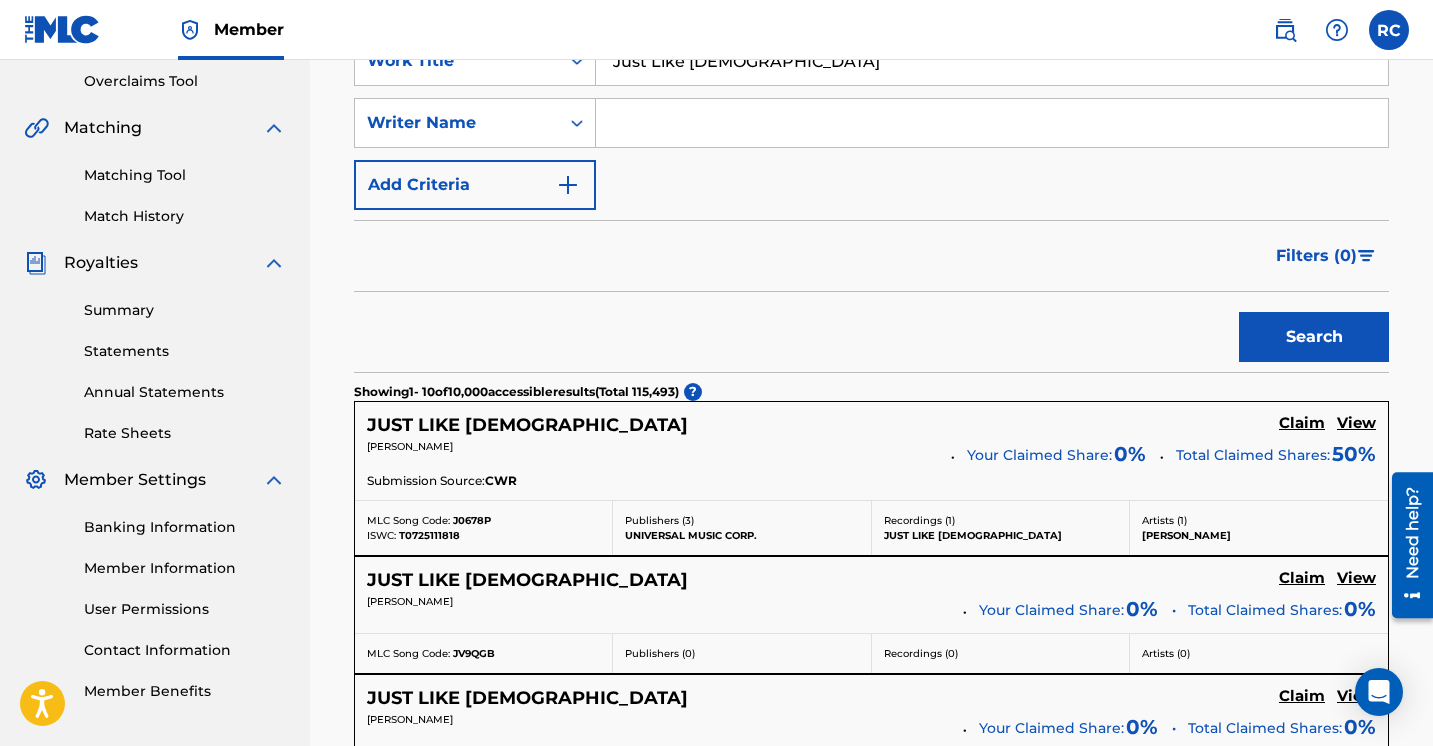 click at bounding box center (992, 123) 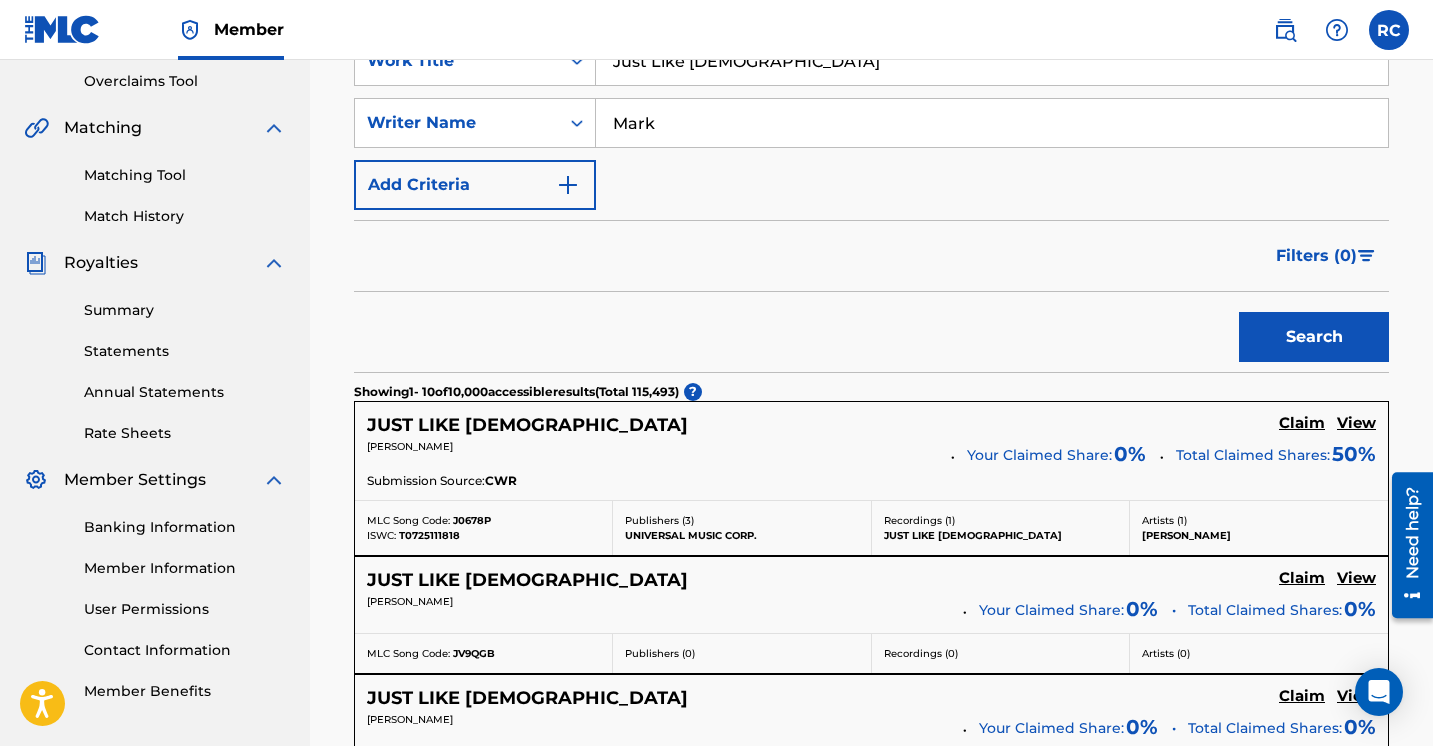type on "Mark" 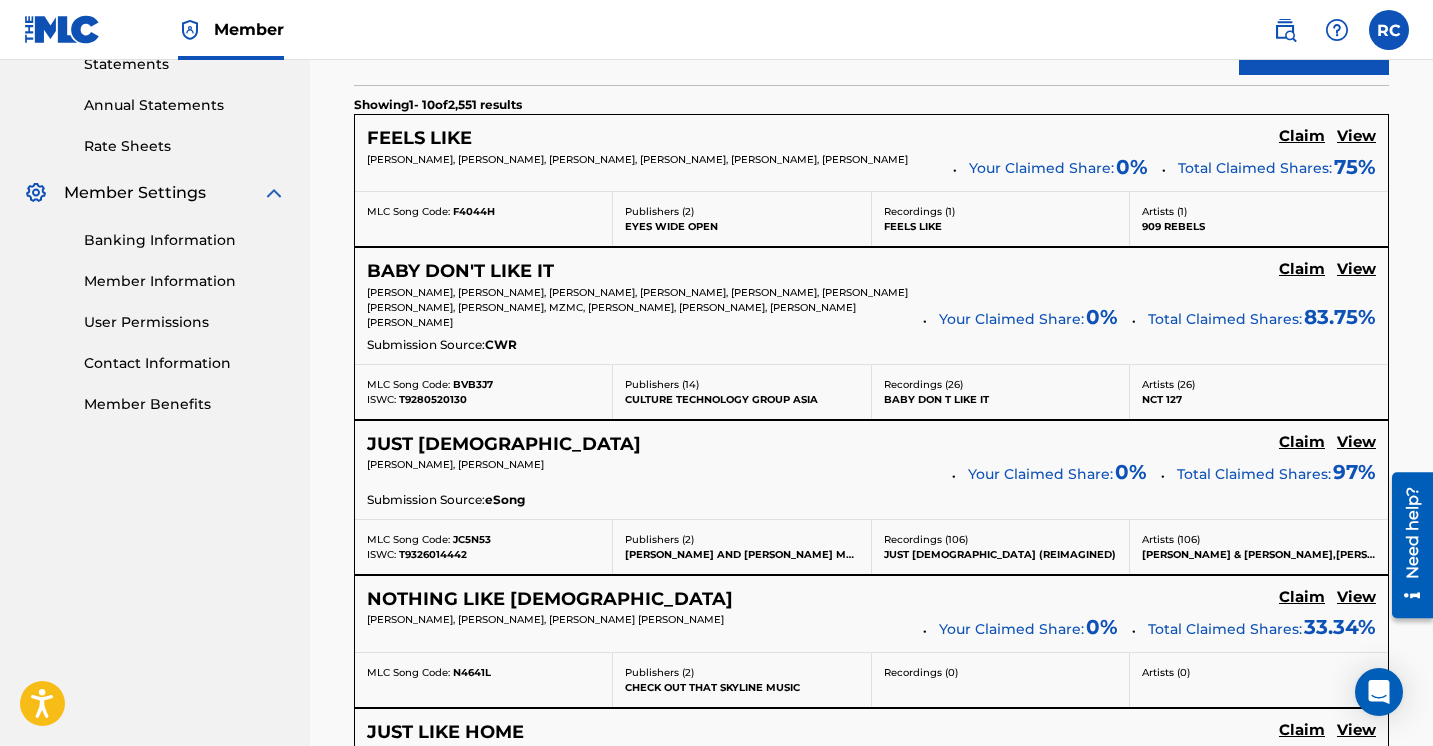scroll, scrollTop: 737, scrollLeft: 0, axis: vertical 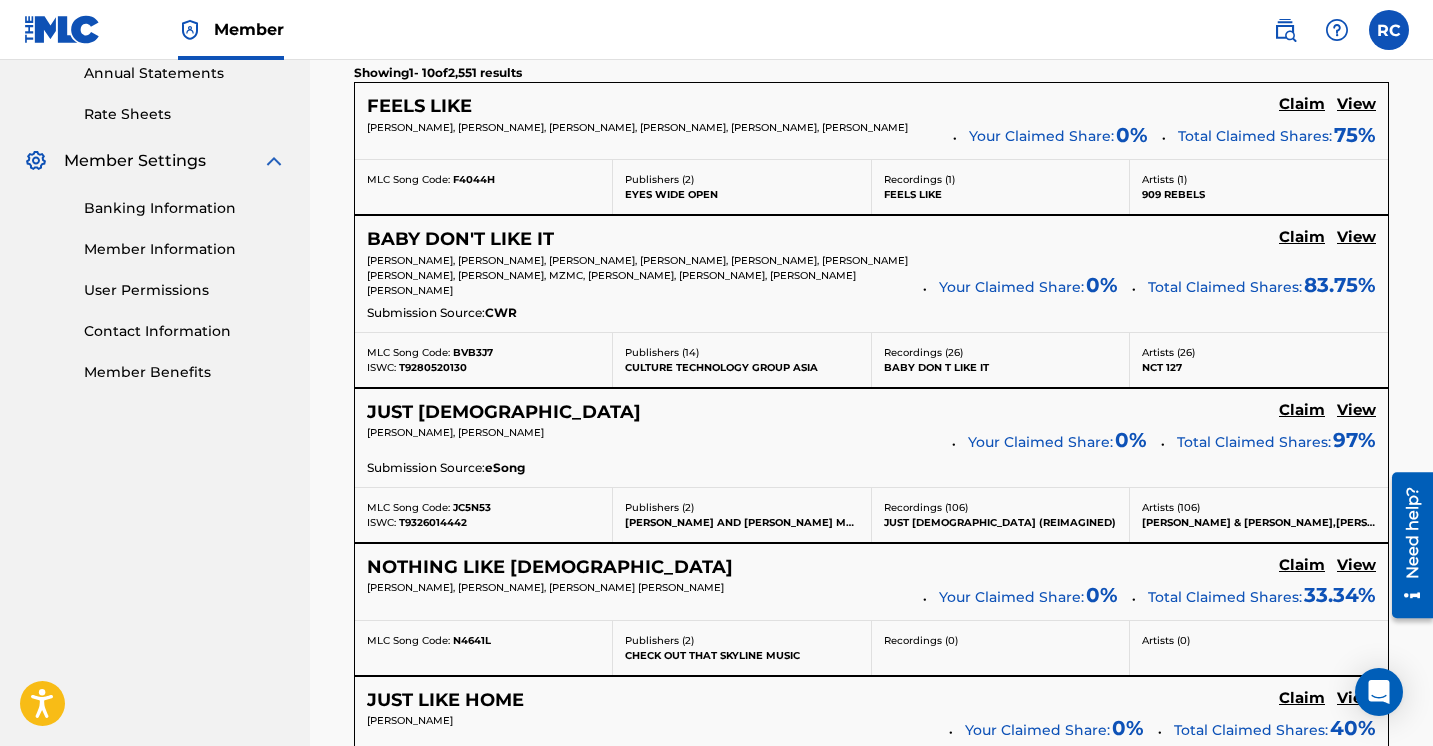 click on "JUST [DEMOGRAPHIC_DATA]" at bounding box center (504, 412) 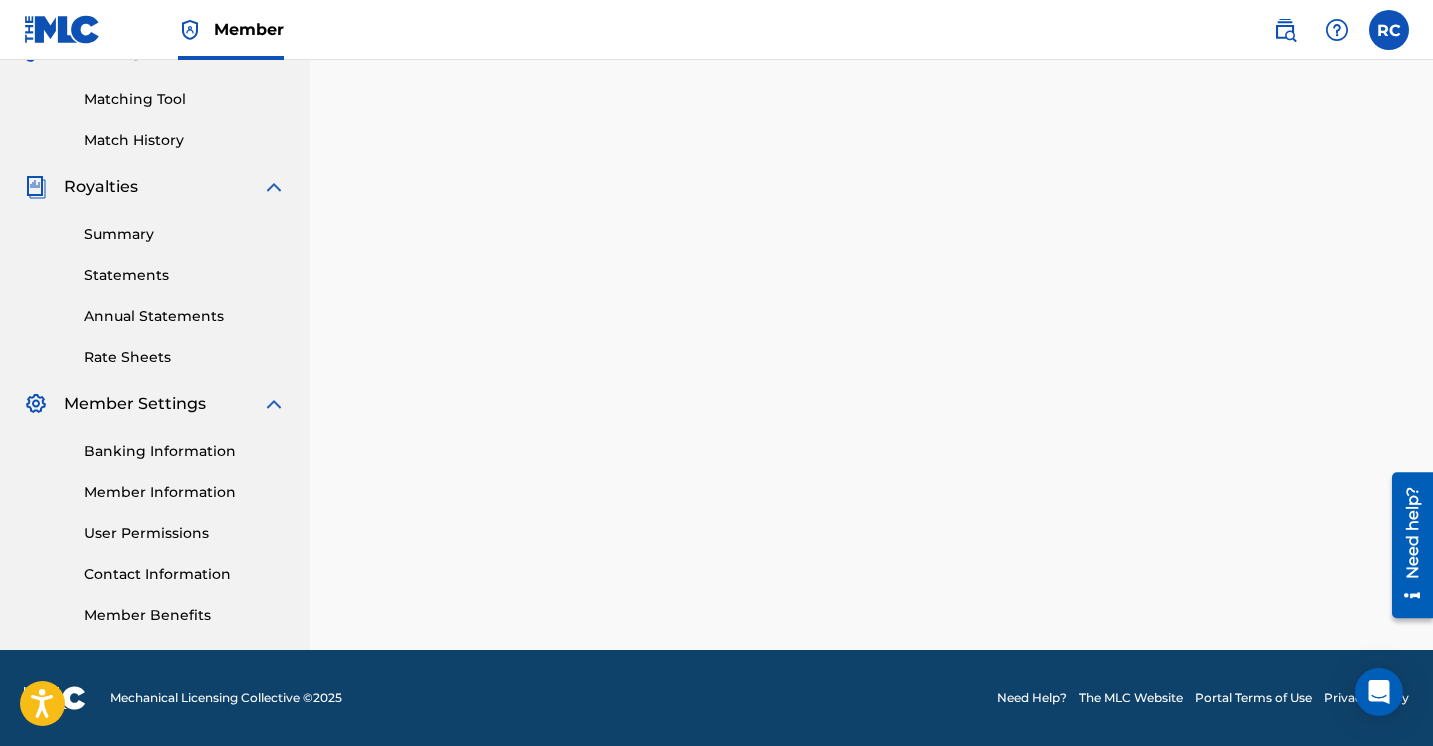scroll, scrollTop: 0, scrollLeft: 0, axis: both 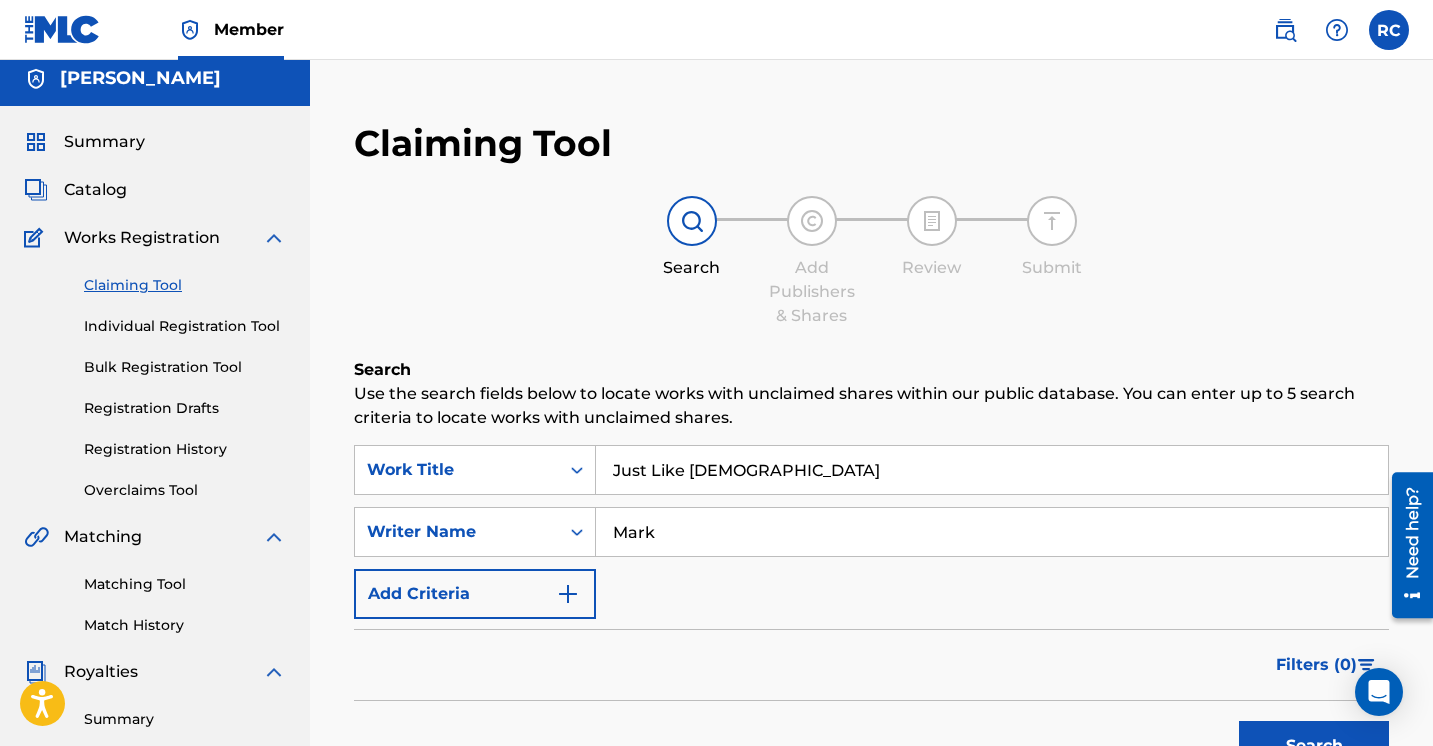 click on "Summary Catalog Works Registration Claiming Tool Individual Registration Tool Bulk Registration Tool Registration Drafts Registration History Overclaims Tool Matching Matching Tool Match History Royalties Summary Statements Annual Statements Rate Sheets Member Settings Banking Information Member Information User Permissions Contact Information Member Benefits" at bounding box center (155, 620) 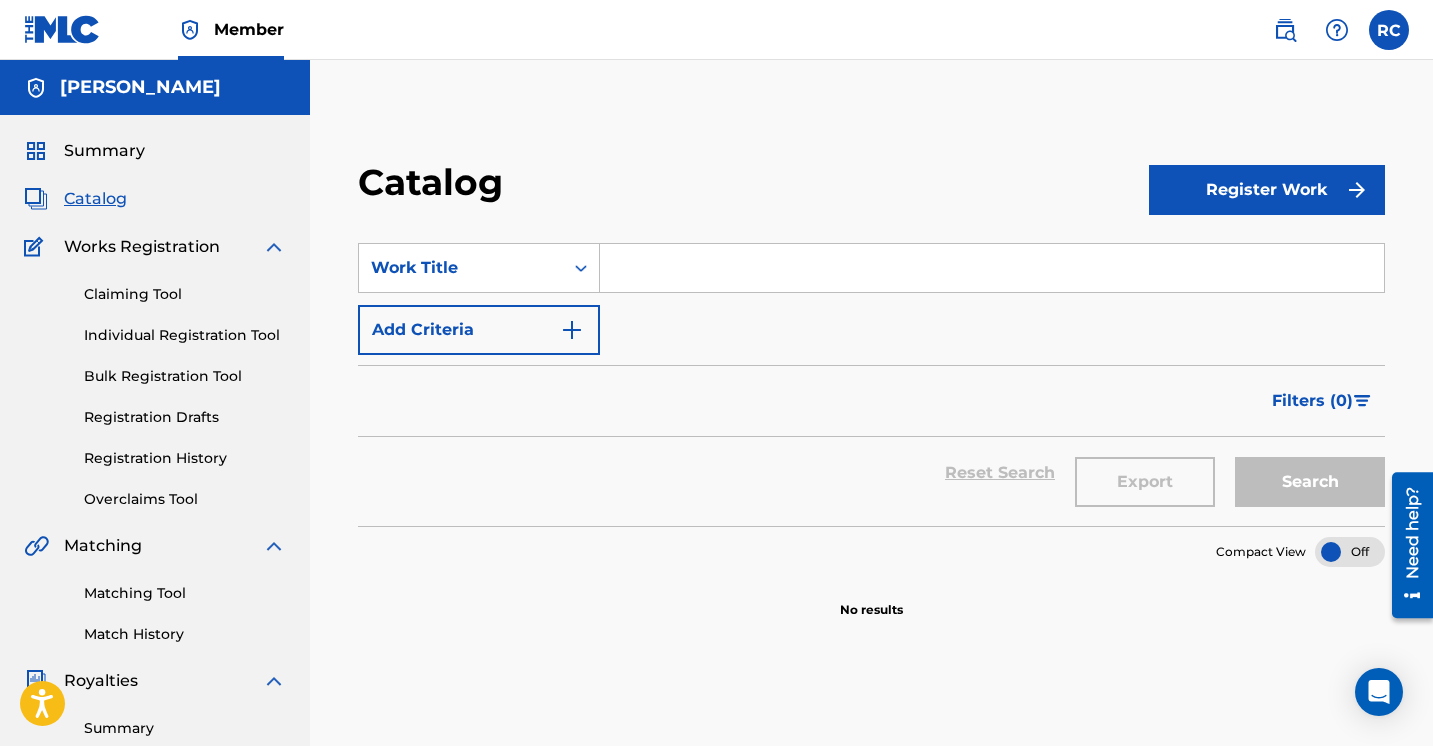 click on "Summary" at bounding box center (104, 151) 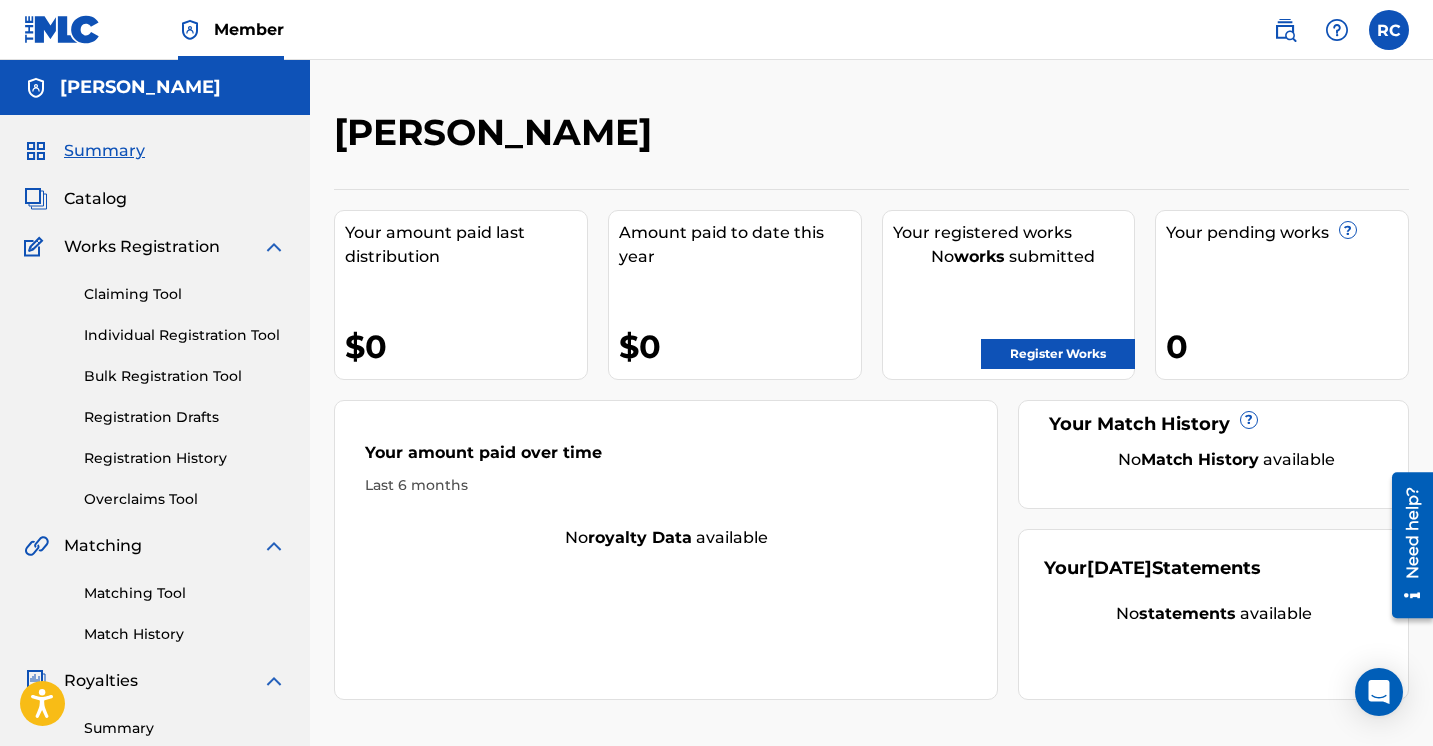 click on "Register Works" at bounding box center [1058, 354] 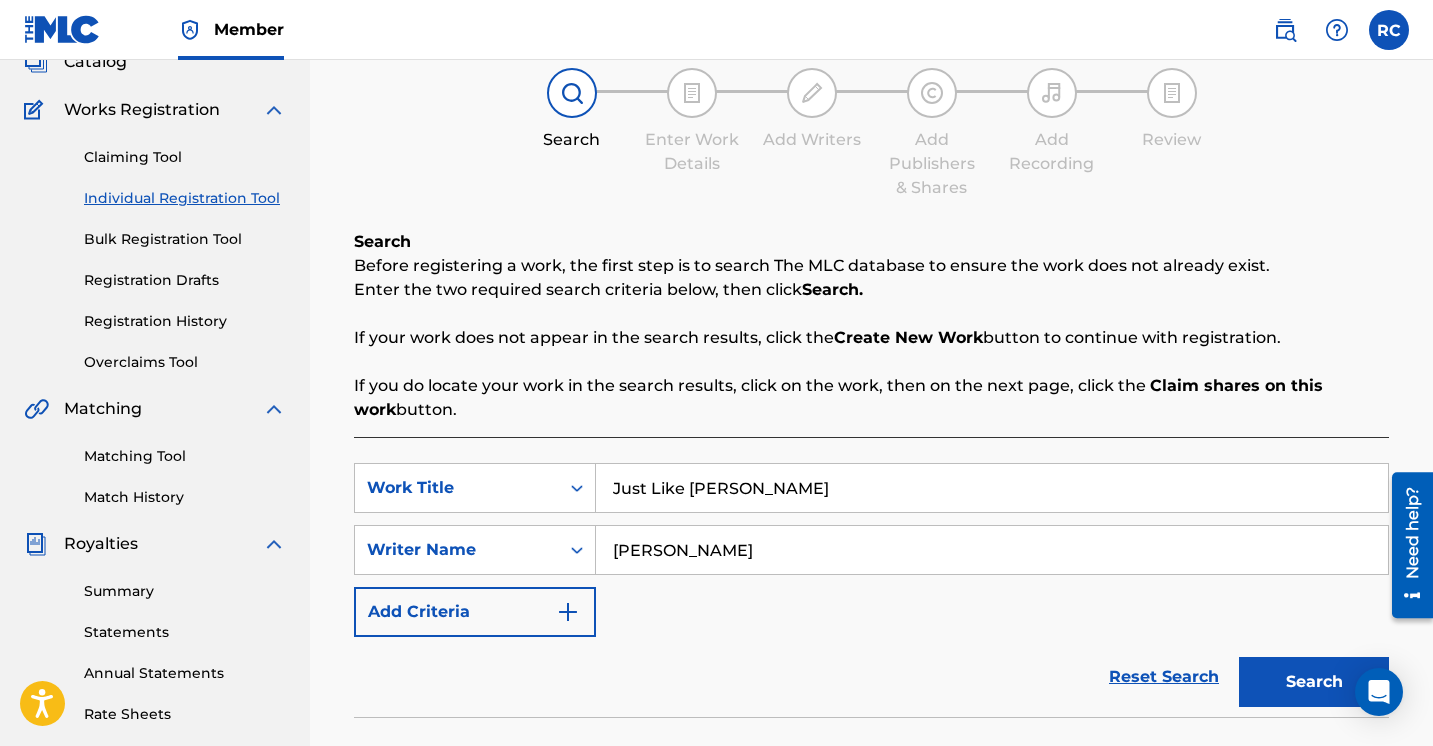 scroll, scrollTop: 38, scrollLeft: 0, axis: vertical 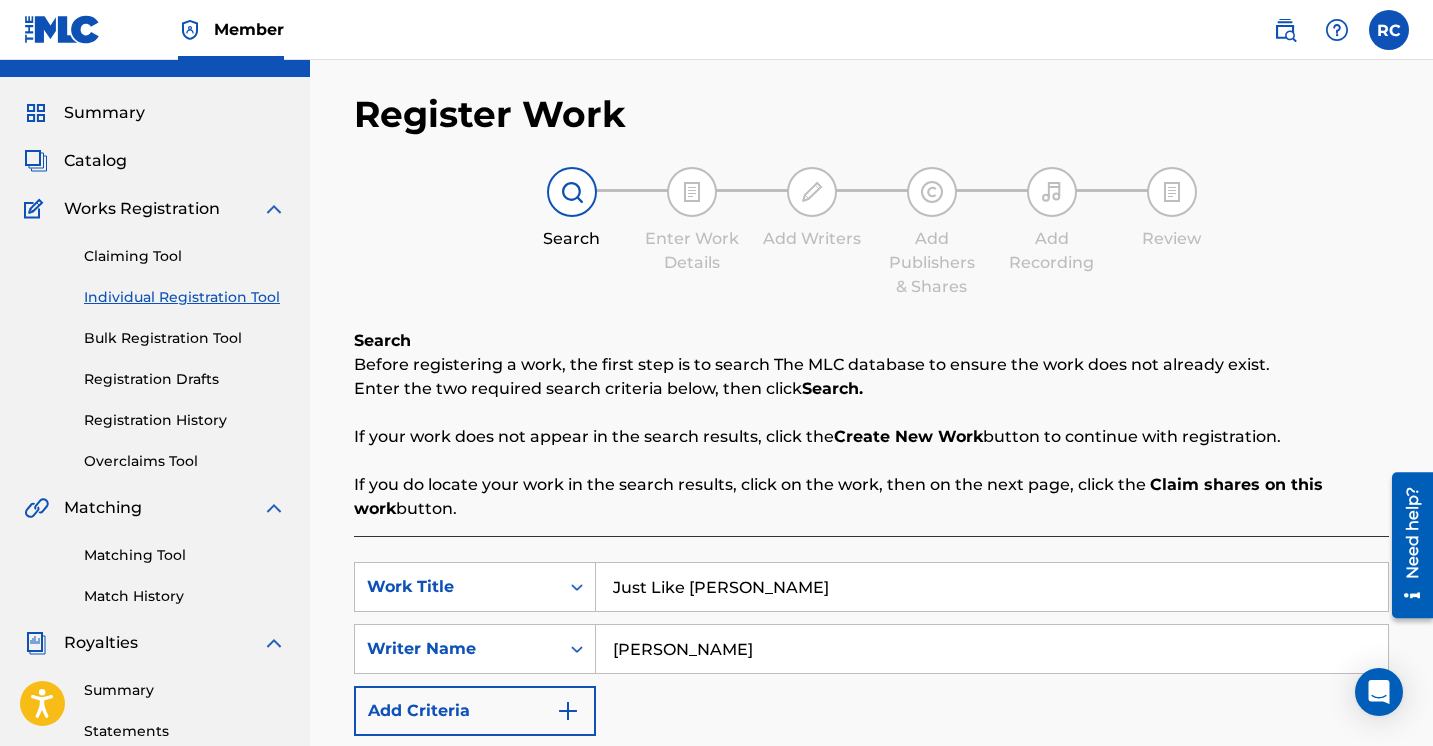 click on "Claiming Tool" at bounding box center [185, 256] 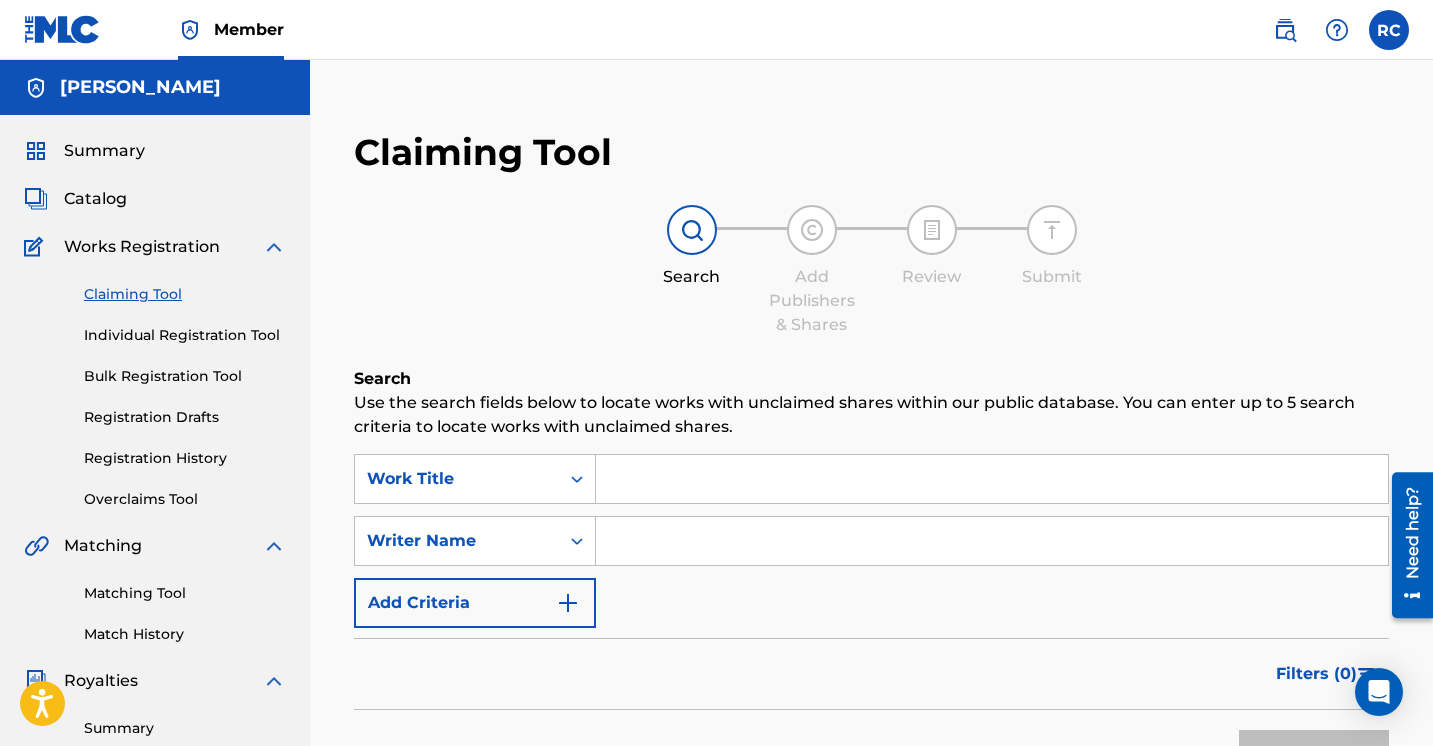 click at bounding box center [992, 541] 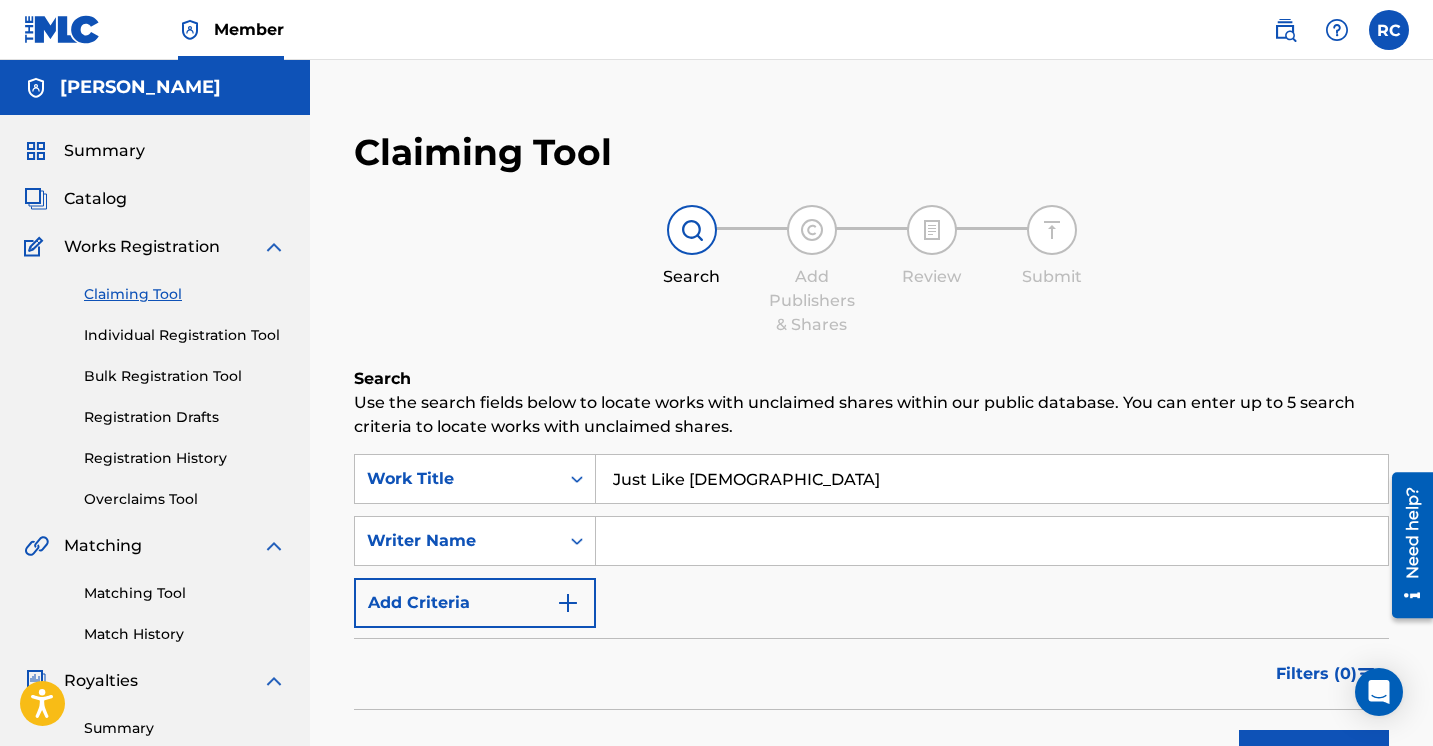 type on "Just Like [DEMOGRAPHIC_DATA]" 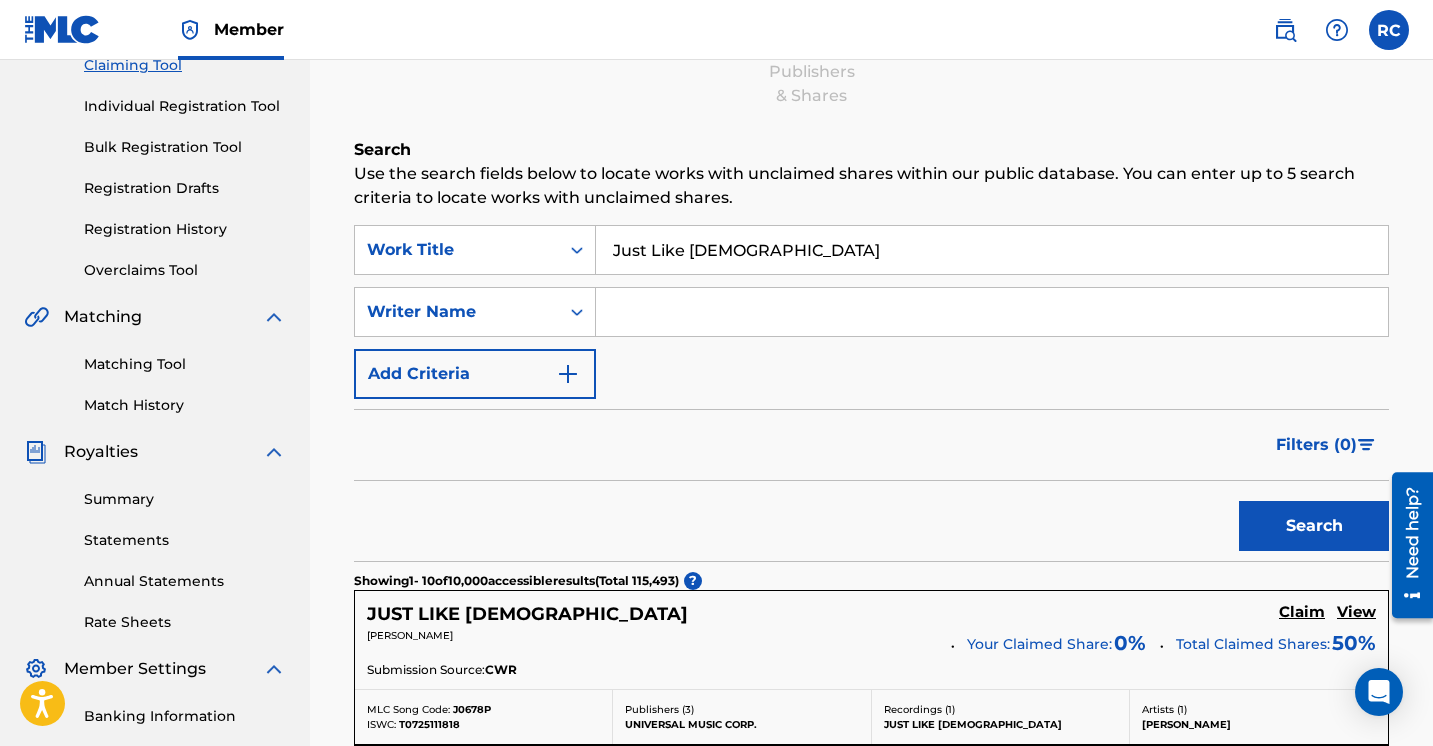 scroll, scrollTop: 286, scrollLeft: 0, axis: vertical 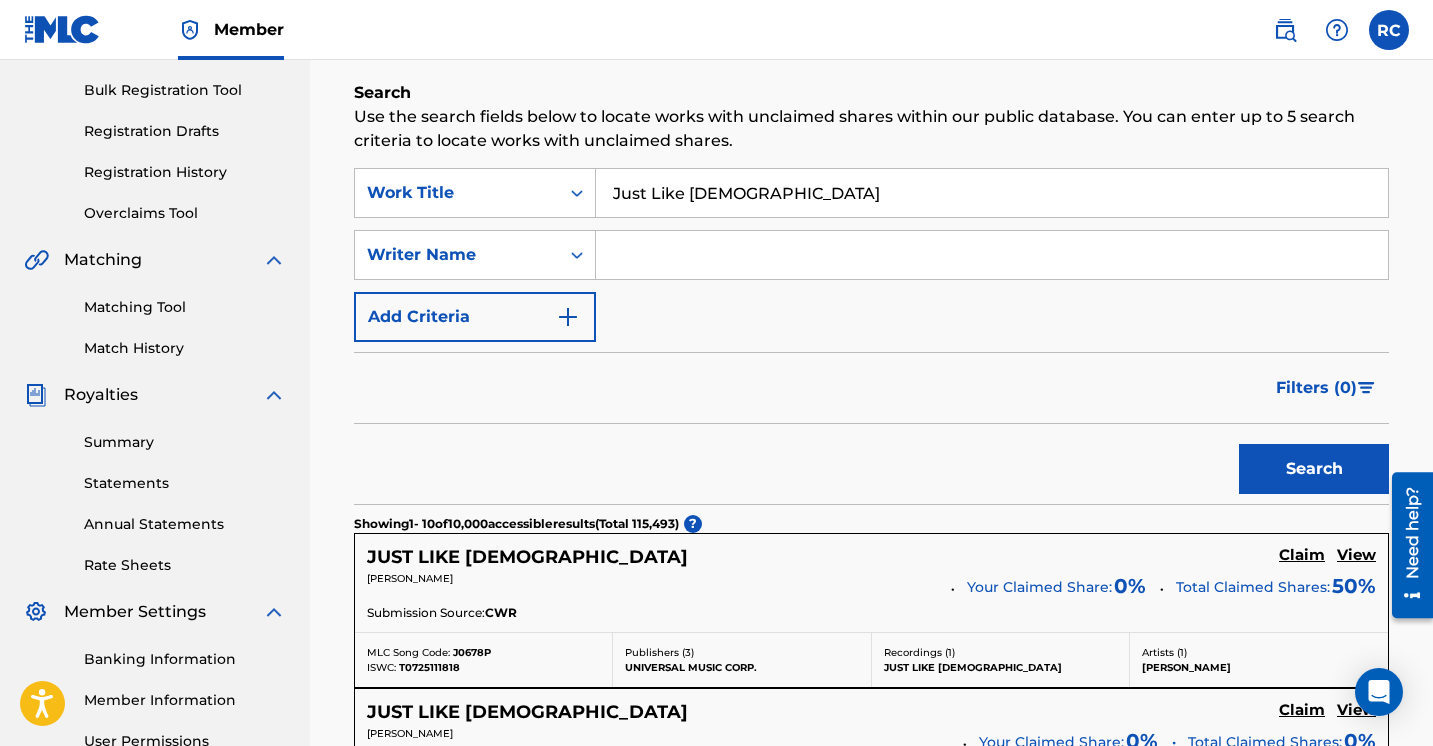 click at bounding box center [992, 255] 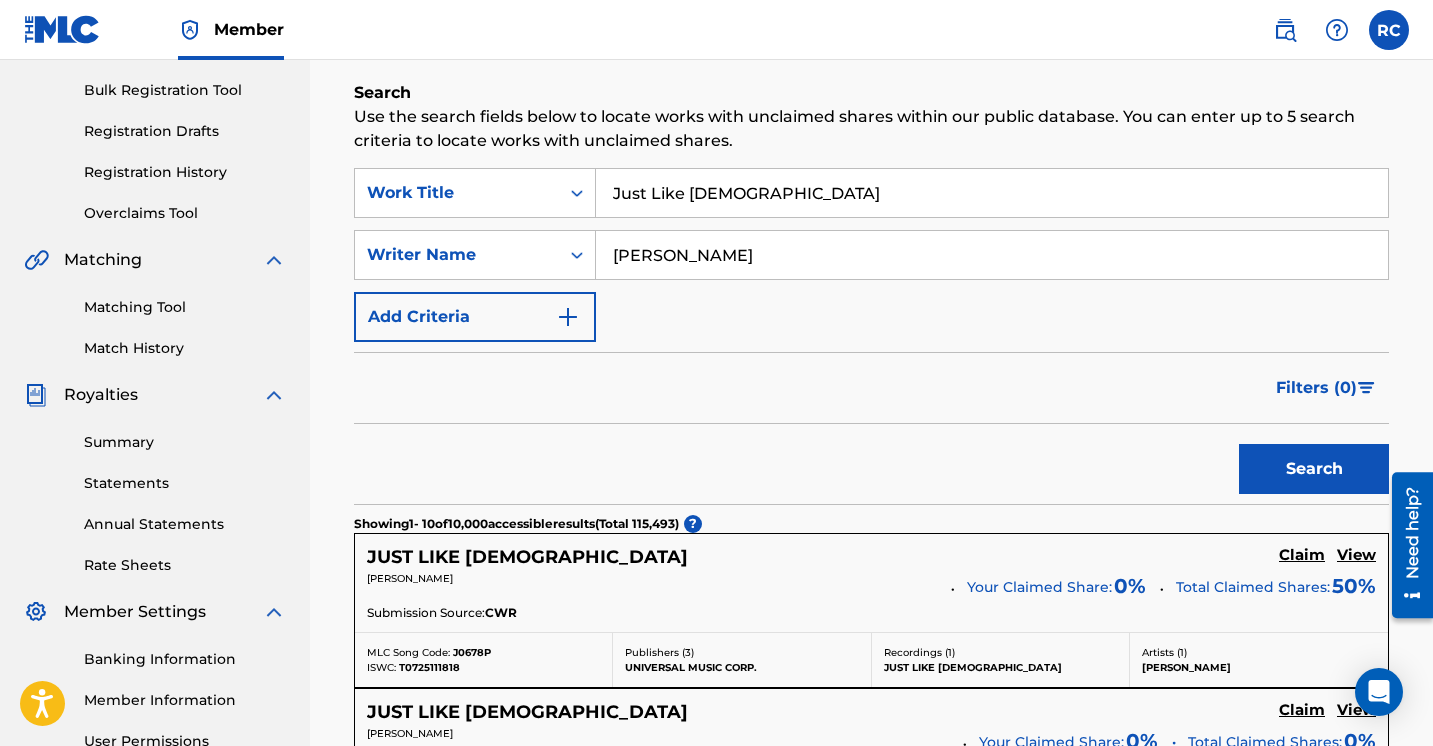 type on "[PERSON_NAME]" 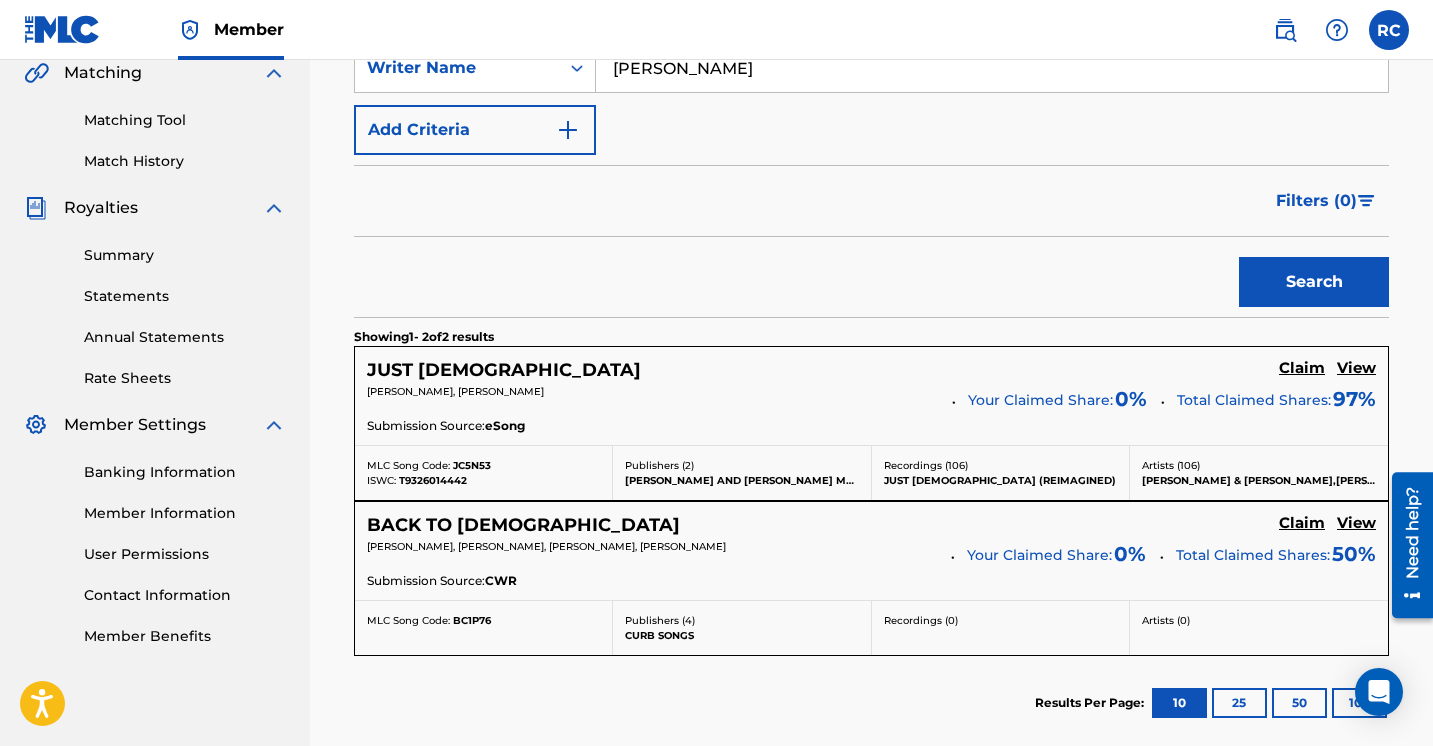 scroll, scrollTop: 498, scrollLeft: 0, axis: vertical 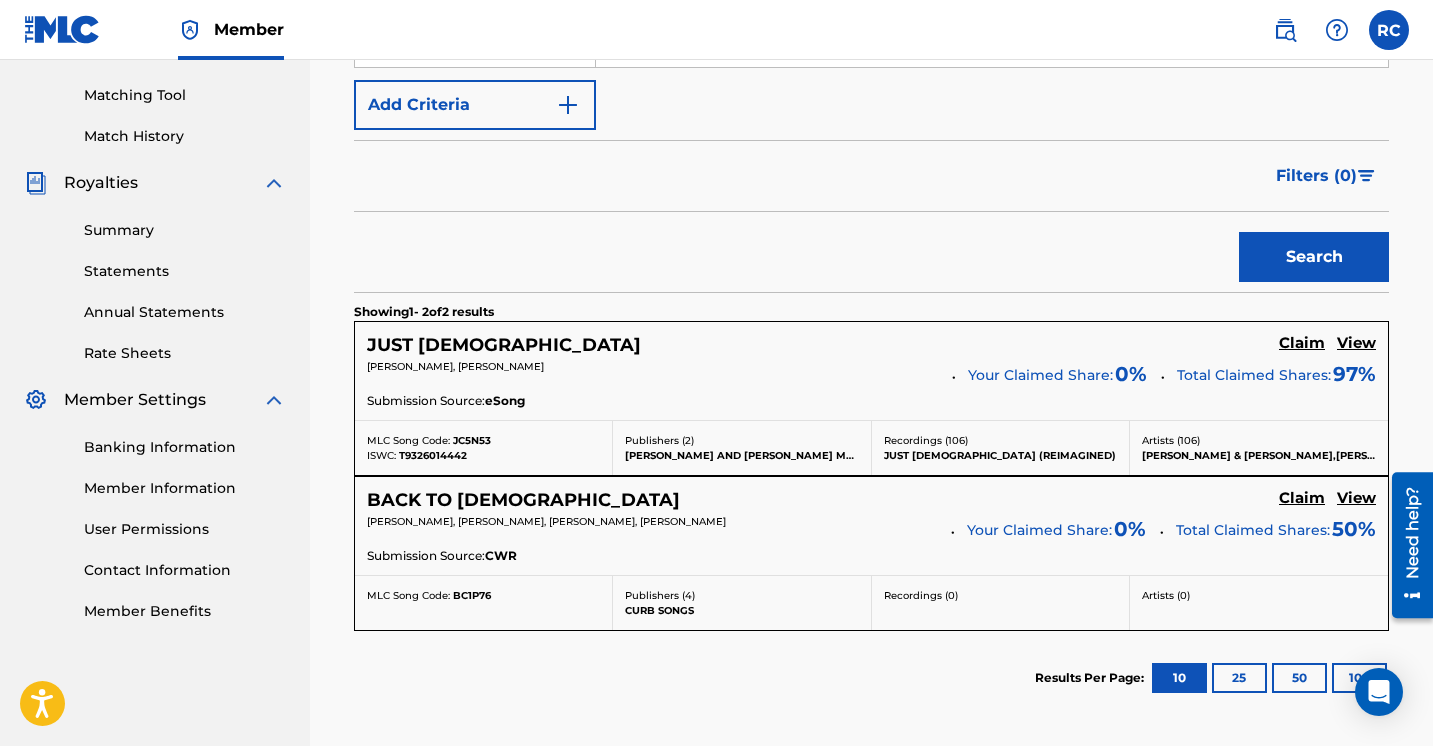 click on "JUST [DEMOGRAPHIC_DATA]" at bounding box center (504, 345) 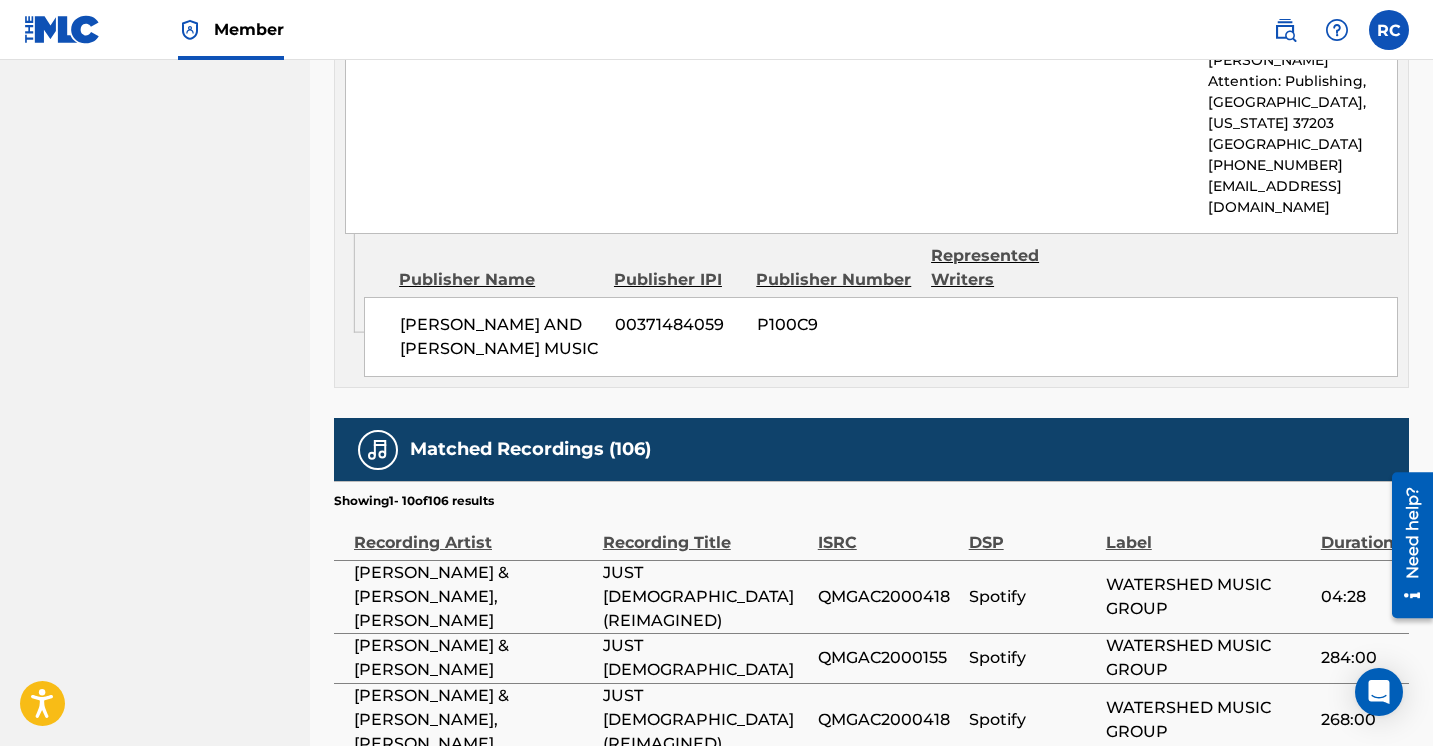 scroll, scrollTop: 1133, scrollLeft: 0, axis: vertical 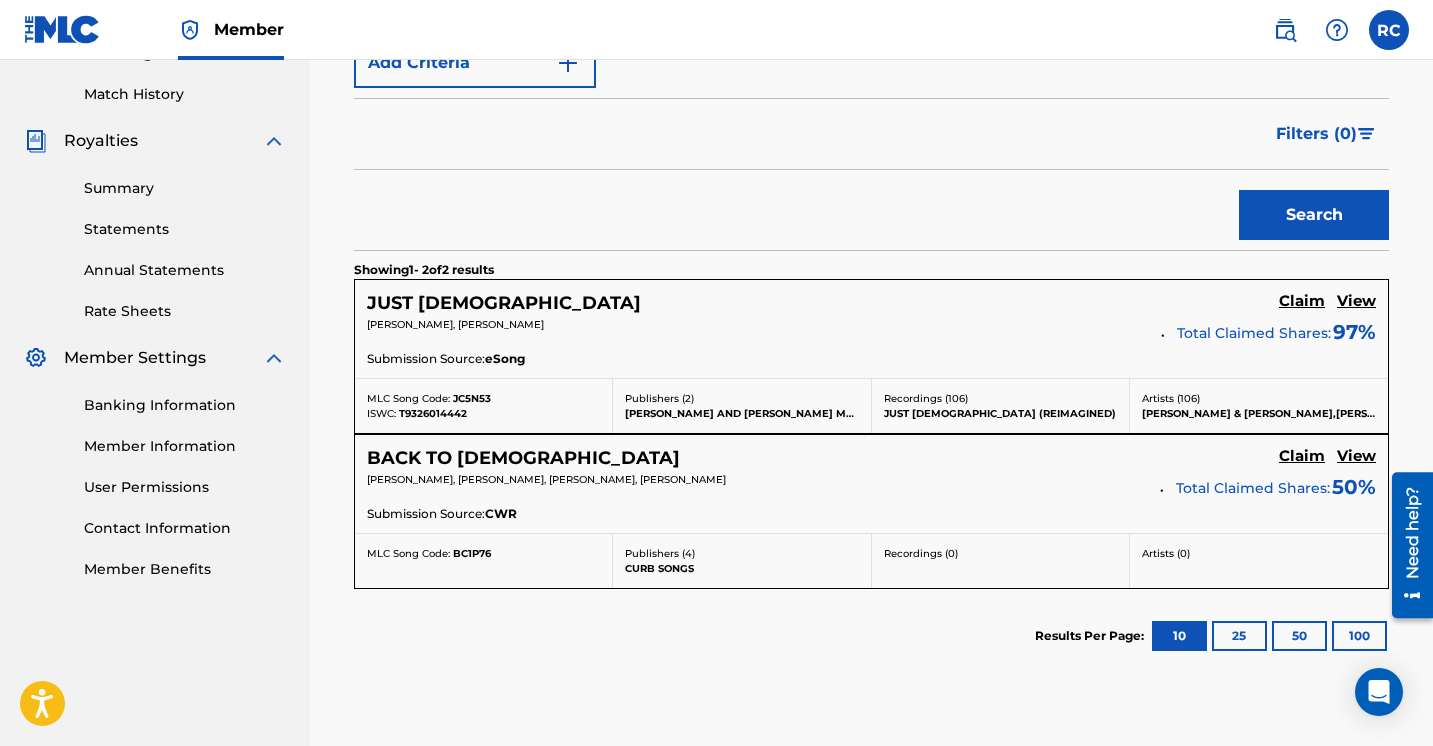 click on "25" at bounding box center (1239, 636) 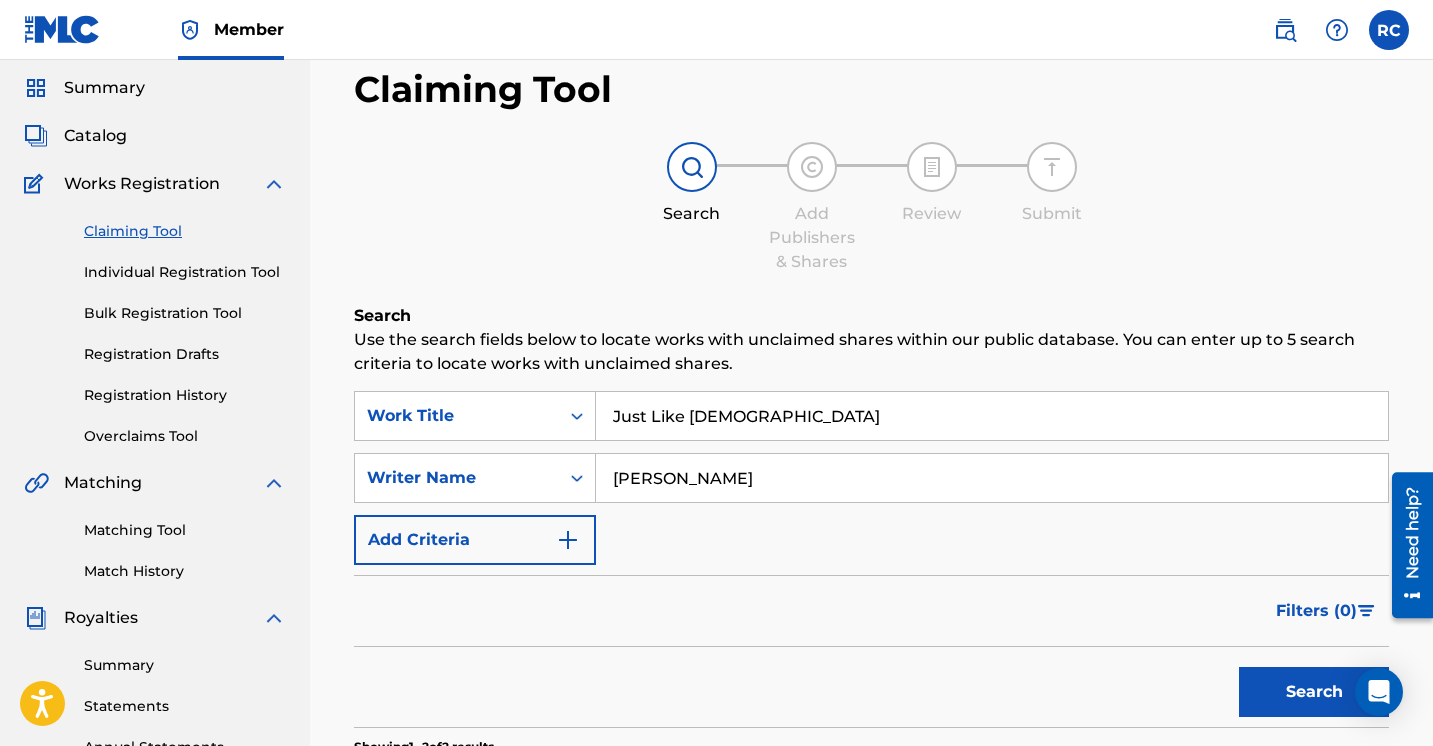 scroll, scrollTop: 61, scrollLeft: 0, axis: vertical 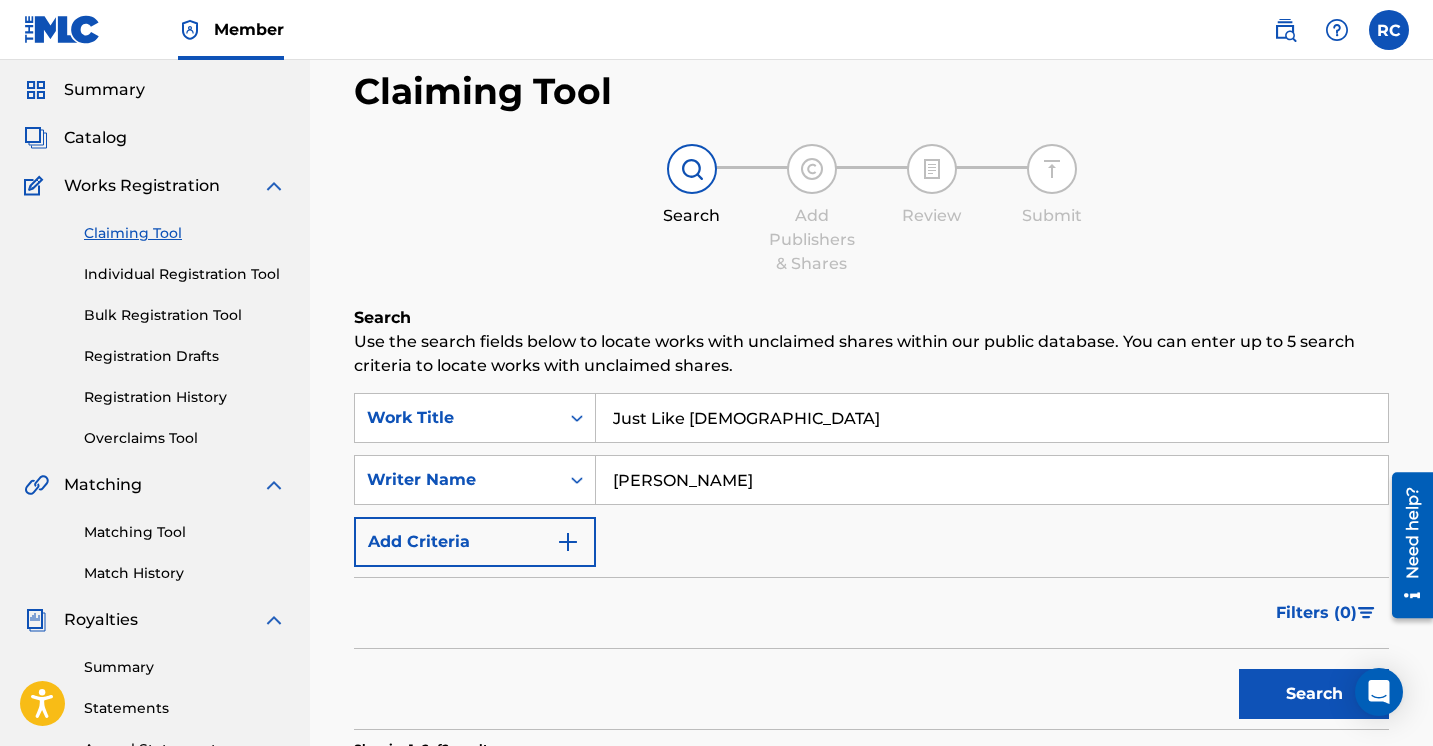 click on "Summary Catalog Works Registration Claiming Tool Individual Registration Tool Bulk Registration Tool Registration Drafts Registration History Overclaims Tool Matching Matching Tool Match History Royalties Summary Statements Annual Statements Rate Sheets Member Settings Banking Information Member Information User Permissions Contact Information Member Benefits" at bounding box center (155, 568) 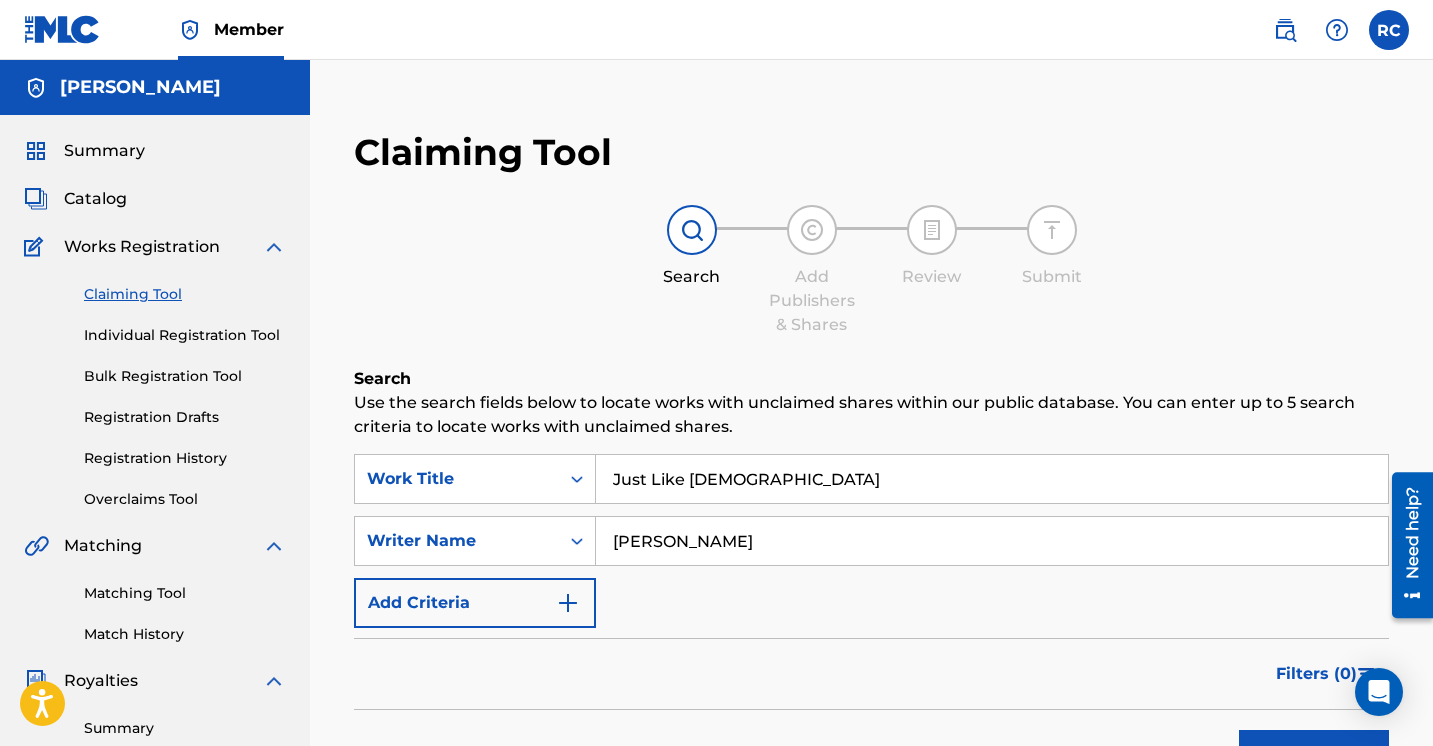 scroll, scrollTop: 0, scrollLeft: 0, axis: both 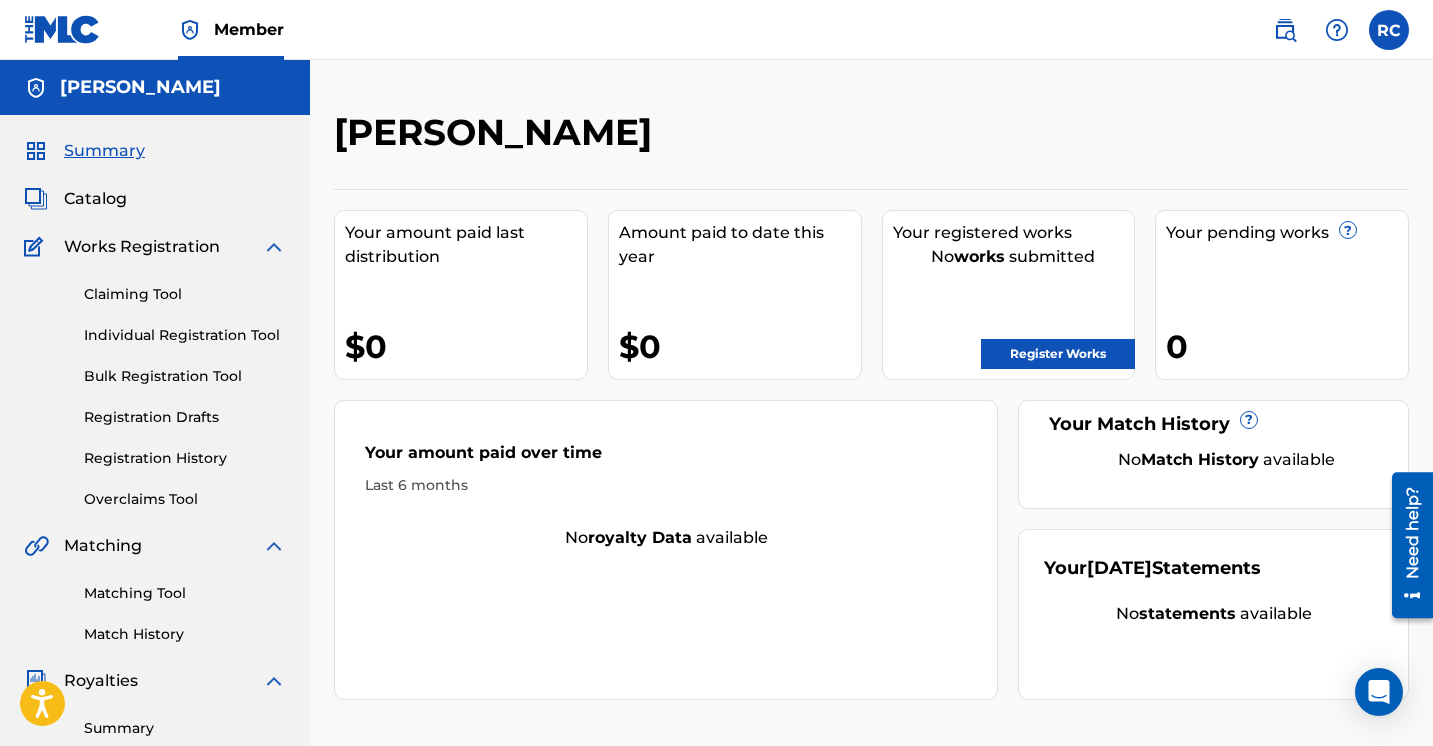 click on "Register Works" at bounding box center (1058, 354) 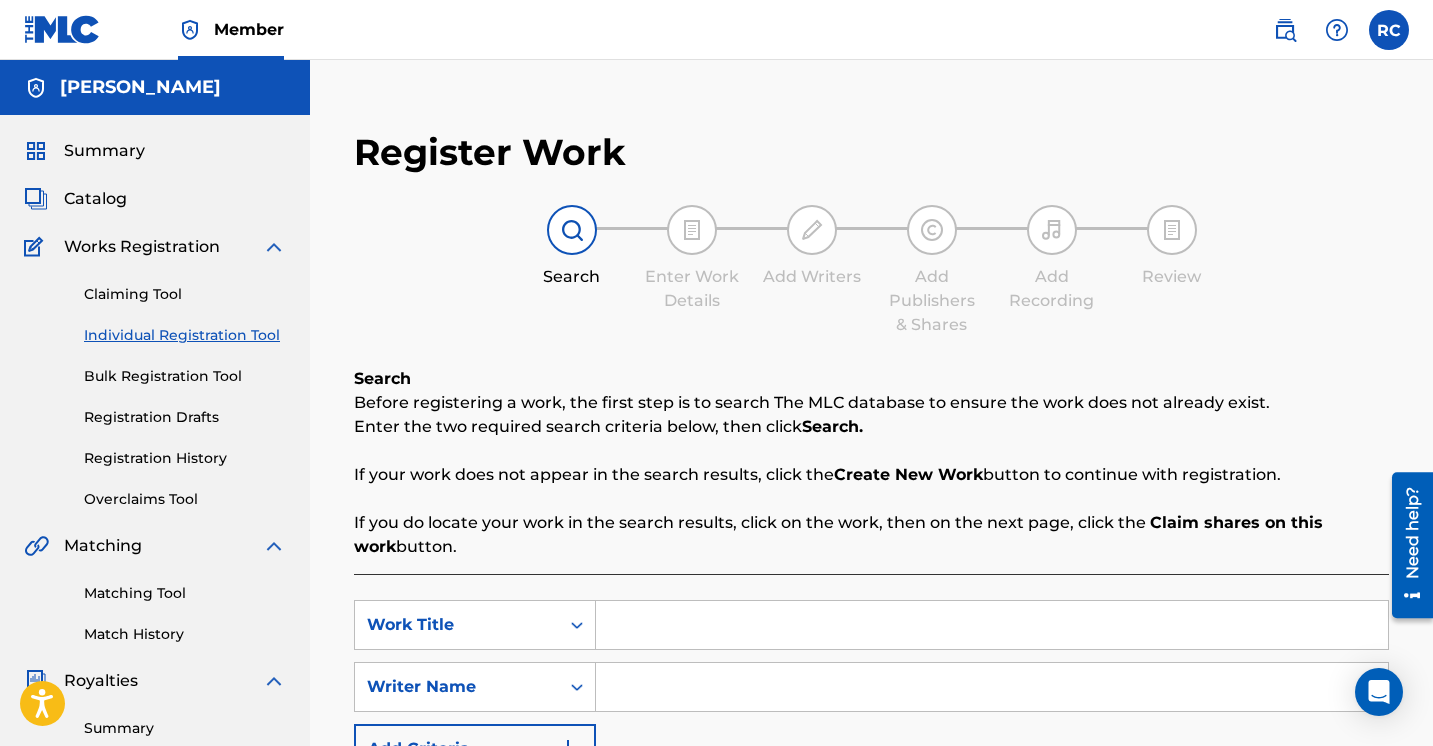 scroll, scrollTop: 219, scrollLeft: 0, axis: vertical 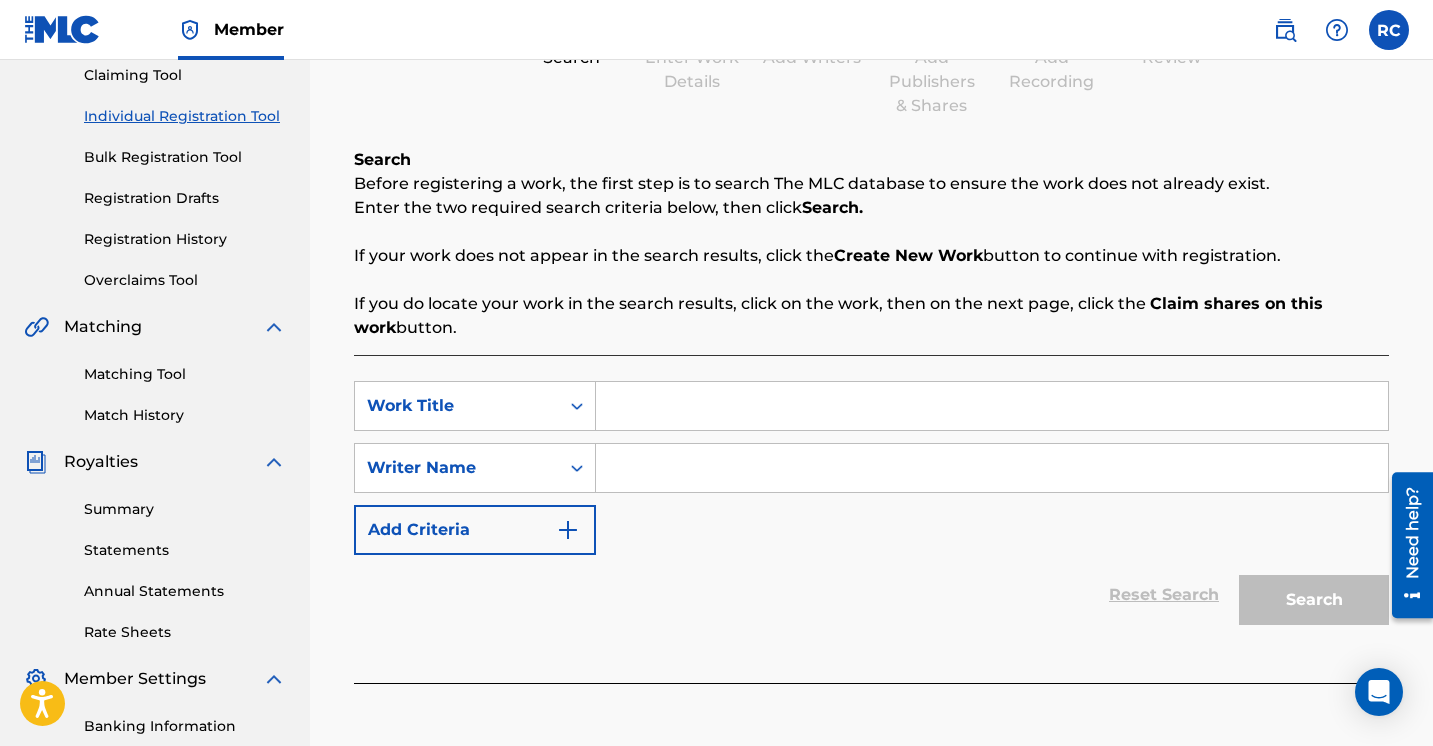 click at bounding box center [992, 406] 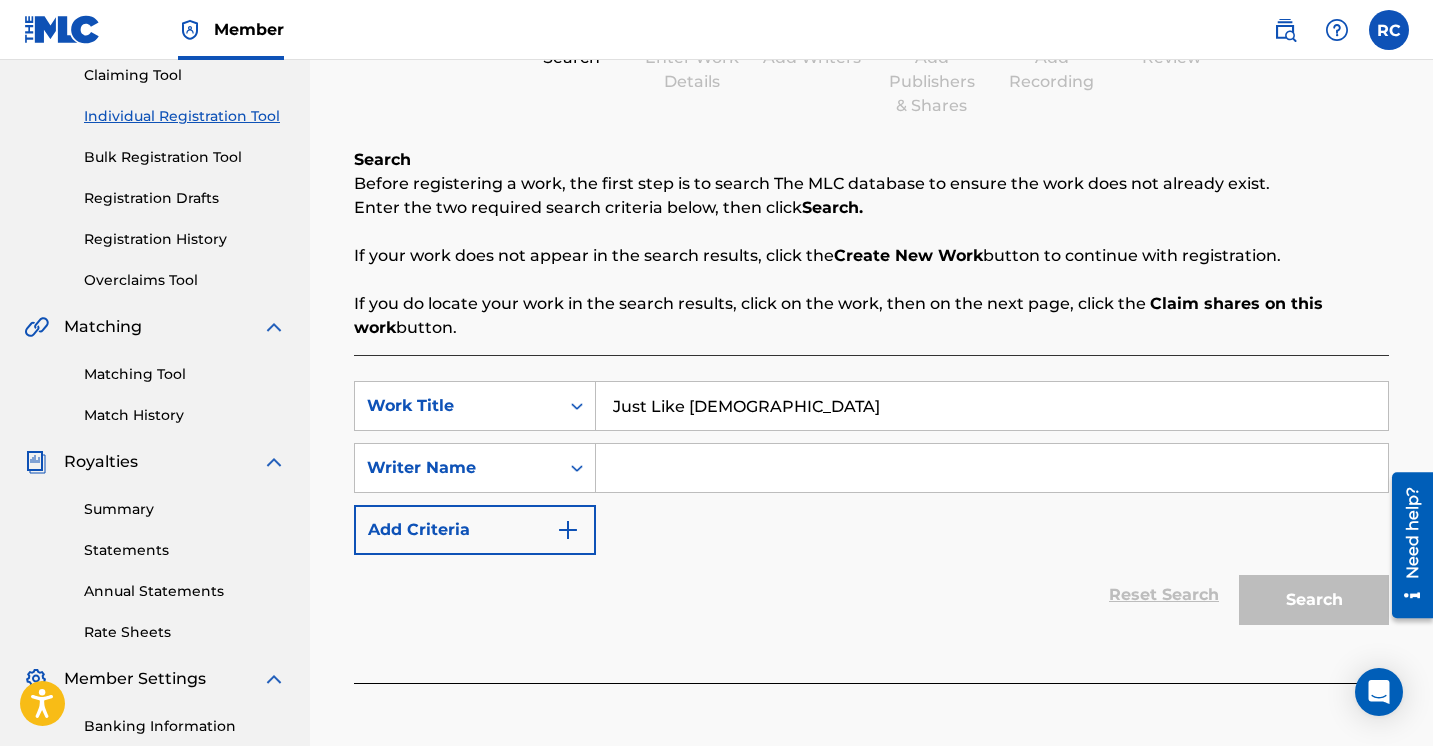 type on "Just Like [DEMOGRAPHIC_DATA]" 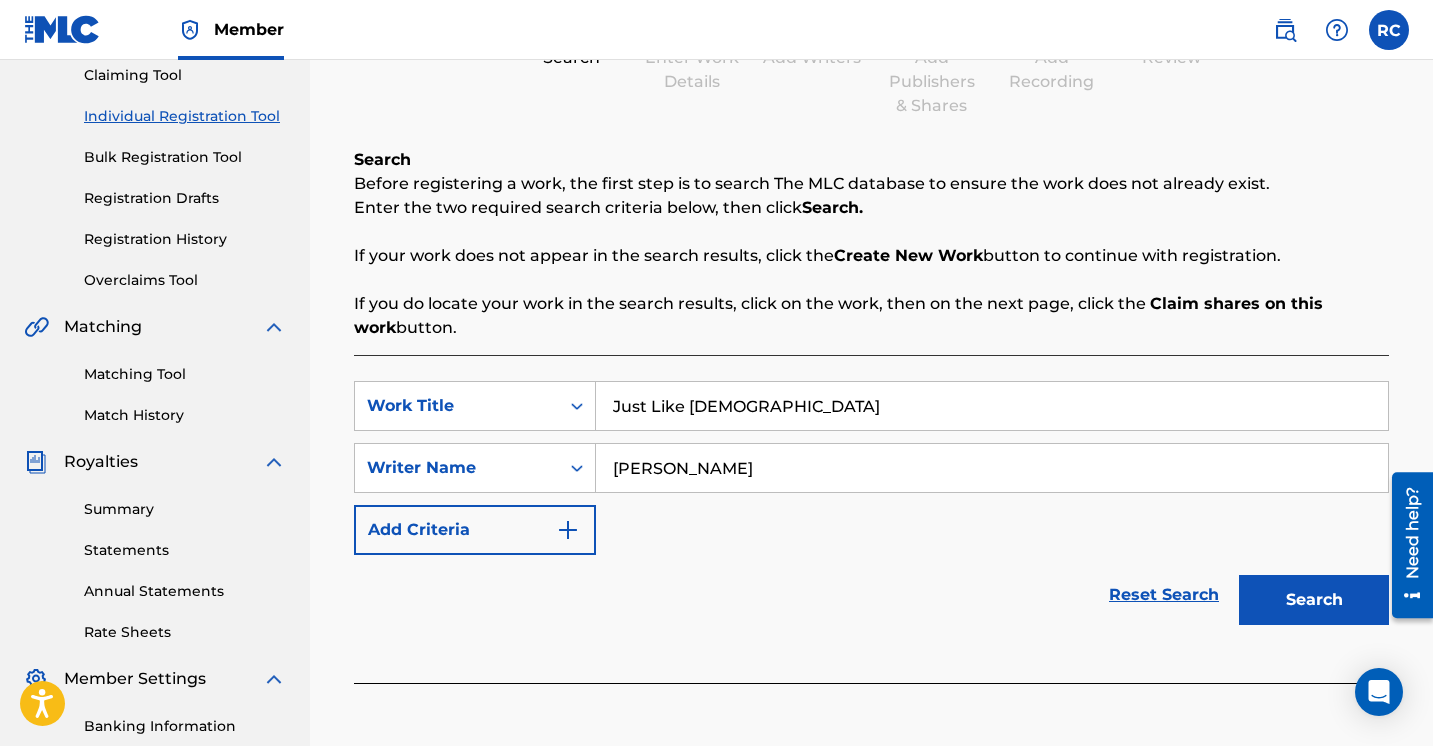 type on "[PERSON_NAME]" 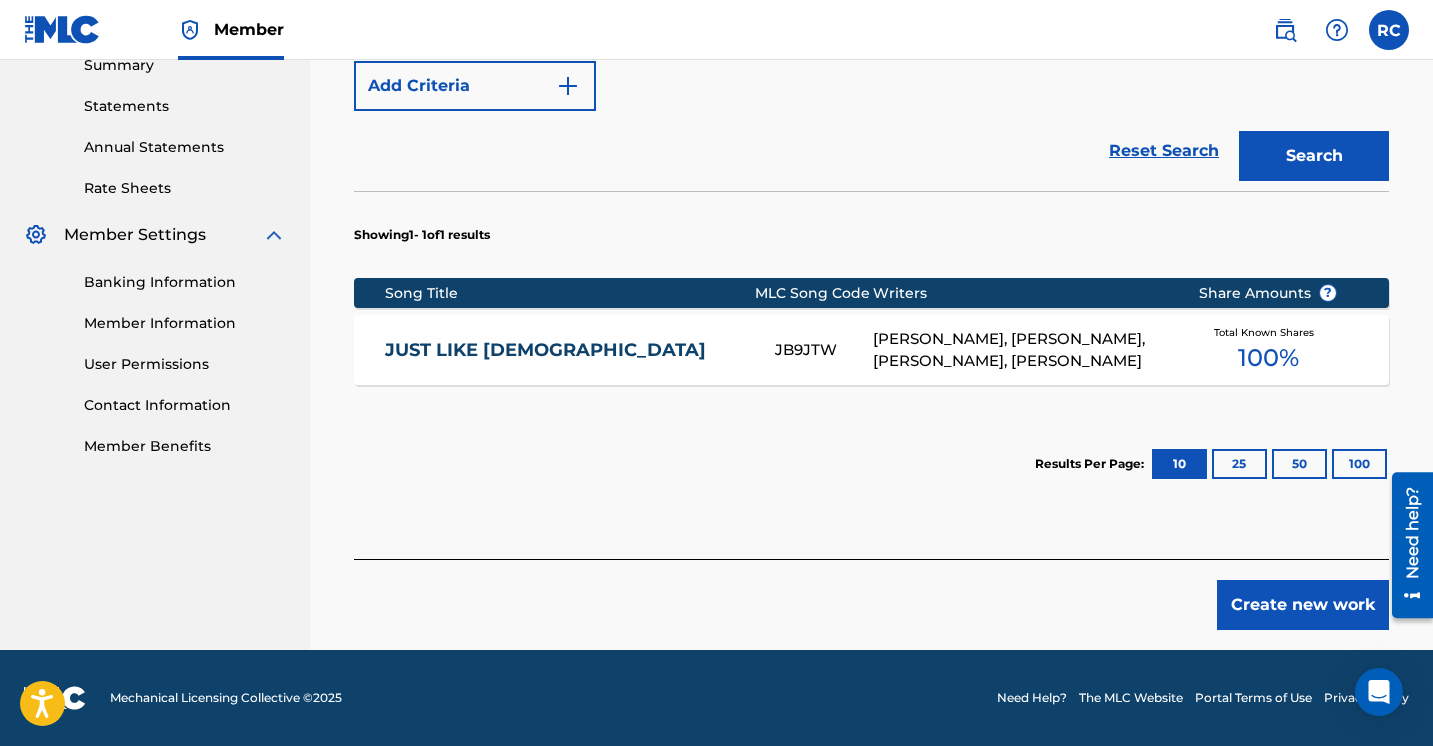 scroll, scrollTop: 663, scrollLeft: 0, axis: vertical 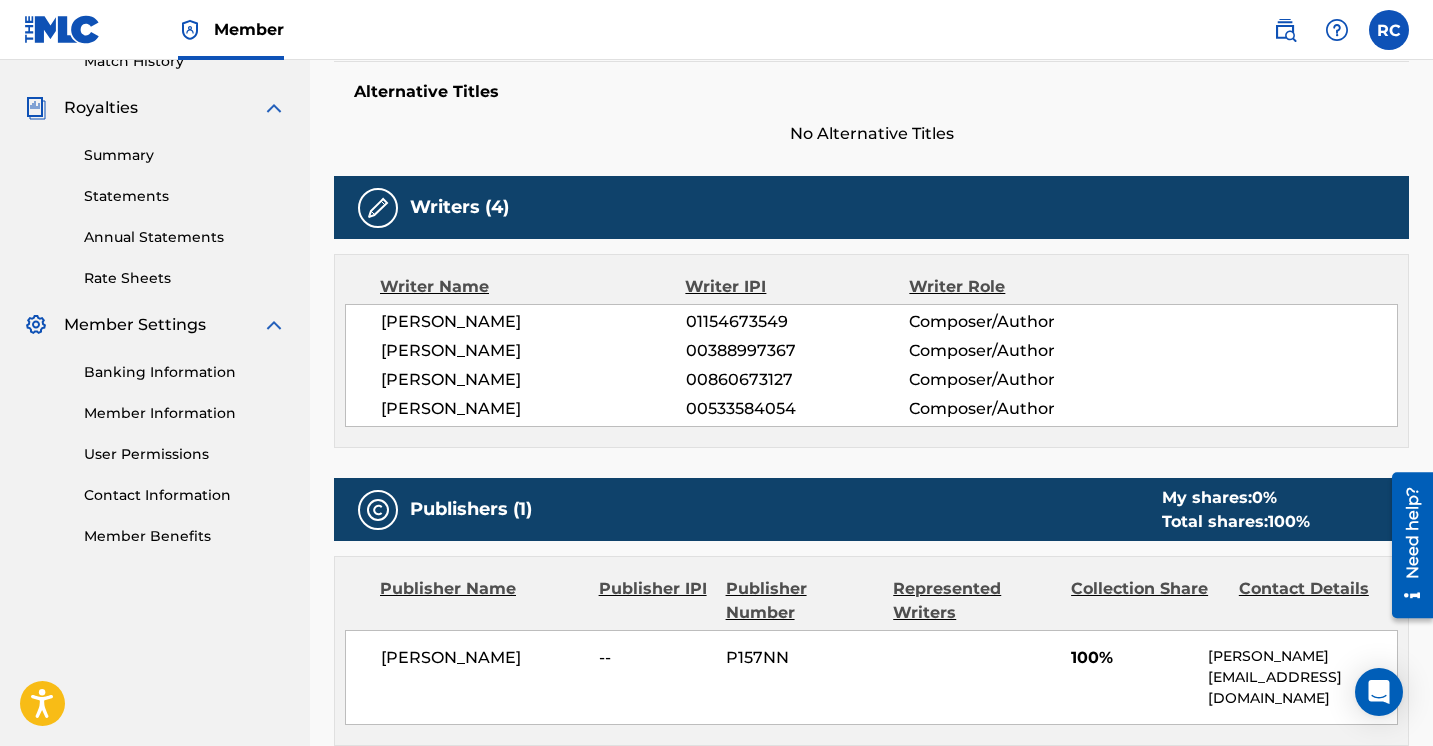 click on "01154673549" at bounding box center (798, 322) 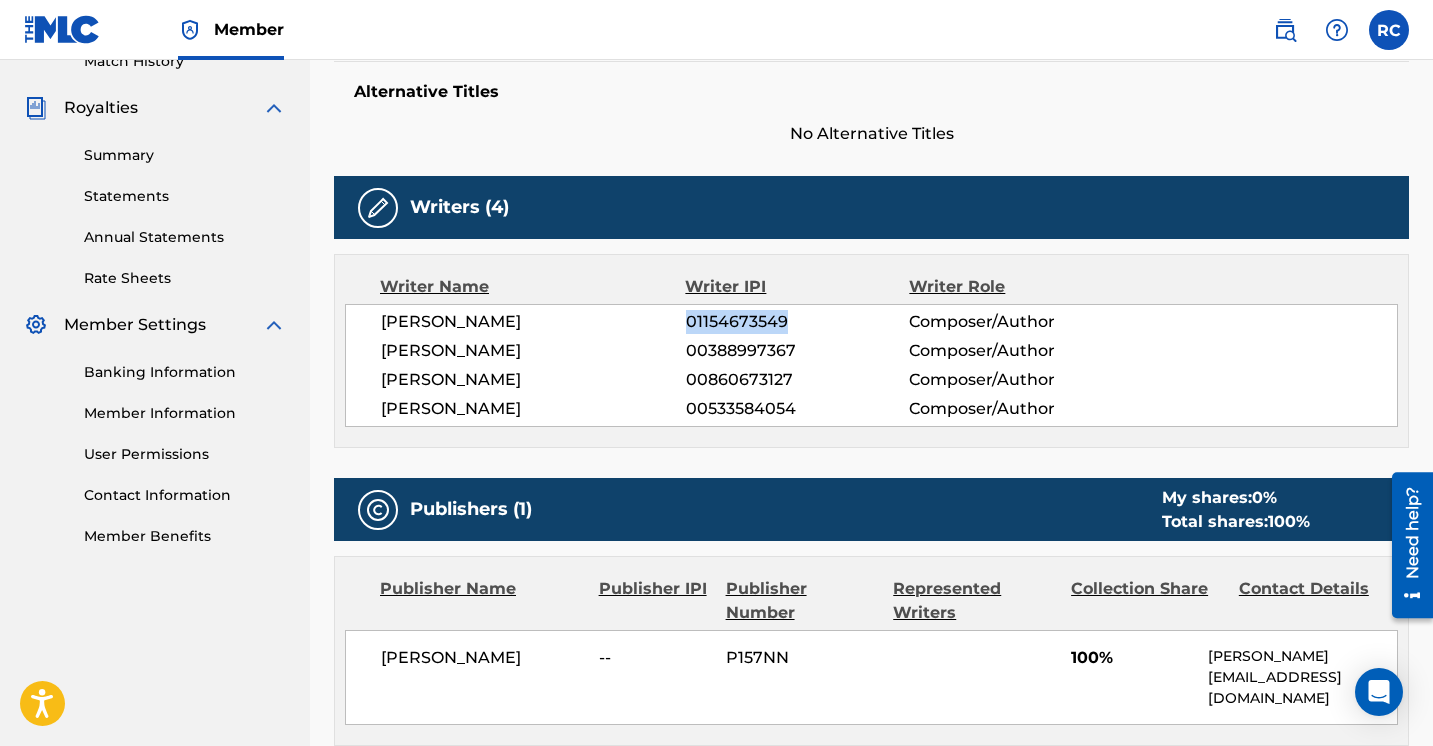 click on "01154673549" at bounding box center [798, 322] 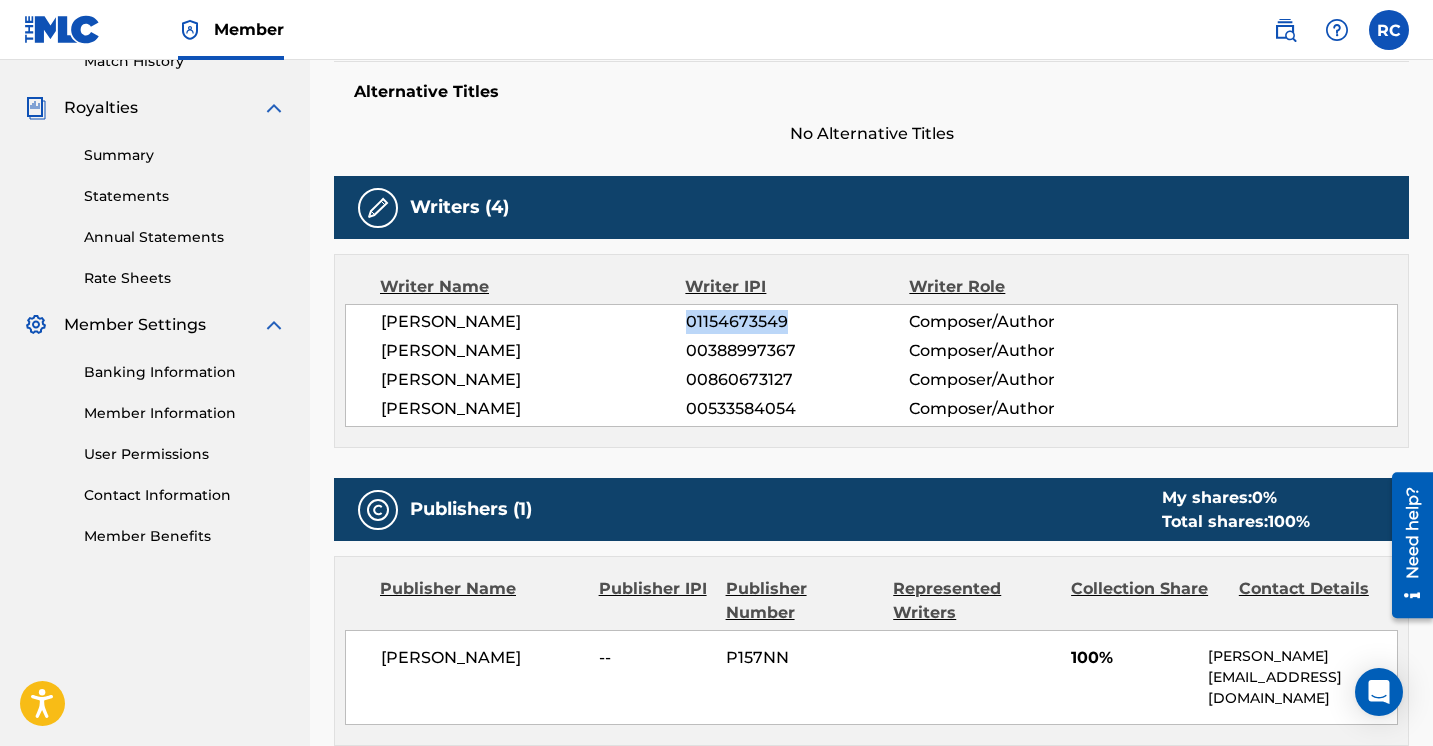 click on "Banking Information" at bounding box center (185, 372) 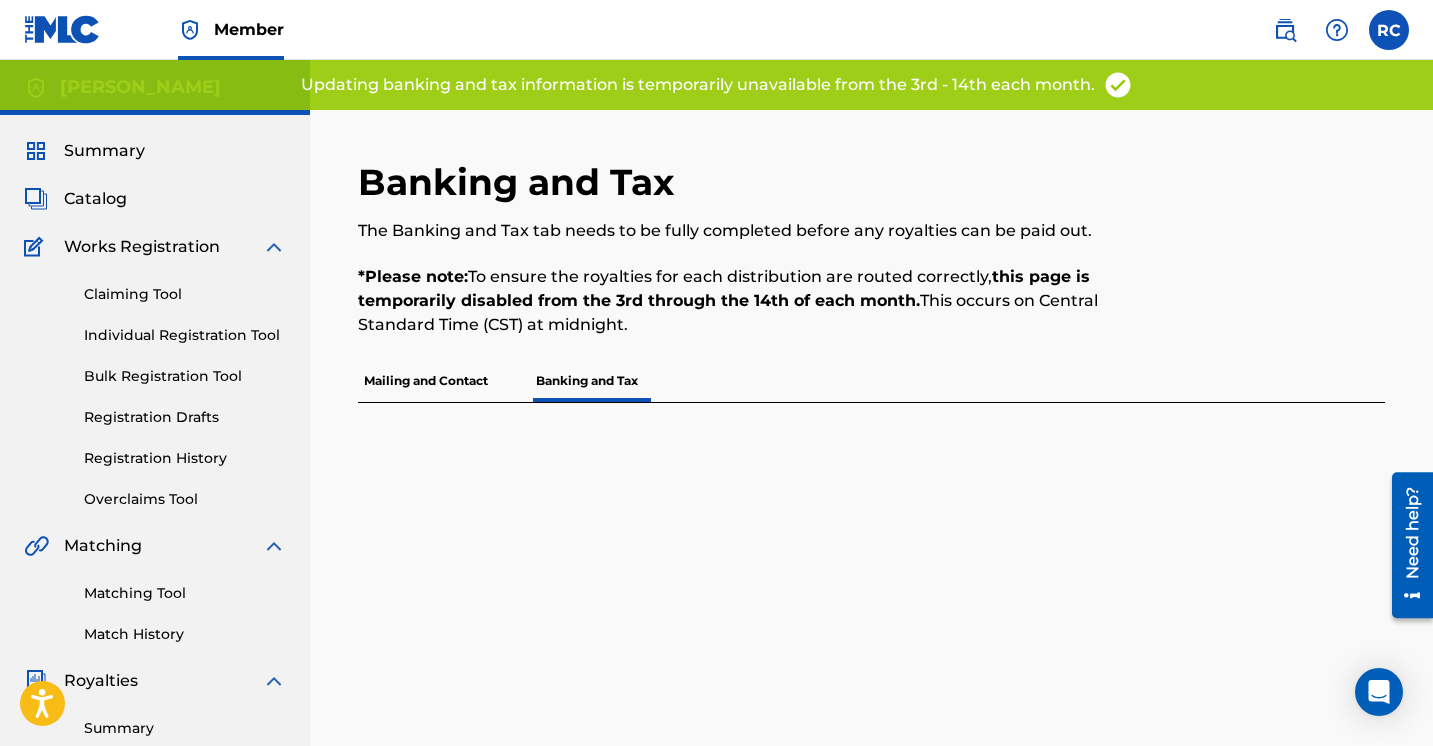 scroll, scrollTop: 4, scrollLeft: 0, axis: vertical 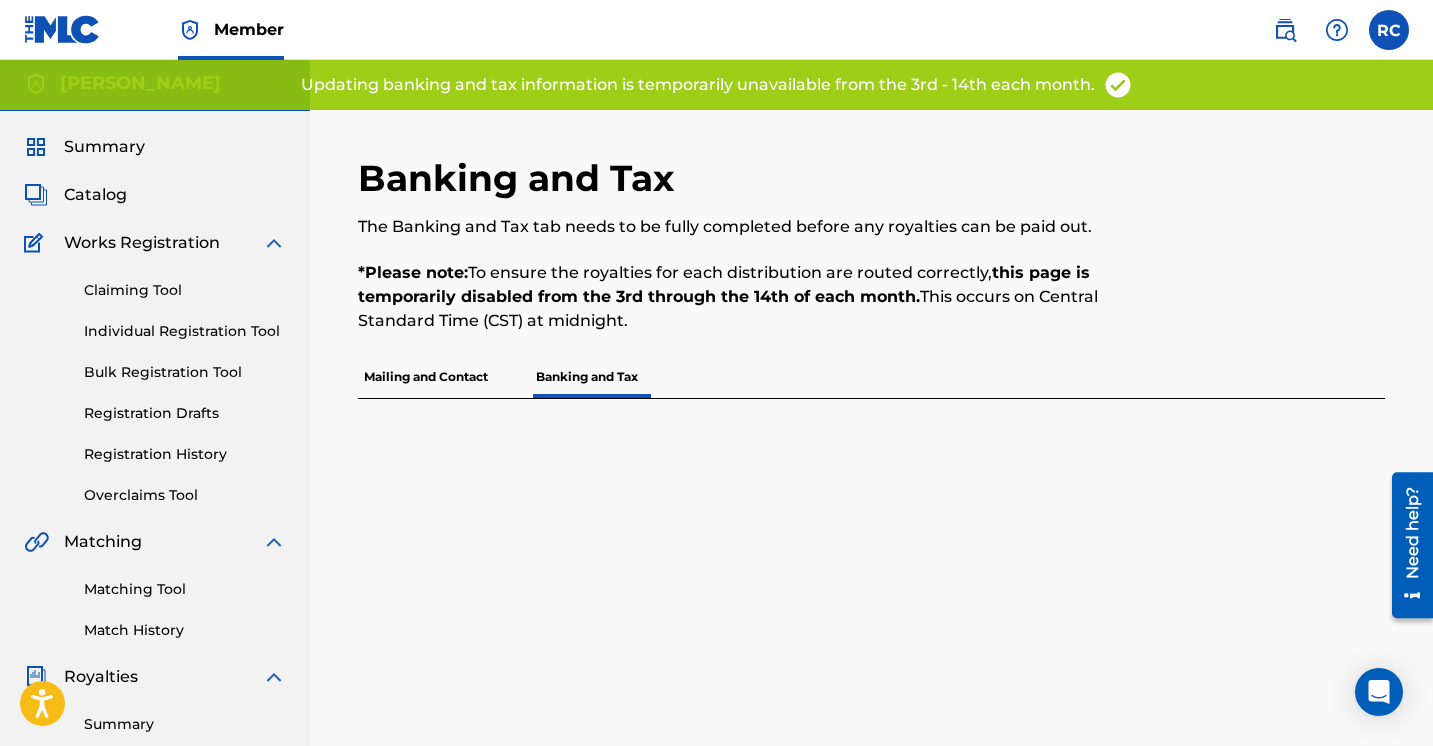 click on "Mailing and Contact" at bounding box center [426, 377] 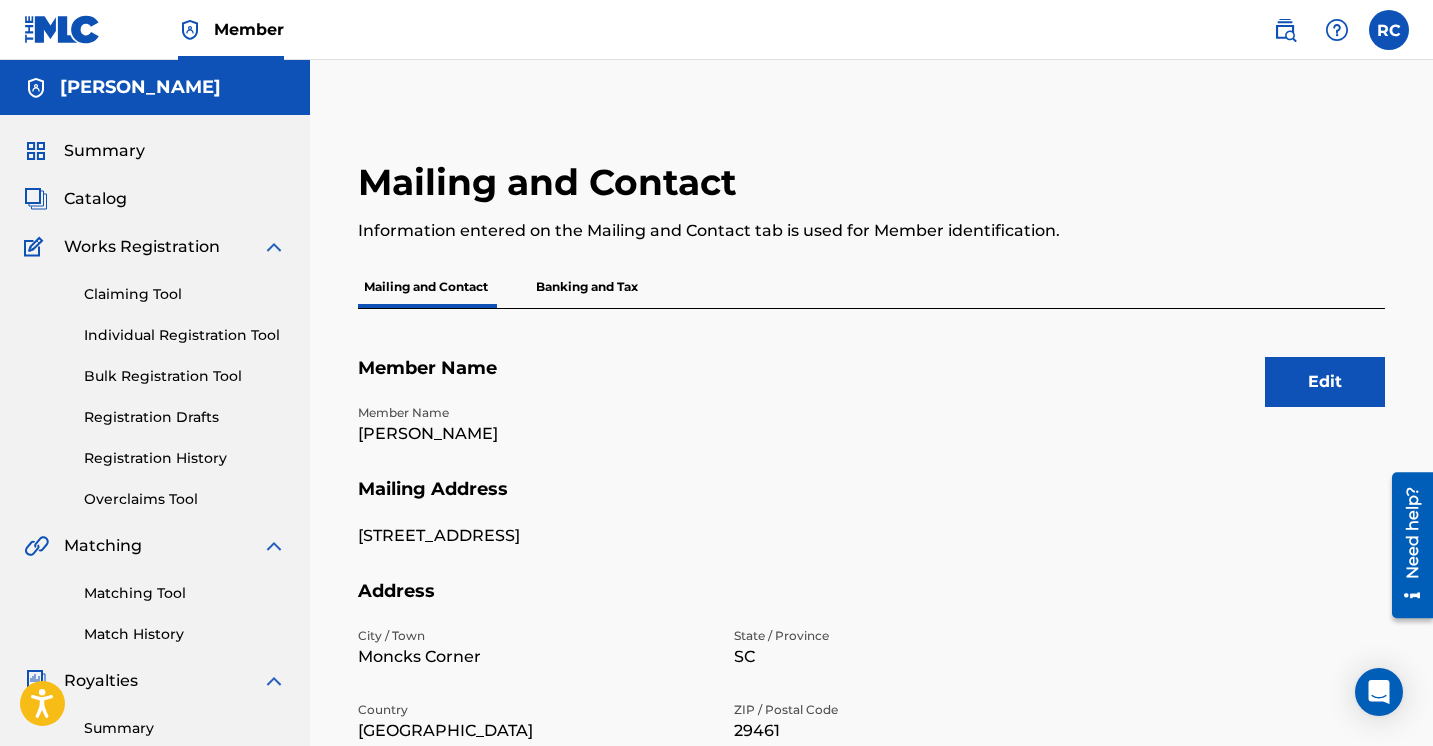 scroll, scrollTop: 0, scrollLeft: 0, axis: both 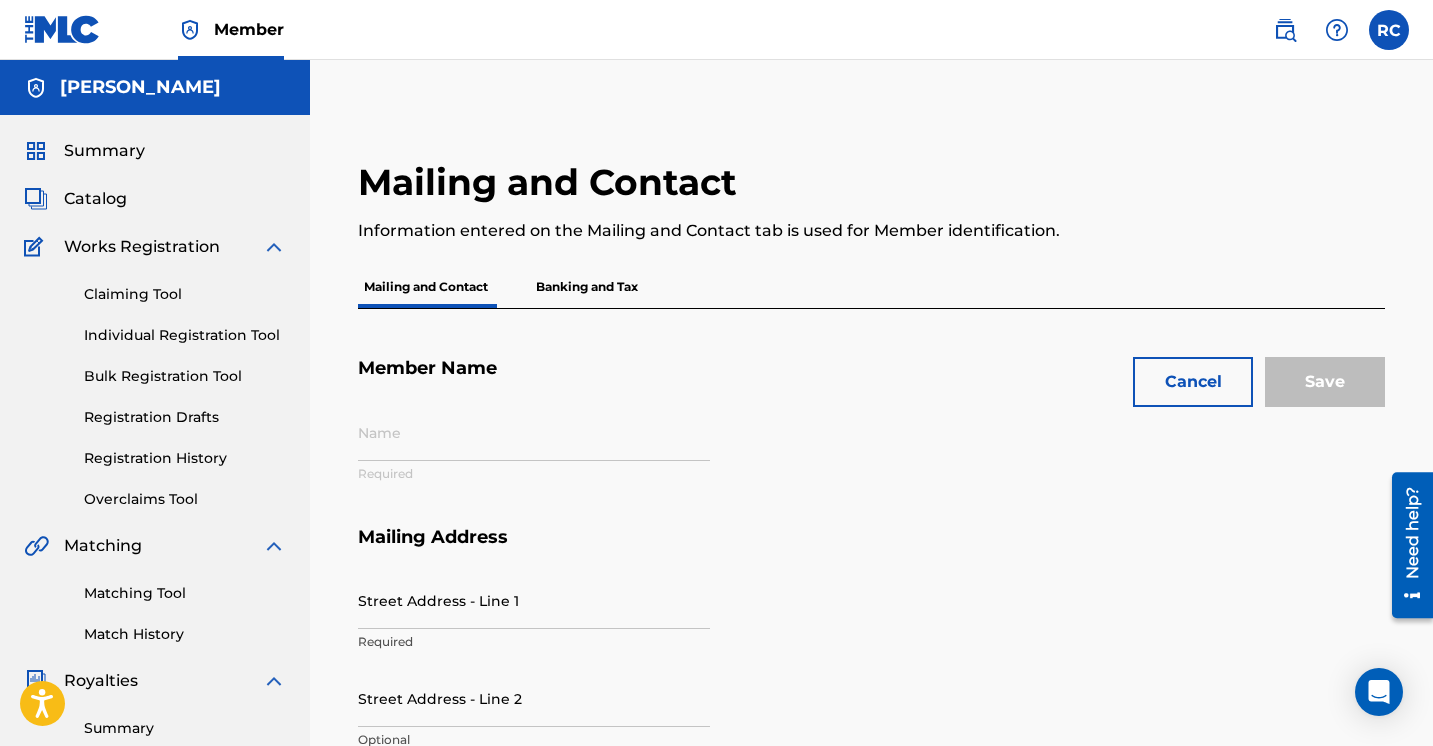 type on "[PERSON_NAME]" 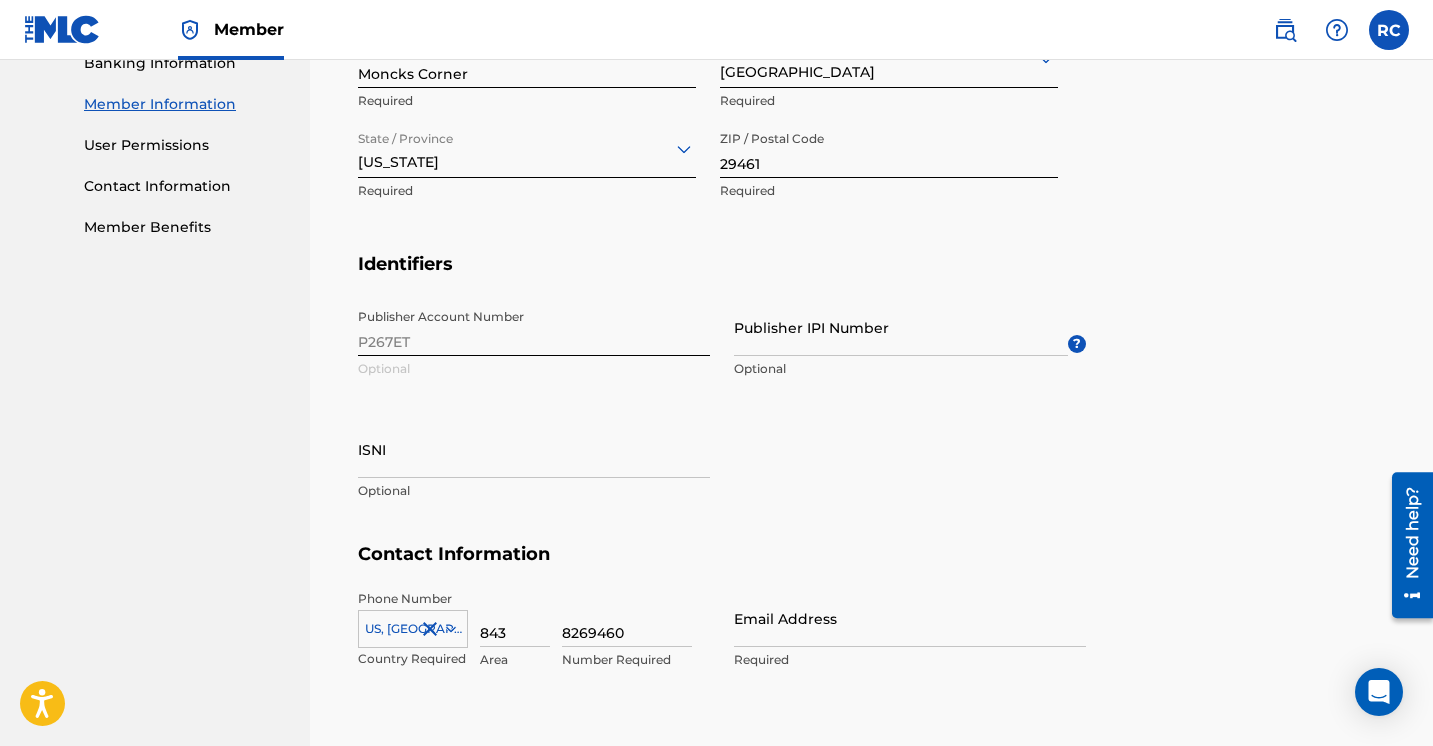 scroll, scrollTop: 865, scrollLeft: 0, axis: vertical 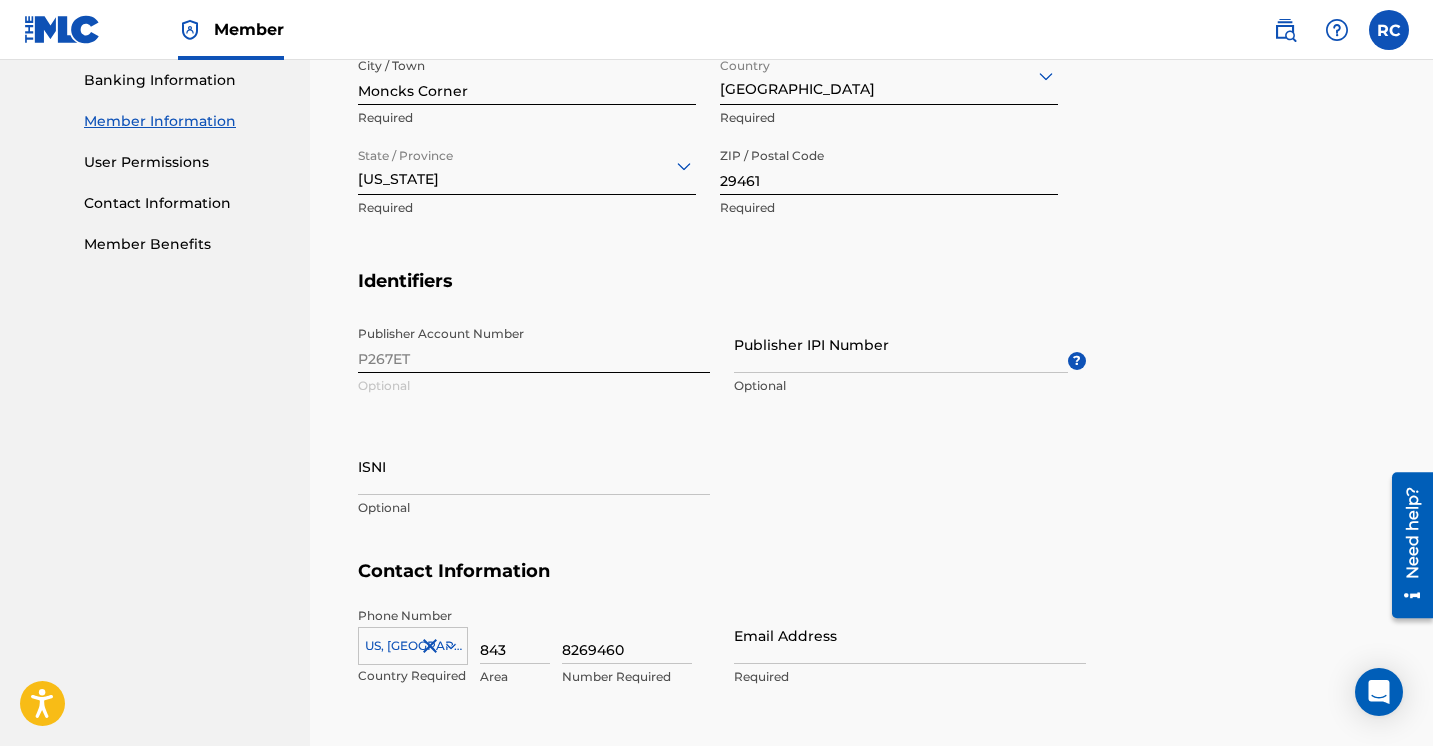click on "Publisher IPI Number" at bounding box center [901, 344] 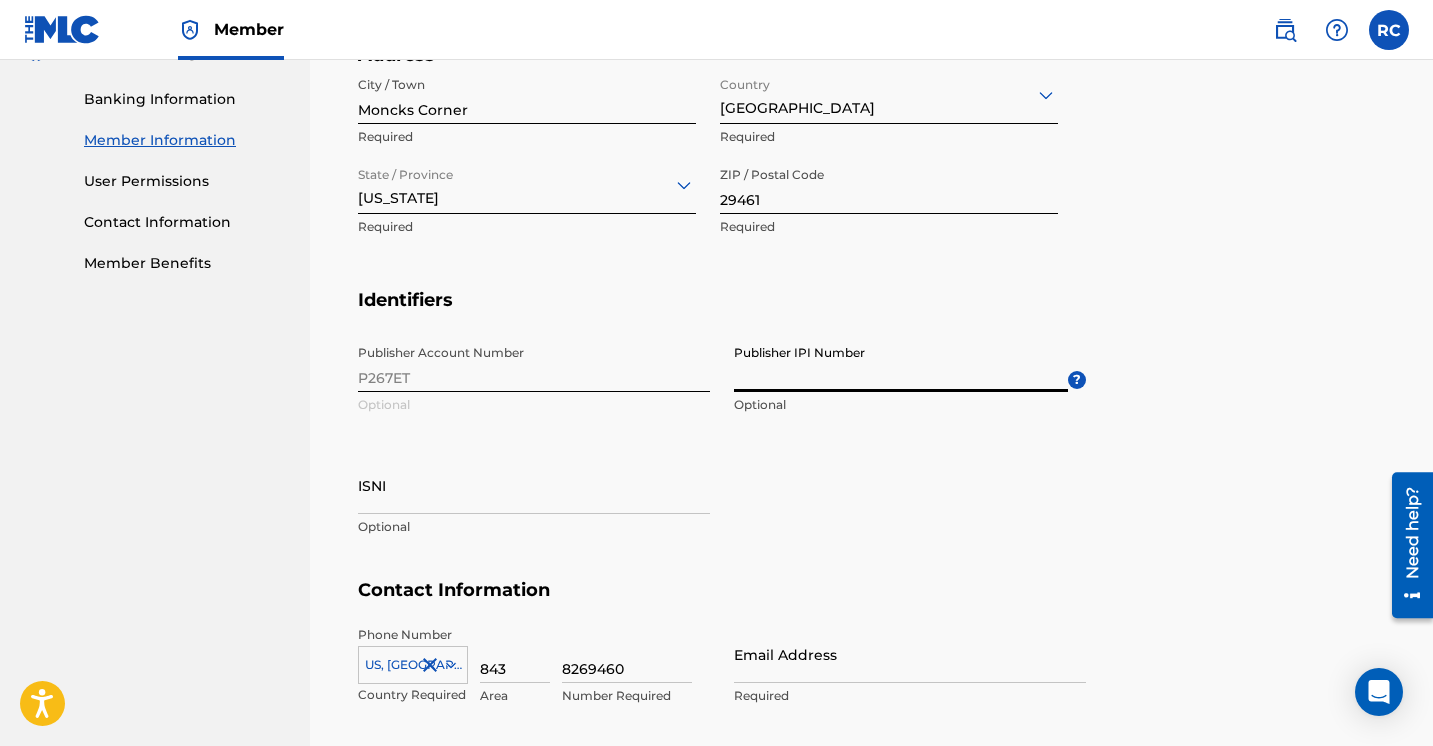 scroll, scrollTop: 846, scrollLeft: 0, axis: vertical 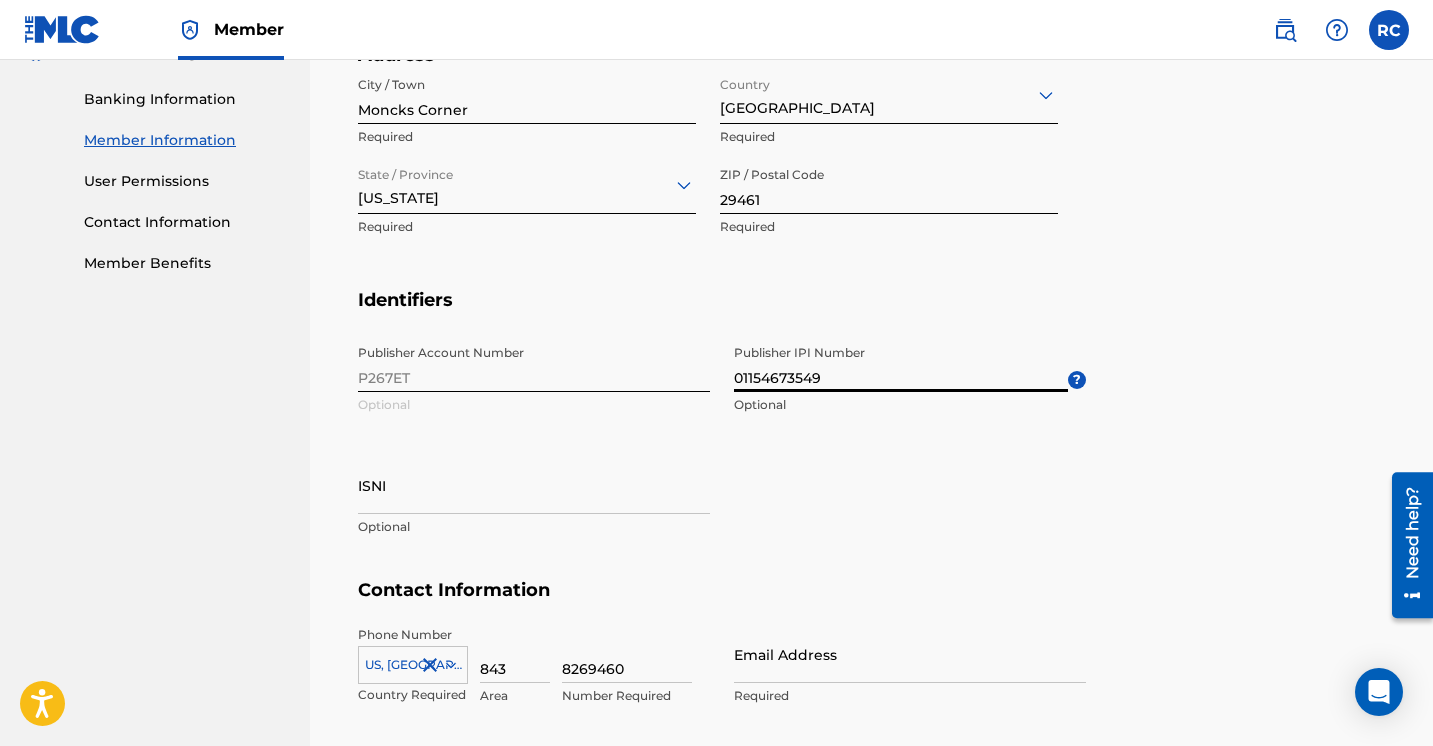 click on "01154673549" at bounding box center (901, 363) 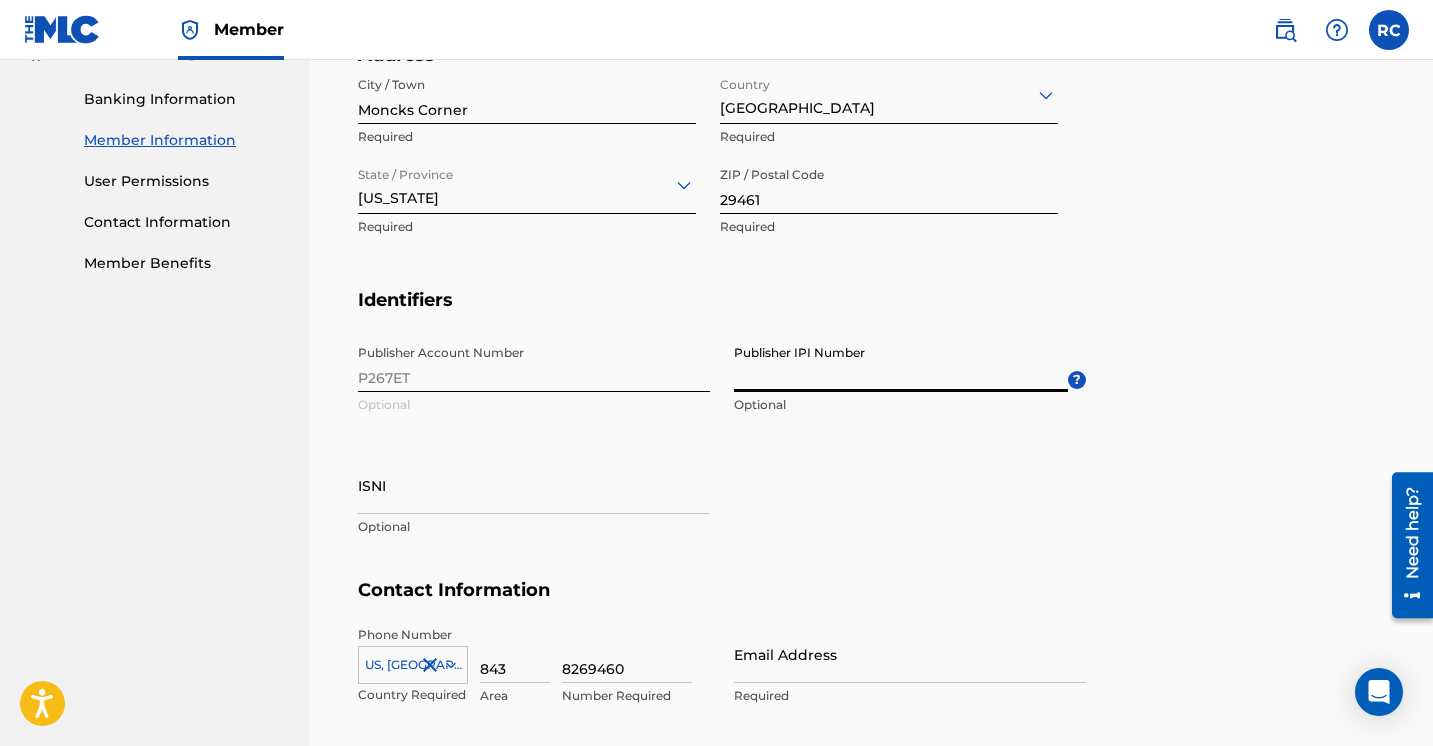 click on "Identifiers Publisher Account Number P267ET Optional Publisher IPI Number Optional ? ISNI Optional" at bounding box center [871, 434] 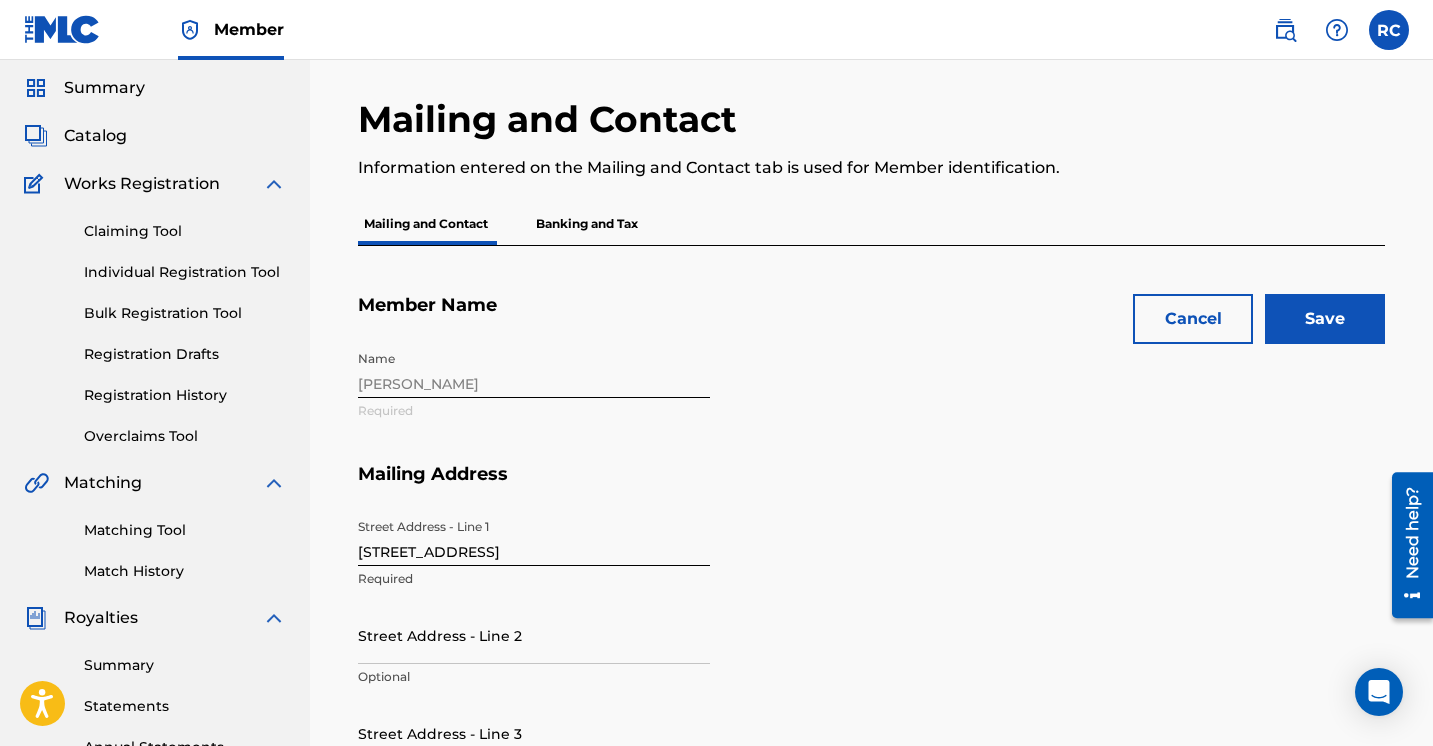 scroll, scrollTop: 40, scrollLeft: 0, axis: vertical 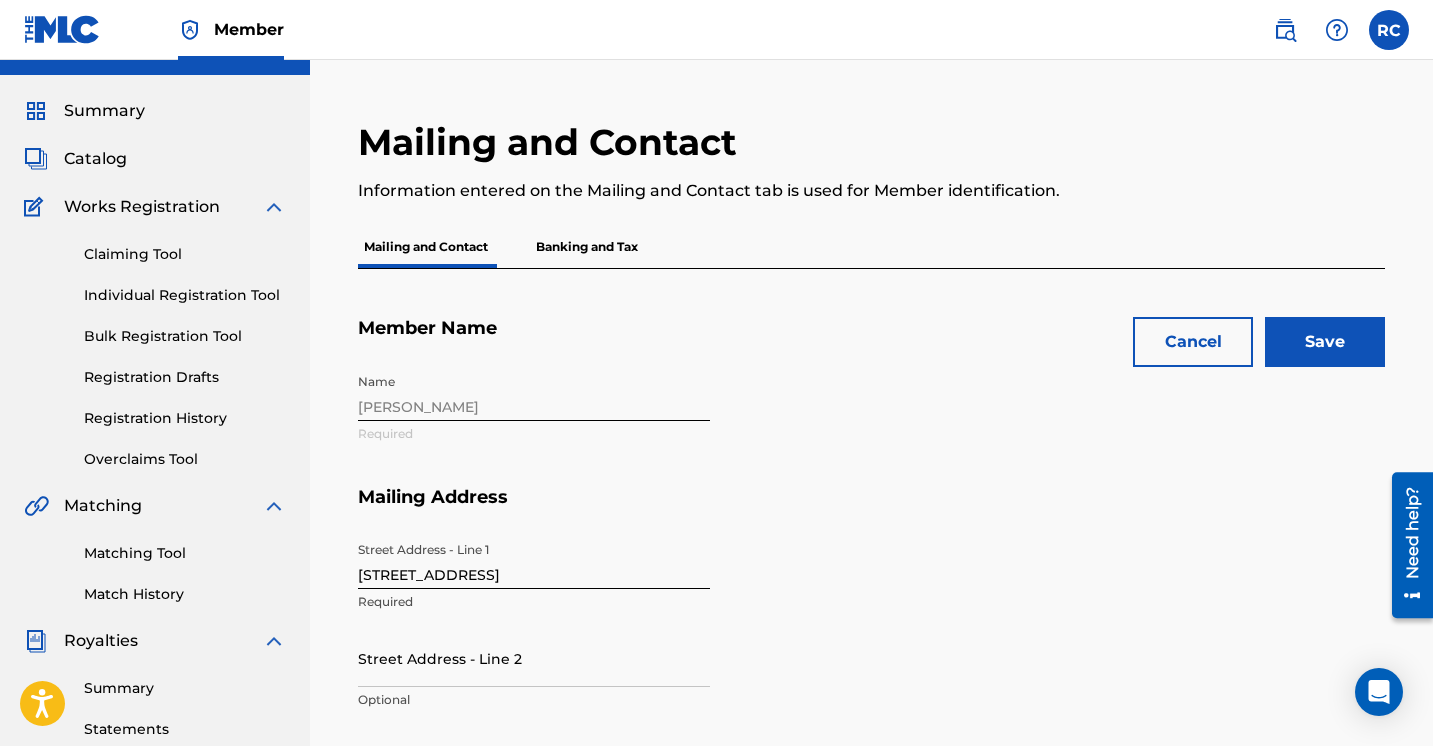 click on "Summary" at bounding box center (104, 111) 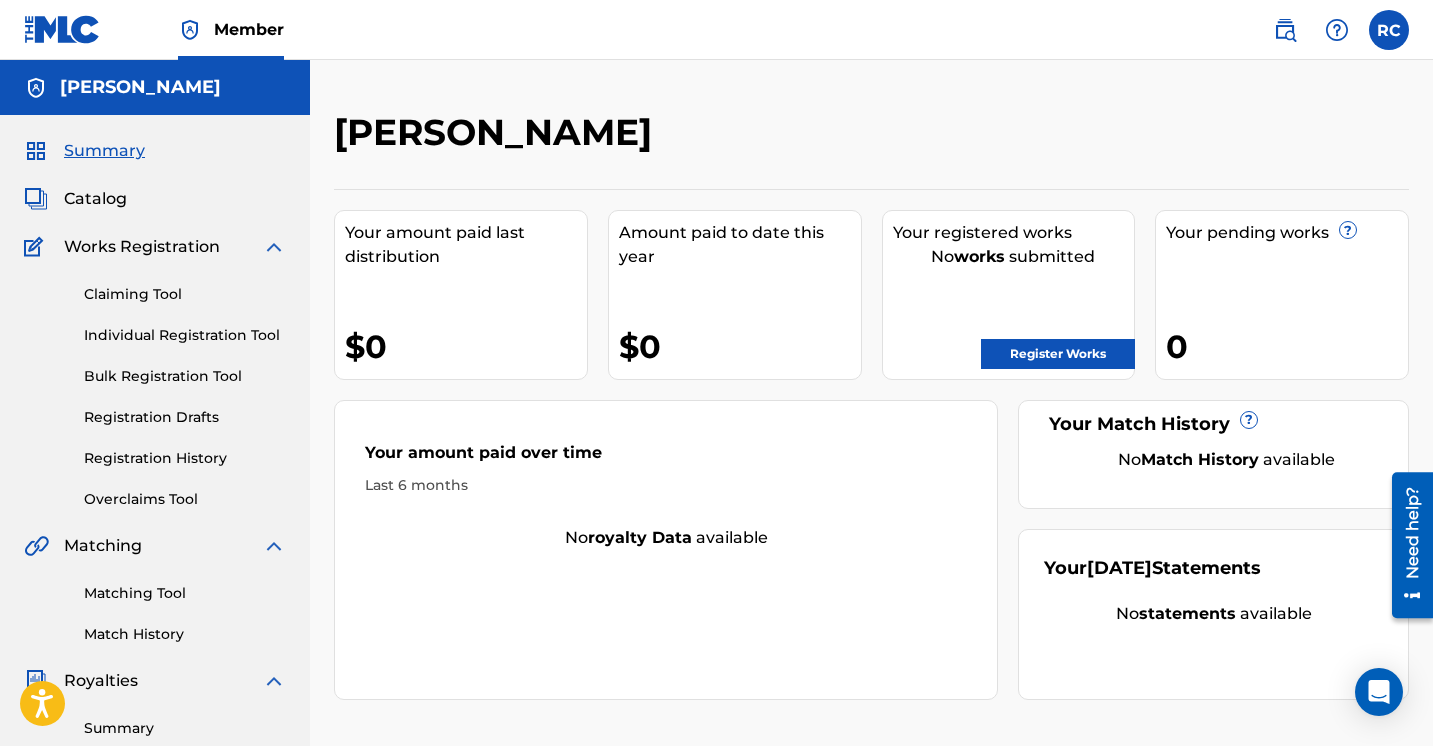 click on "Register Works" at bounding box center [1058, 354] 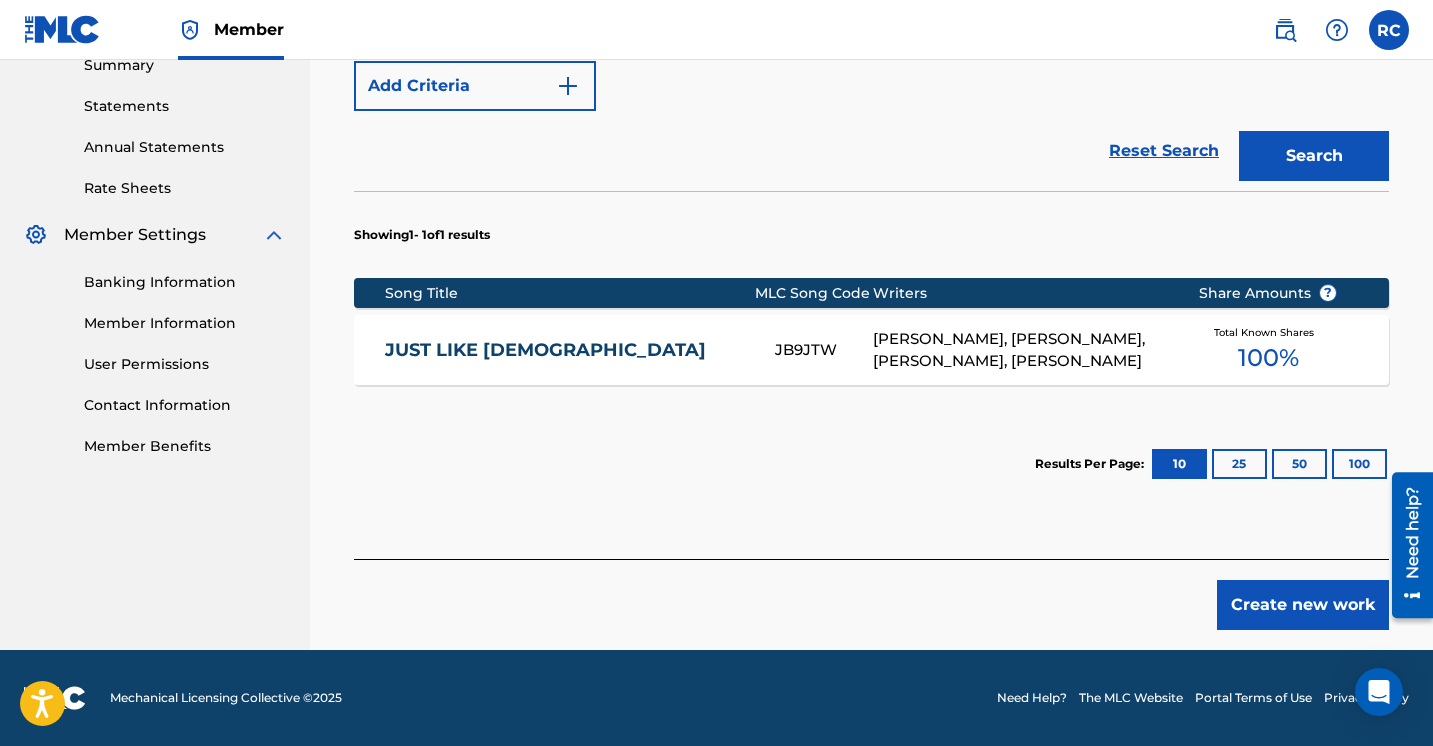 scroll, scrollTop: 663, scrollLeft: 0, axis: vertical 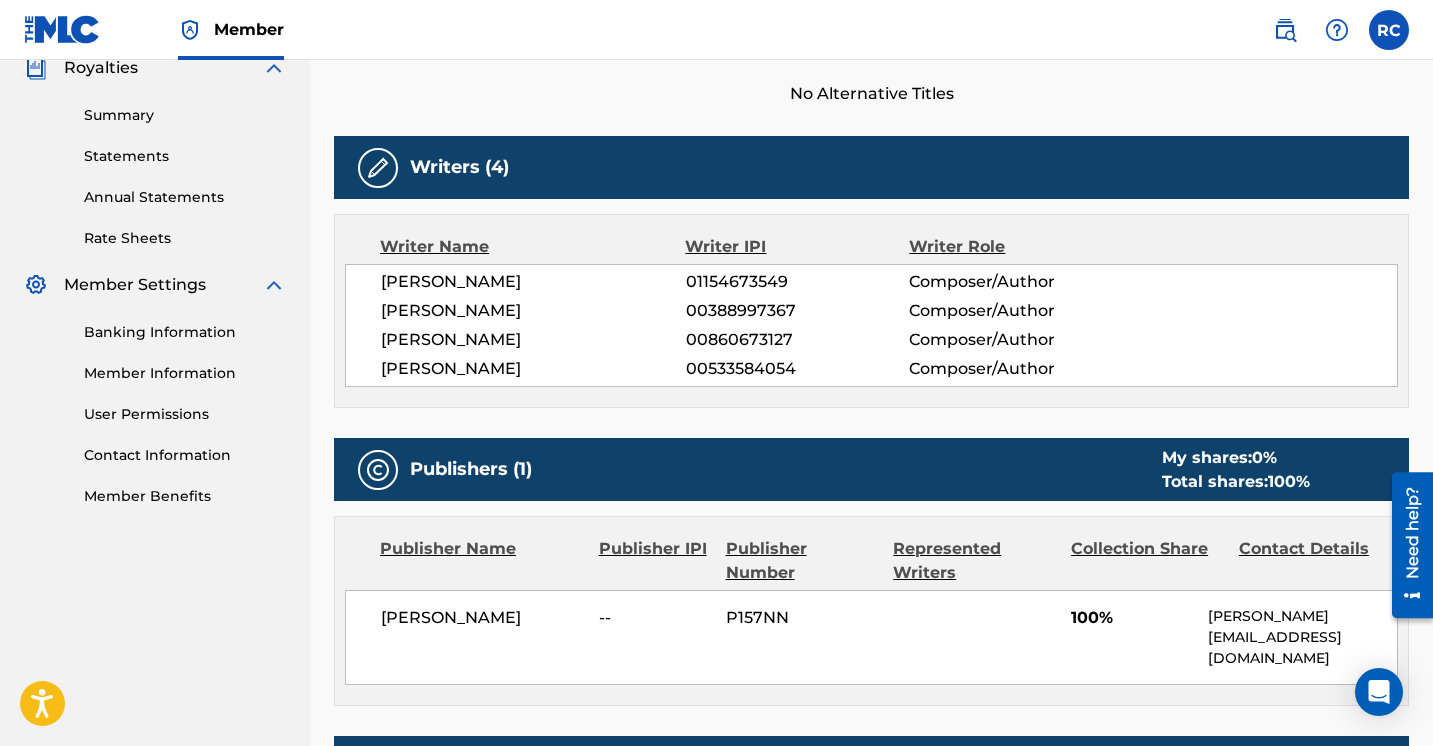 click on "Writer IPI" at bounding box center [797, 247] 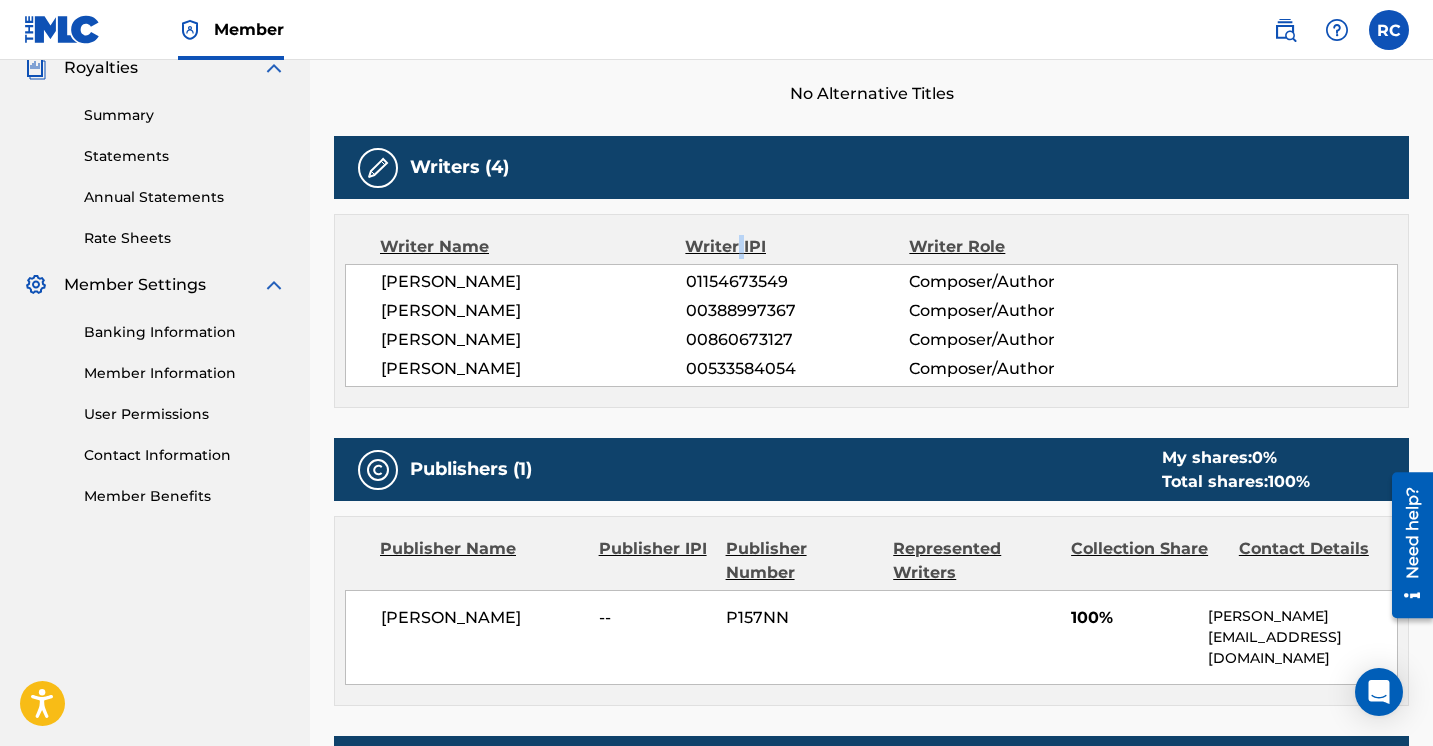 click on "Writer IPI" at bounding box center [797, 247] 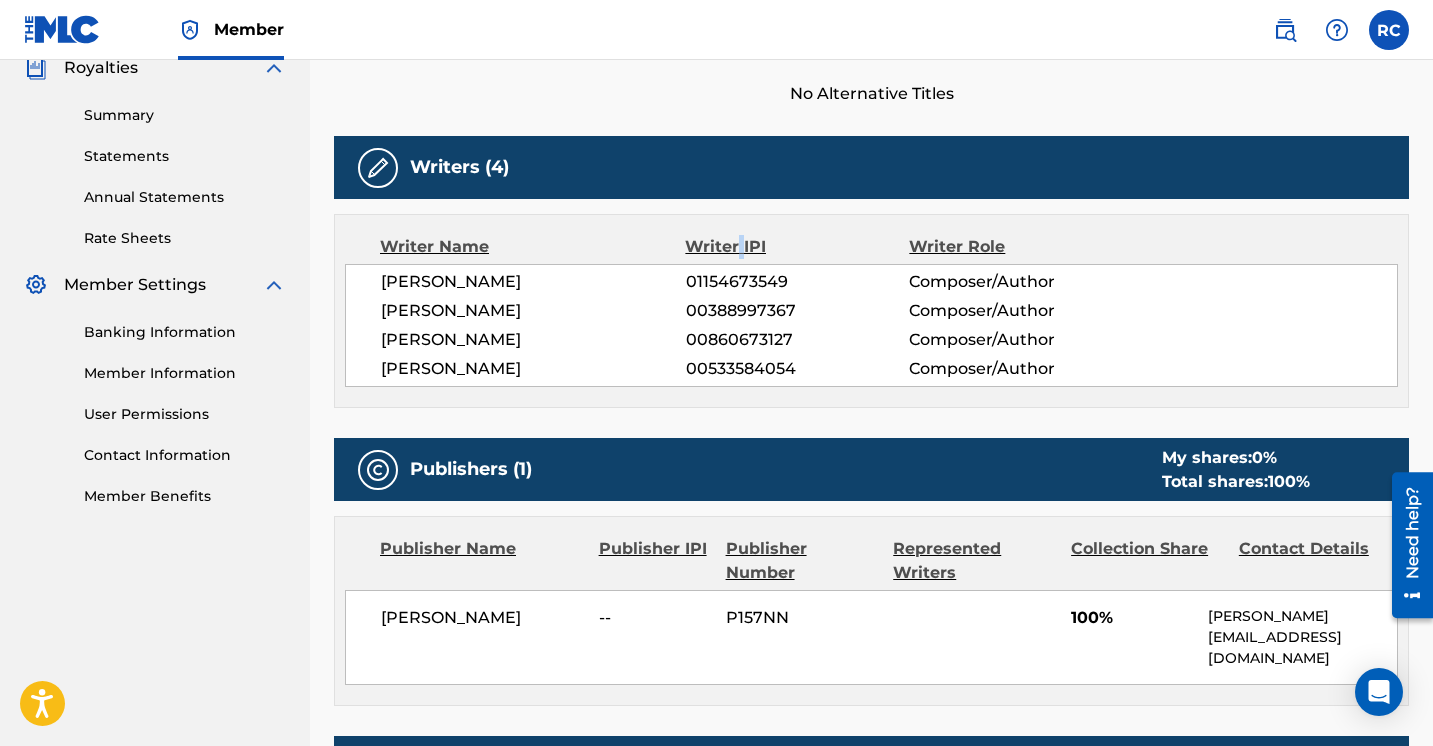 click on "Member Information" at bounding box center (185, 373) 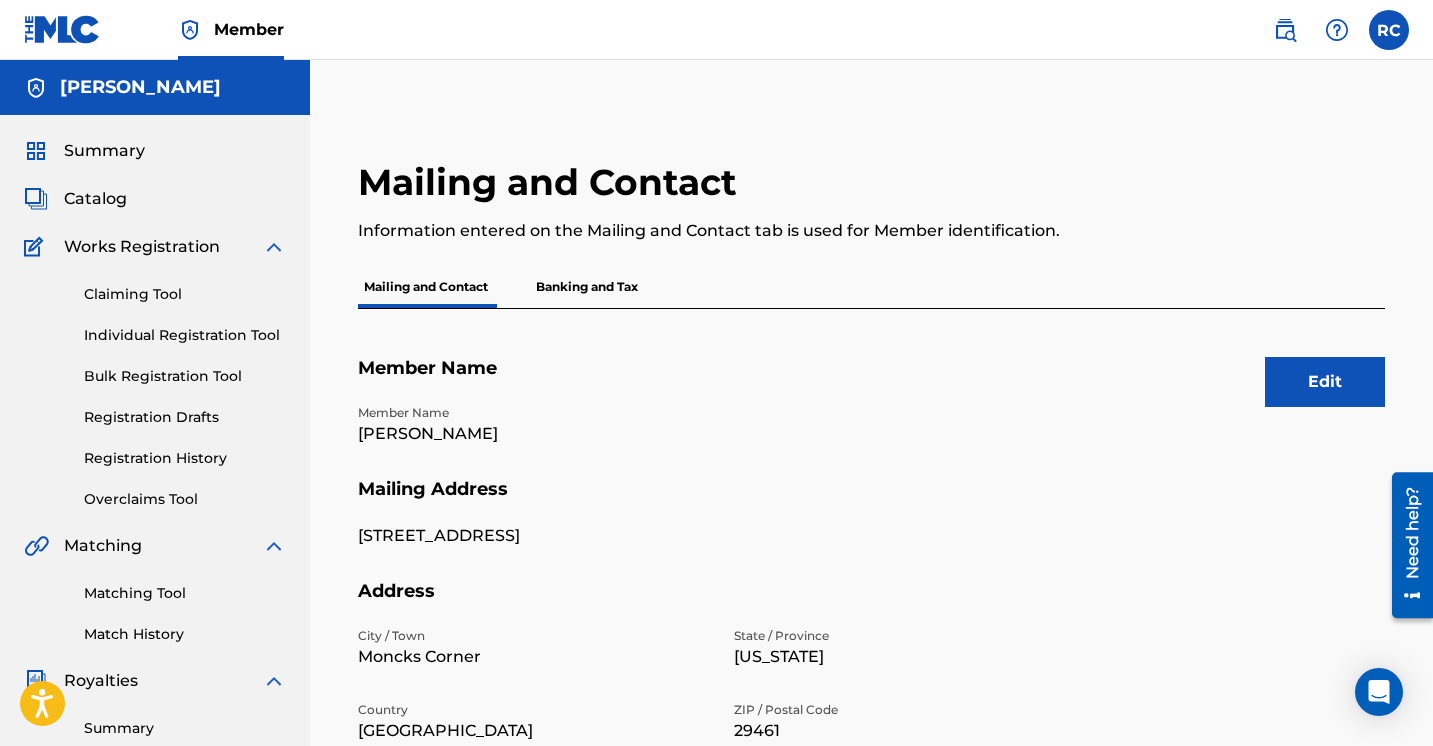 click on "Banking and Tax" at bounding box center (587, 287) 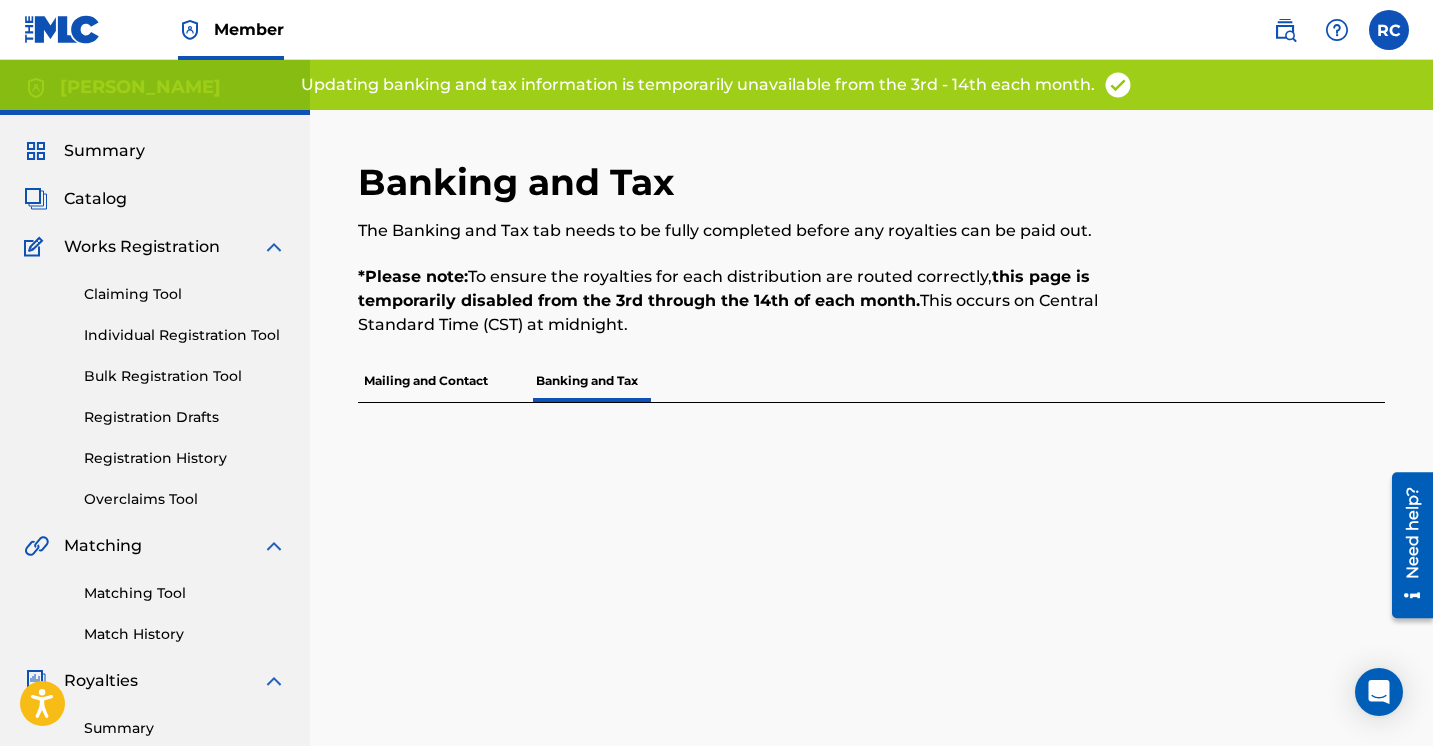 click on "Mailing and Contact" at bounding box center [426, 381] 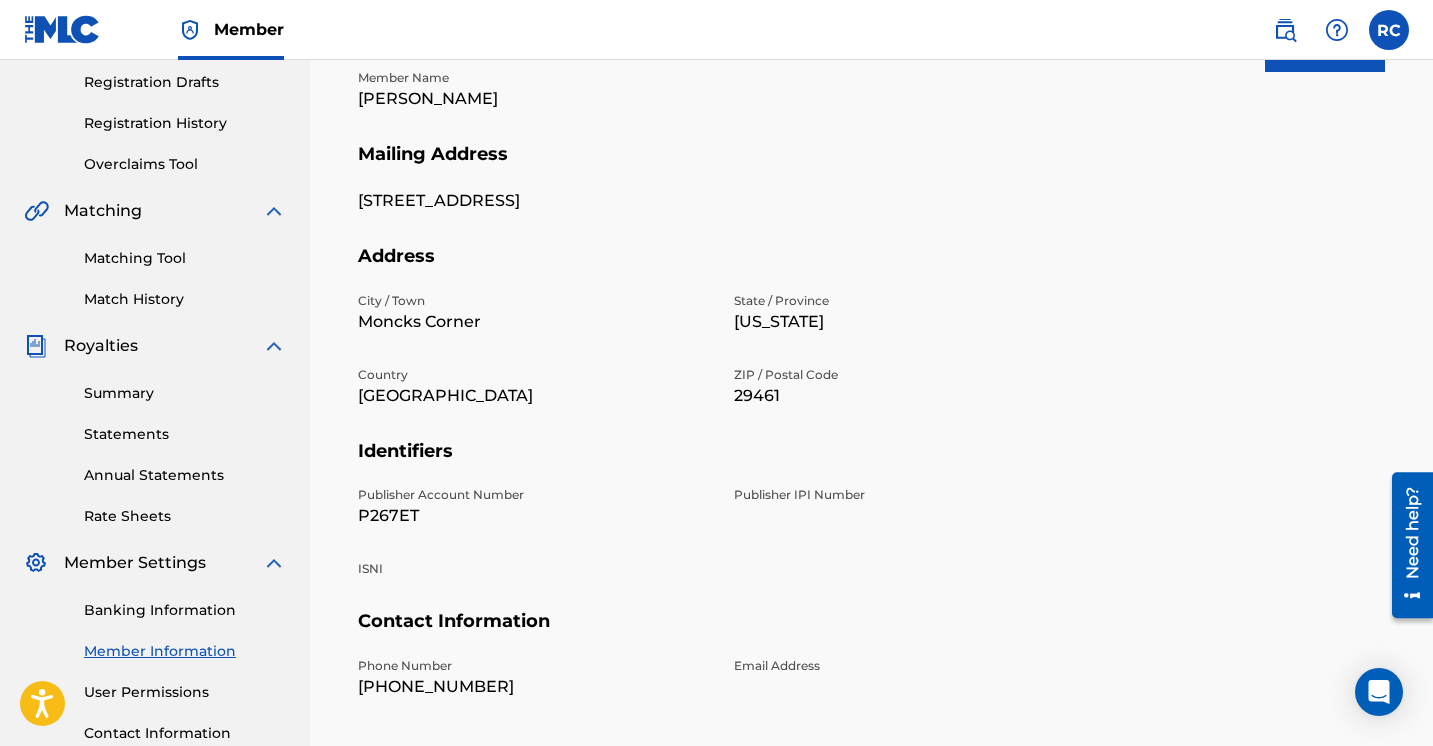 scroll, scrollTop: 320, scrollLeft: 0, axis: vertical 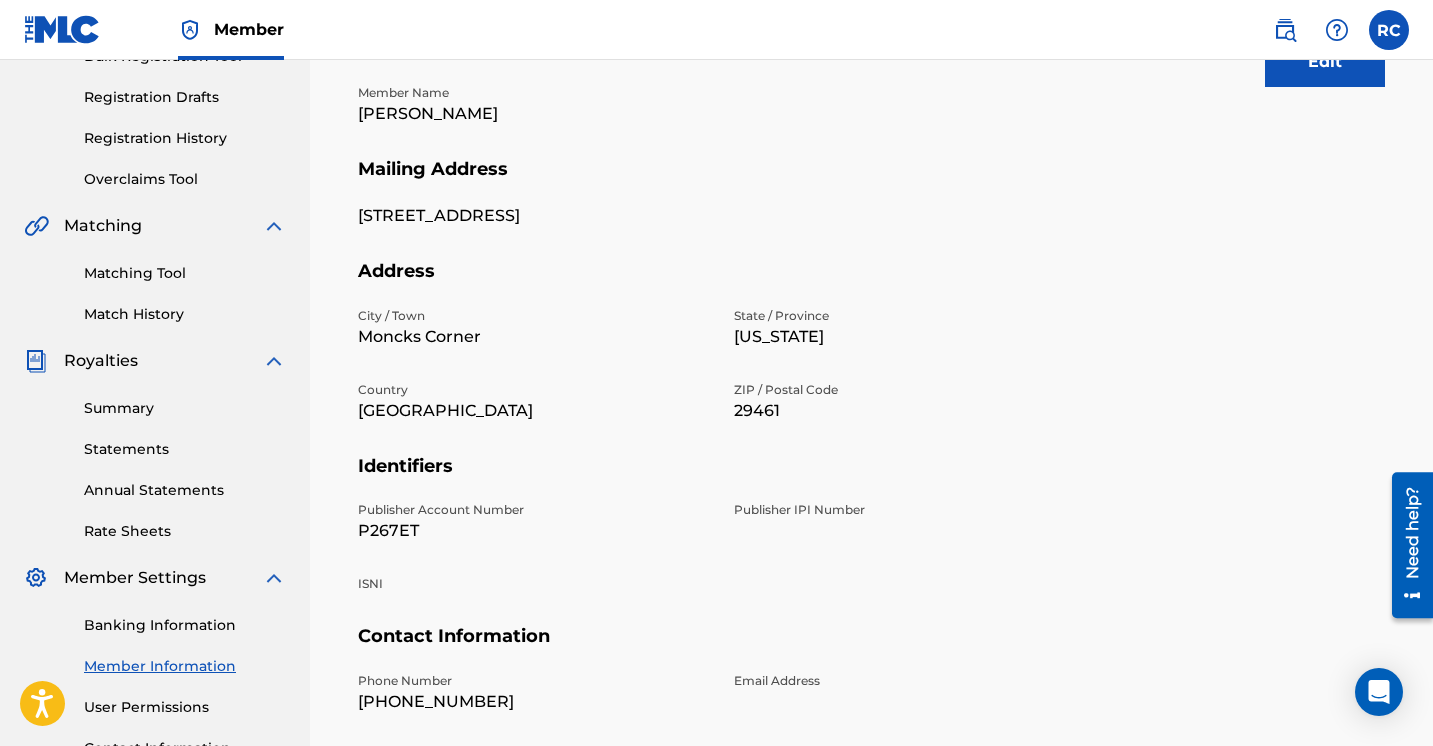click on "Edit" at bounding box center [1325, 62] 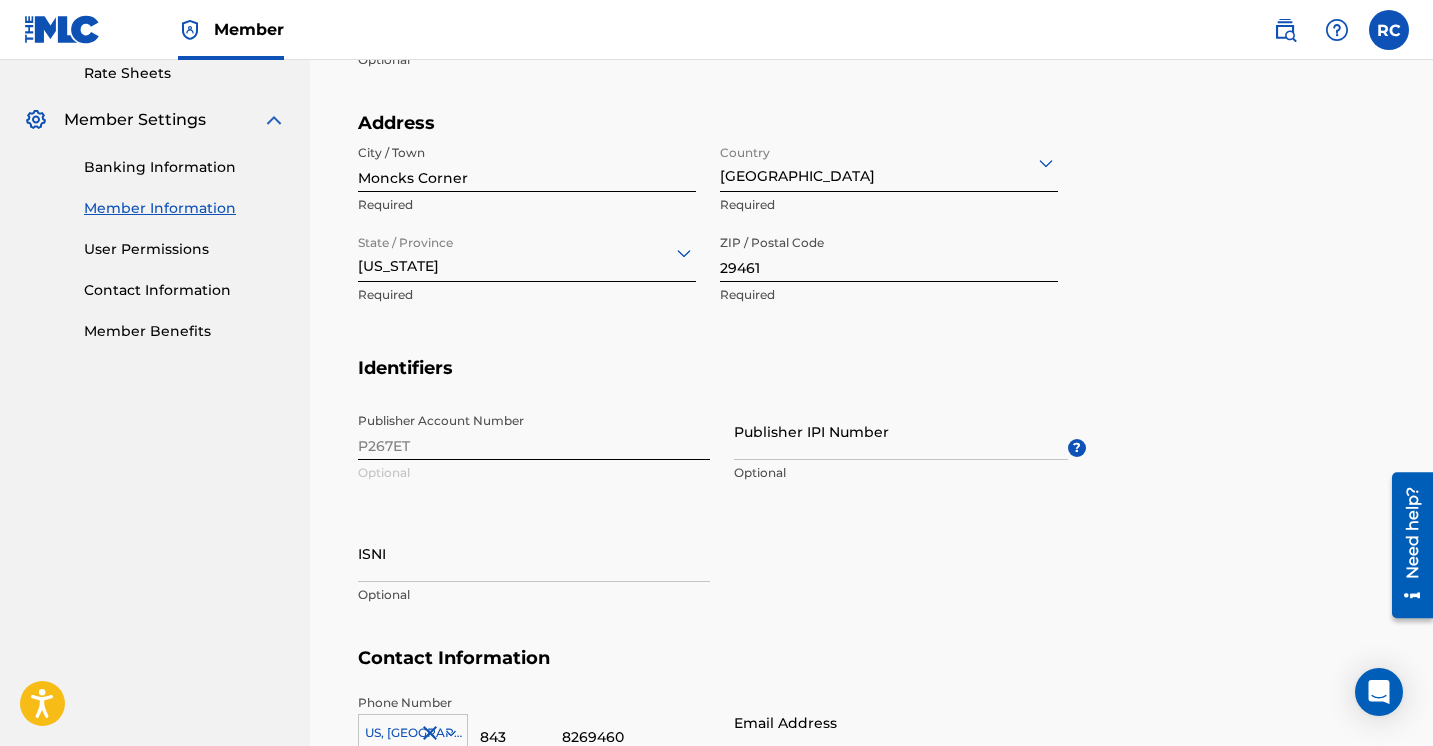 scroll, scrollTop: 782, scrollLeft: 0, axis: vertical 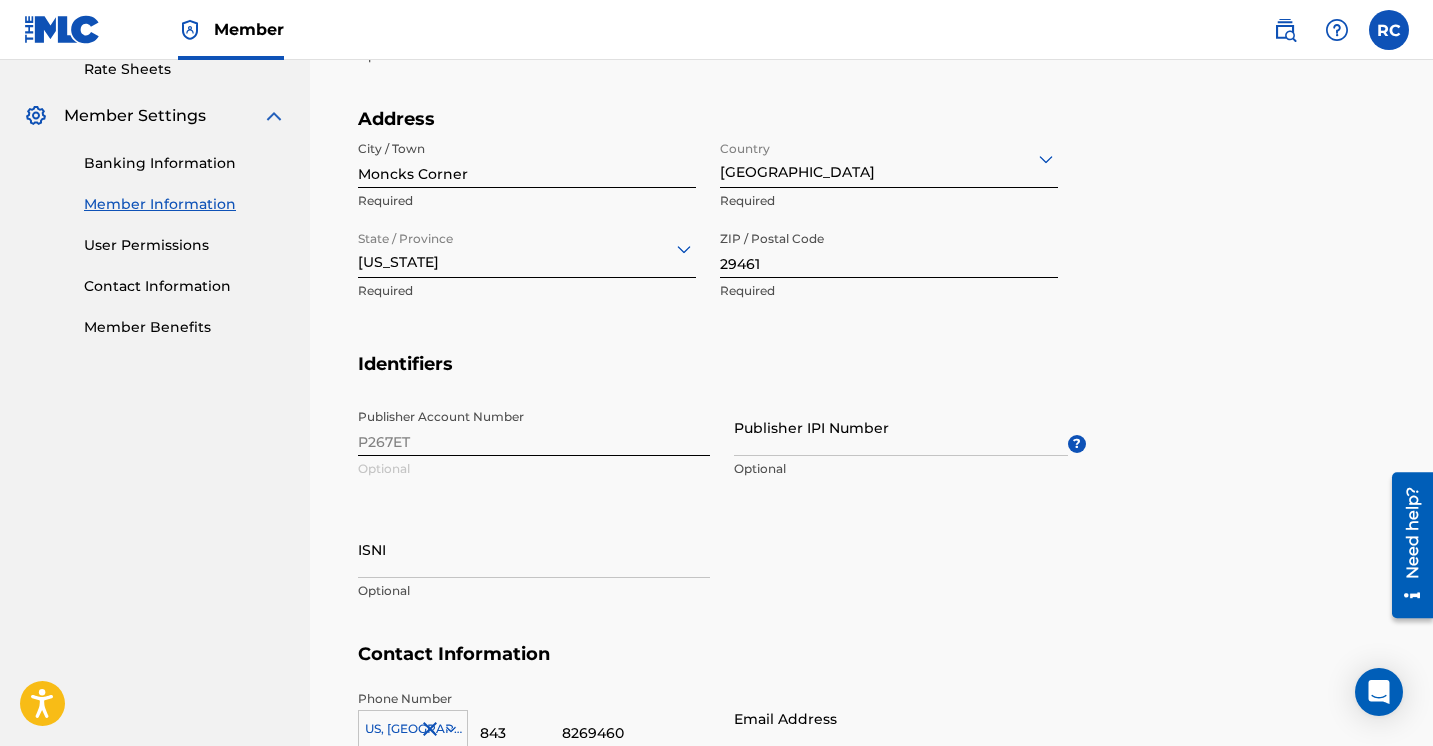 click on "Optional" at bounding box center (534, 591) 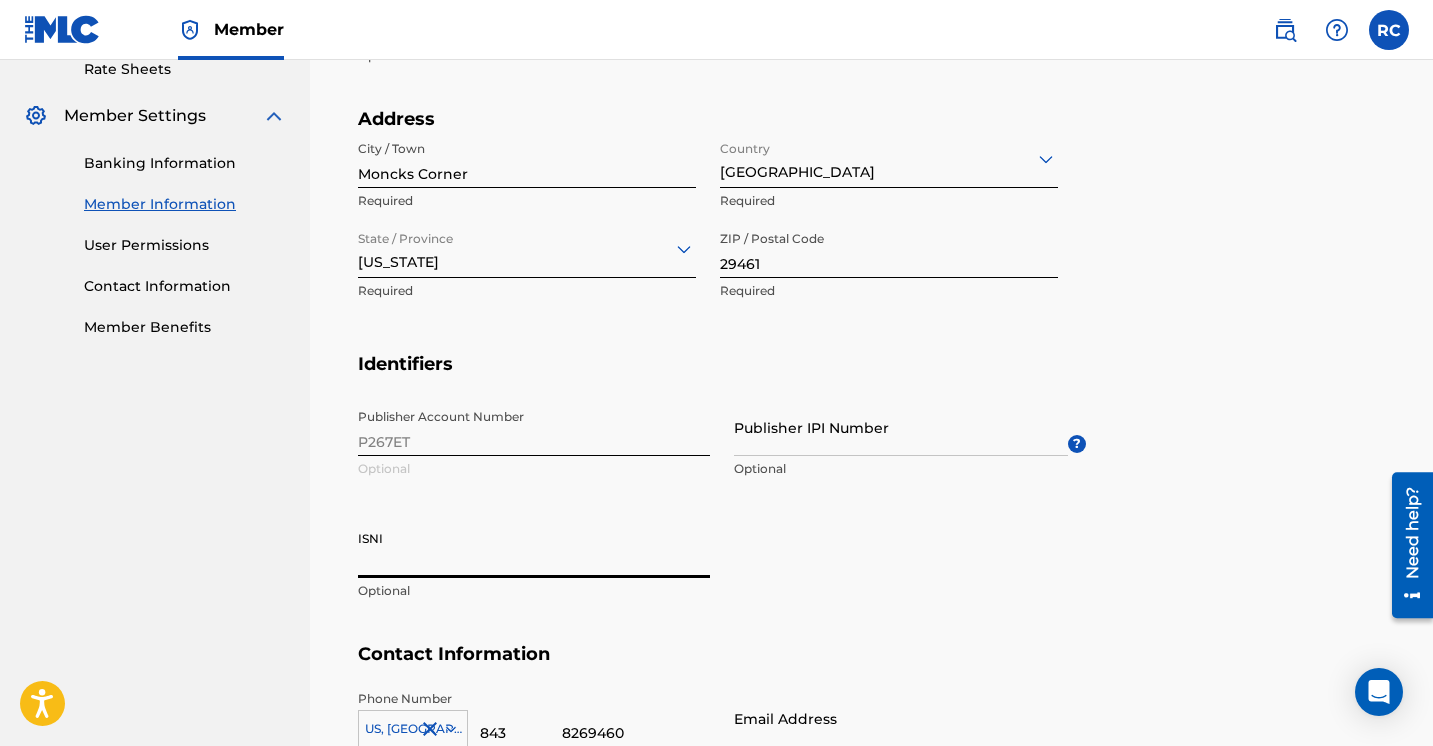 click on "ISNI" at bounding box center (534, 549) 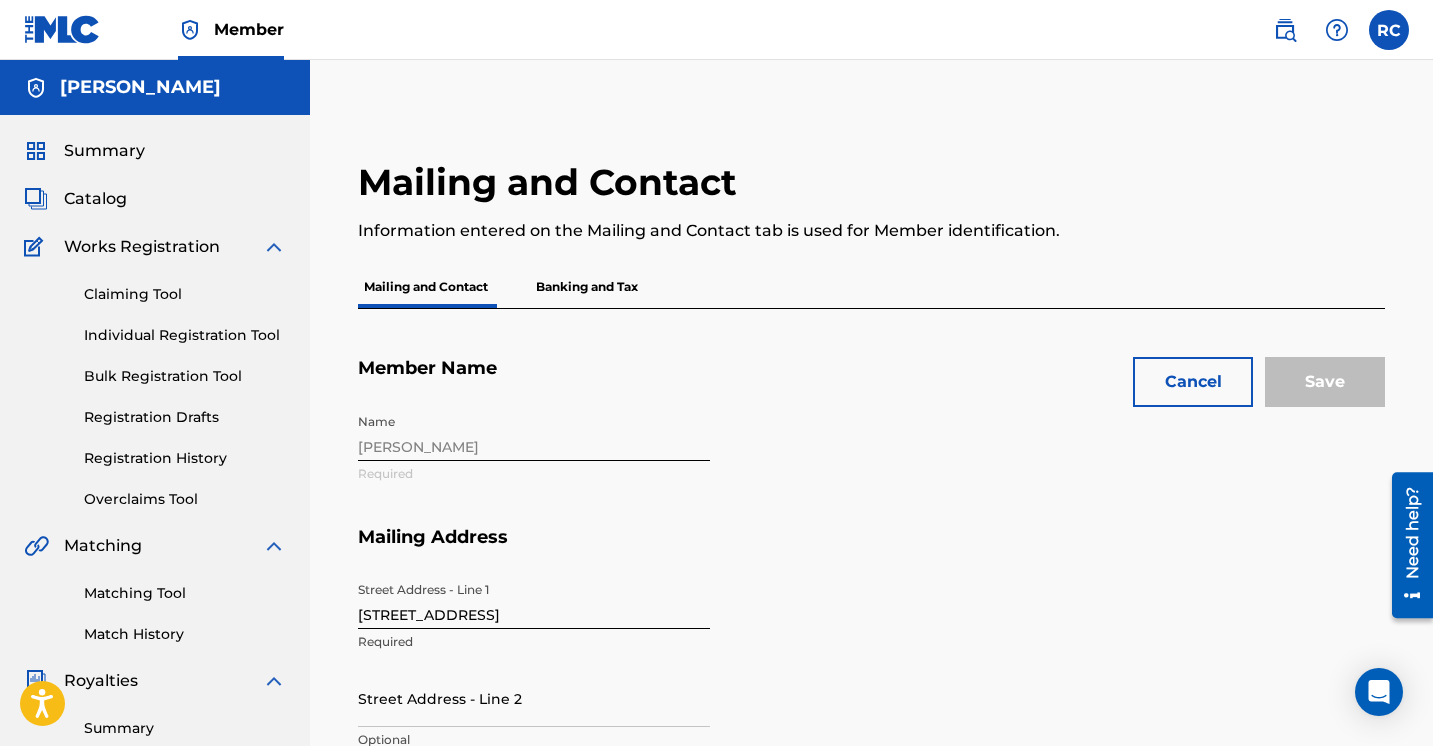 scroll, scrollTop: 0, scrollLeft: 0, axis: both 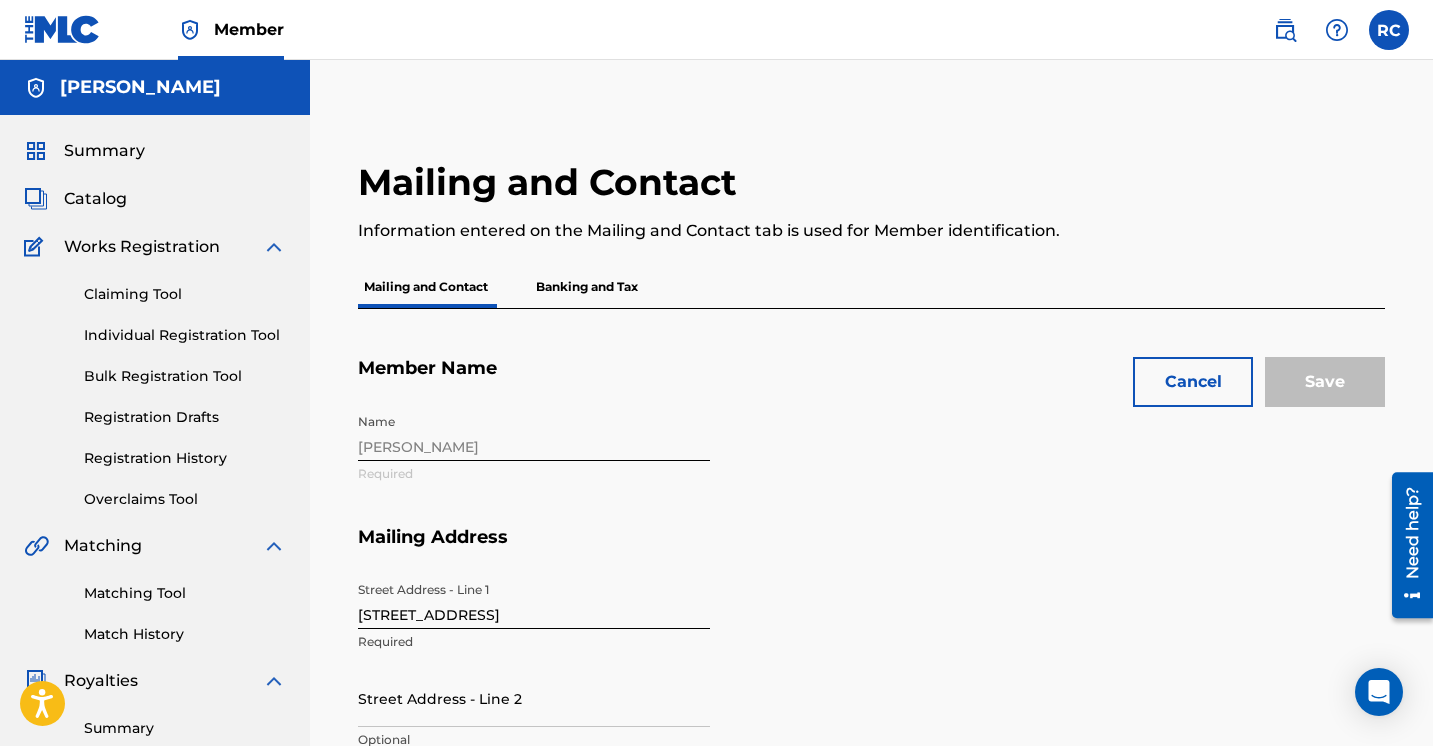 click at bounding box center [1285, 30] 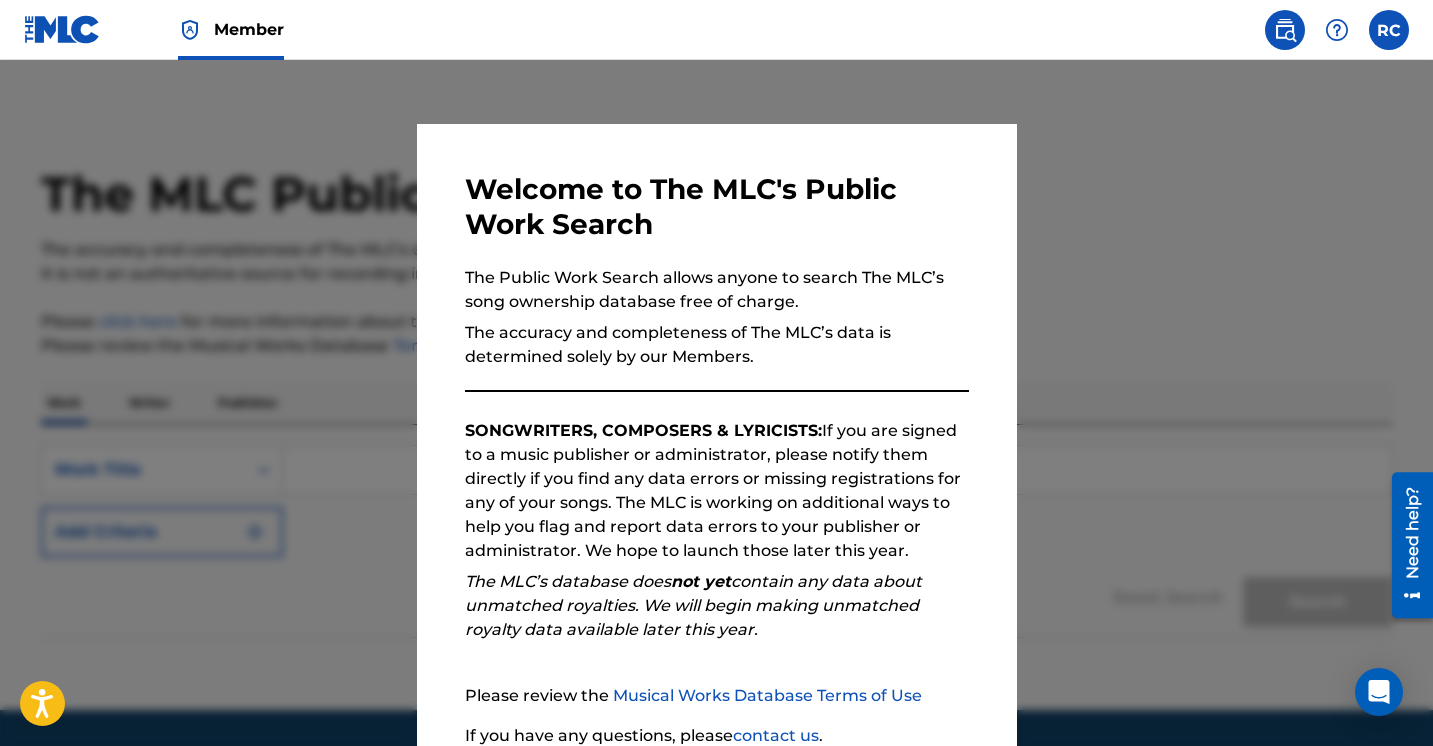 click at bounding box center (716, 433) 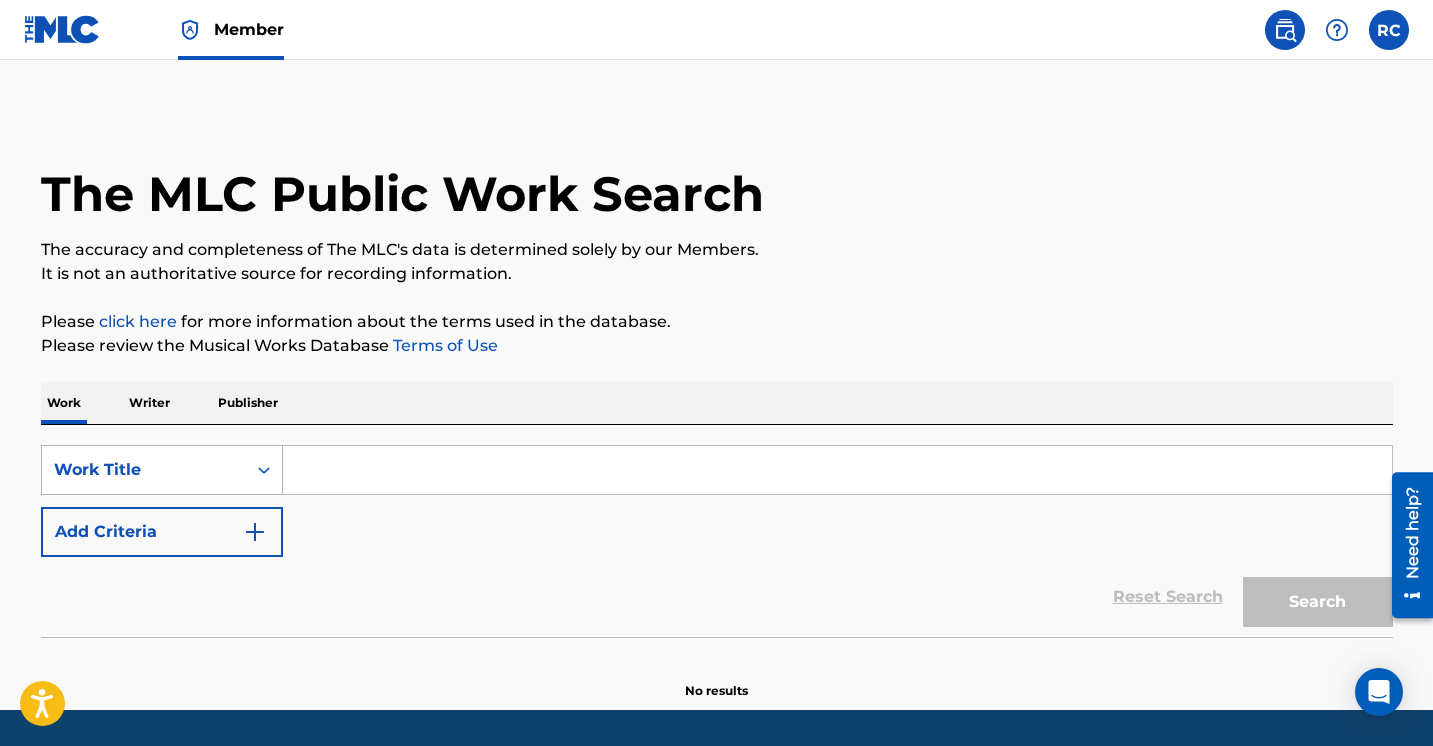 click on "Work Title" at bounding box center [162, 470] 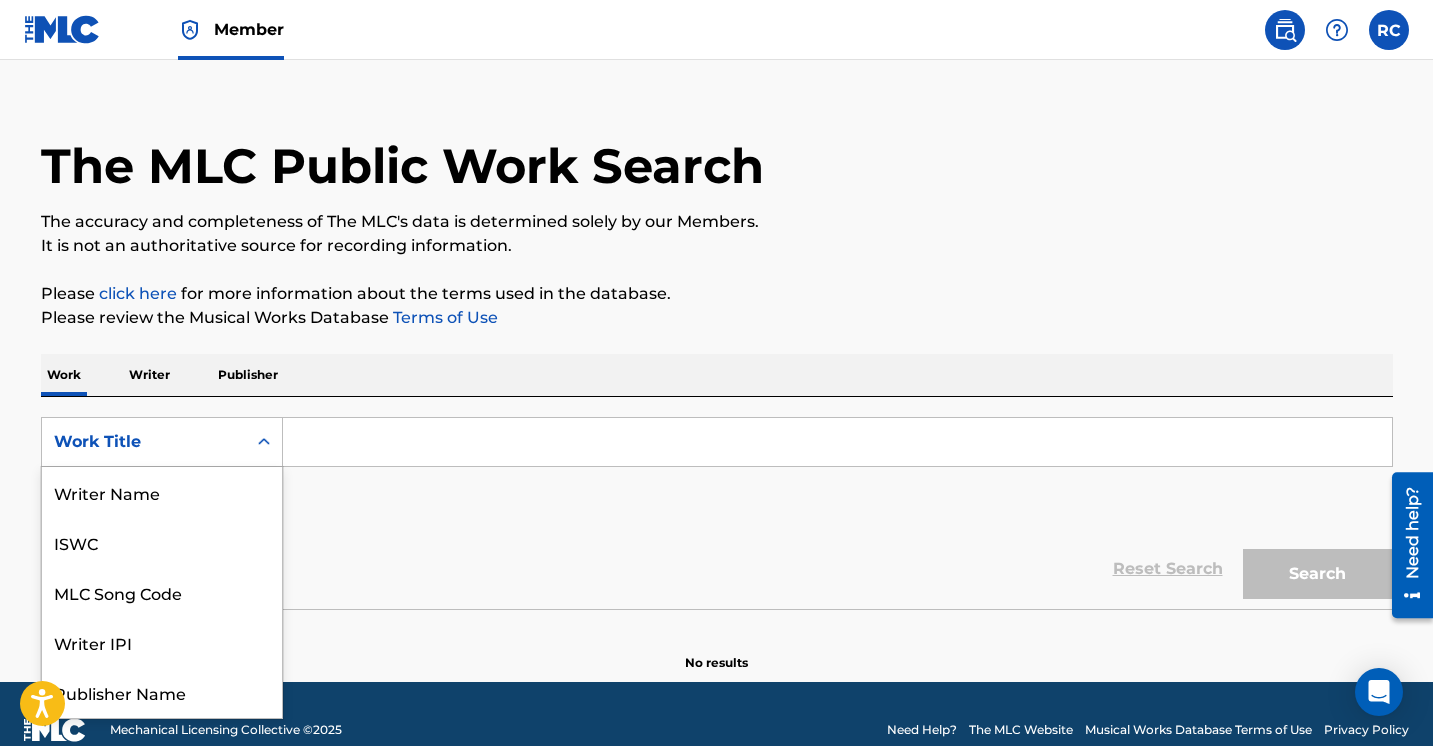 scroll, scrollTop: 48, scrollLeft: 0, axis: vertical 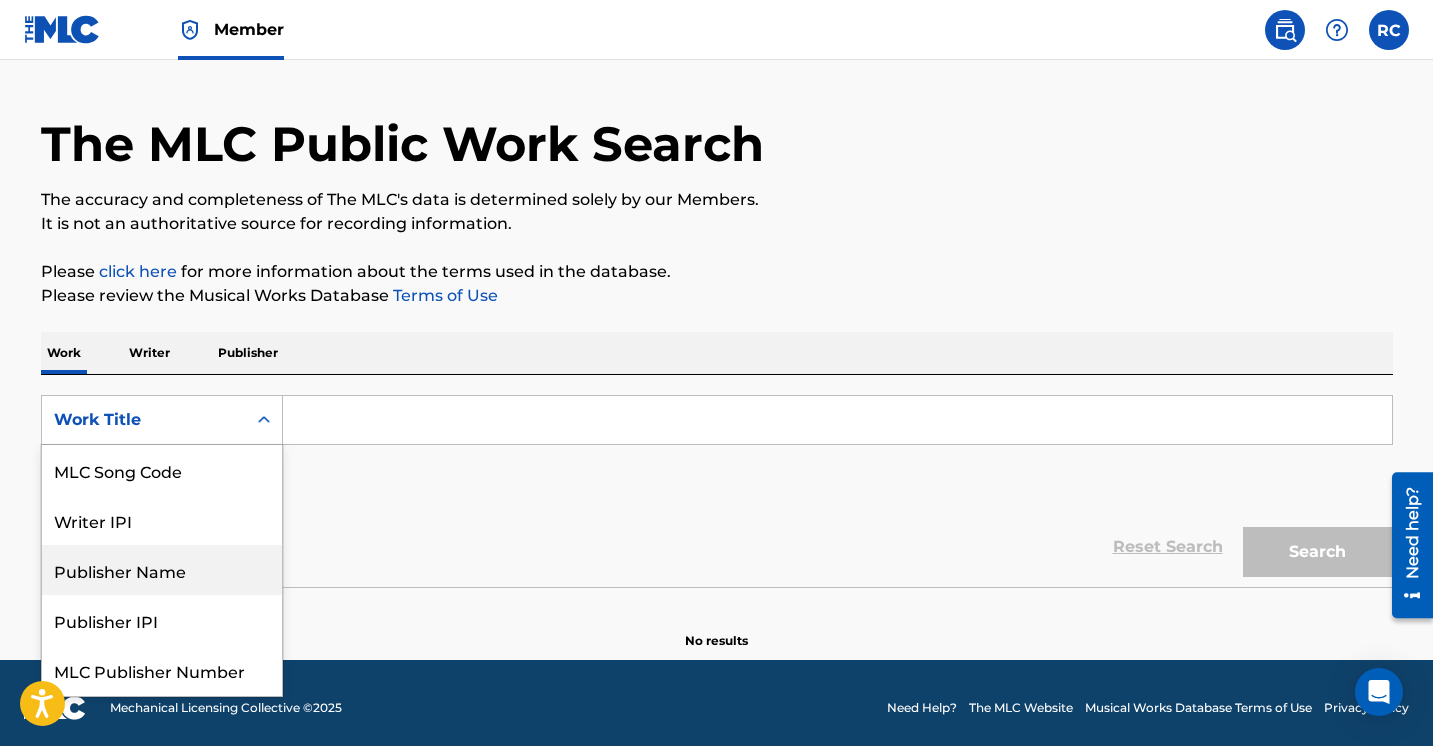 click on "Publisher Name" at bounding box center (162, 570) 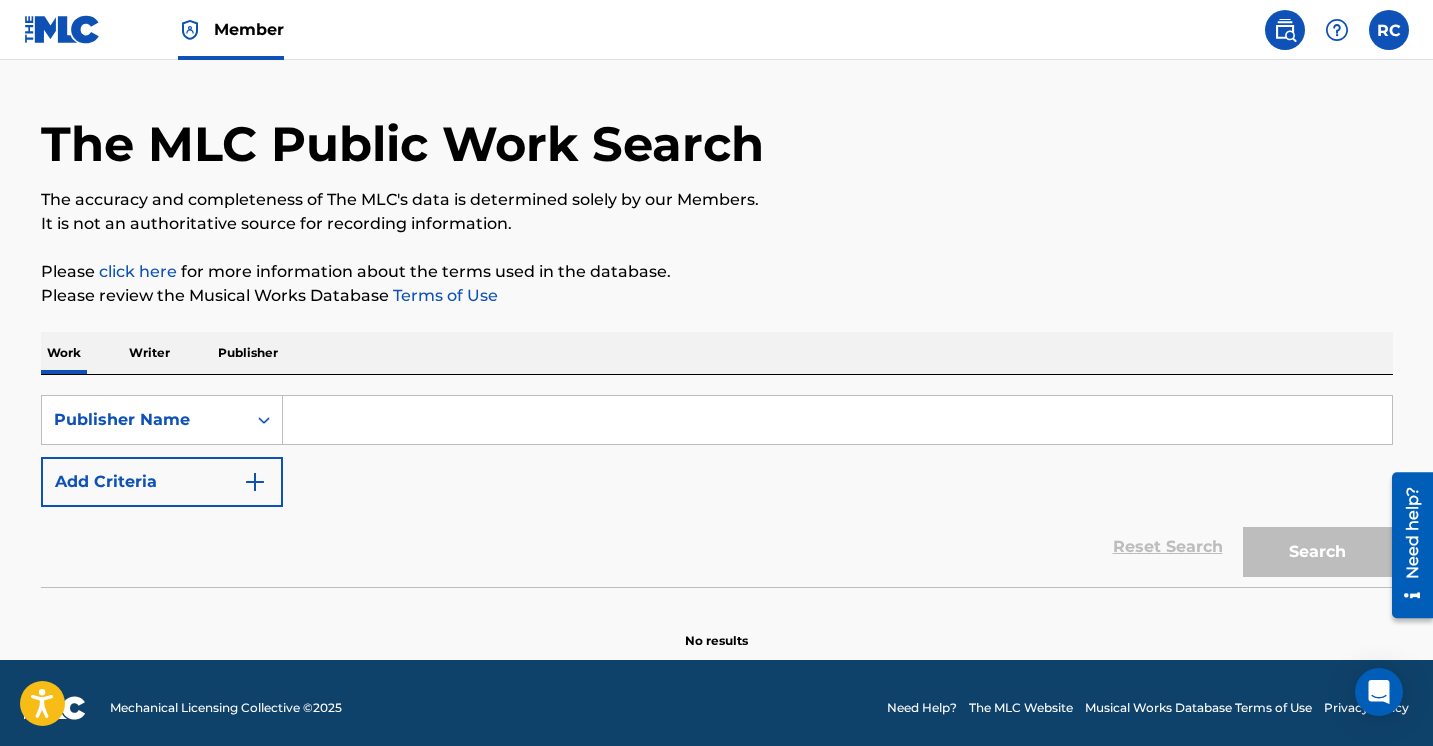 click at bounding box center (837, 420) 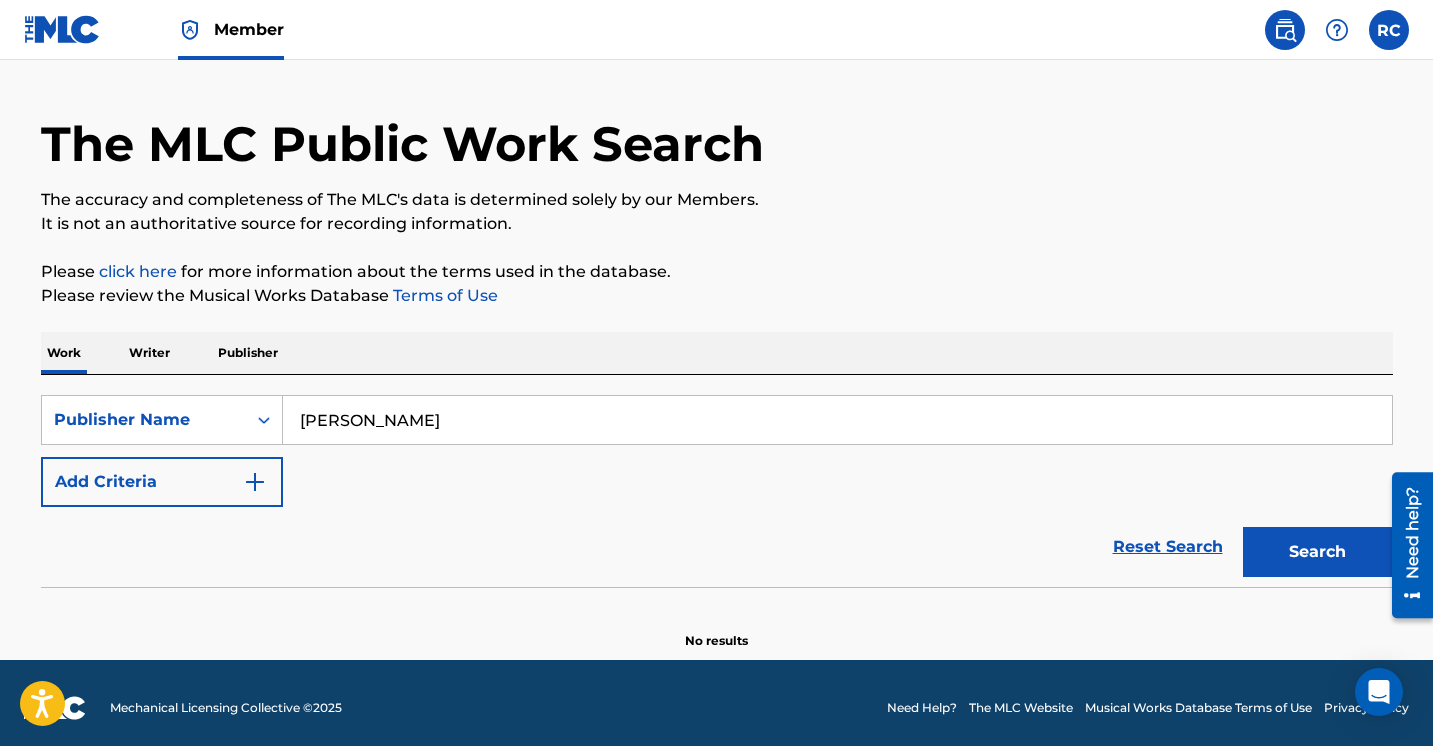 type on "[PERSON_NAME]" 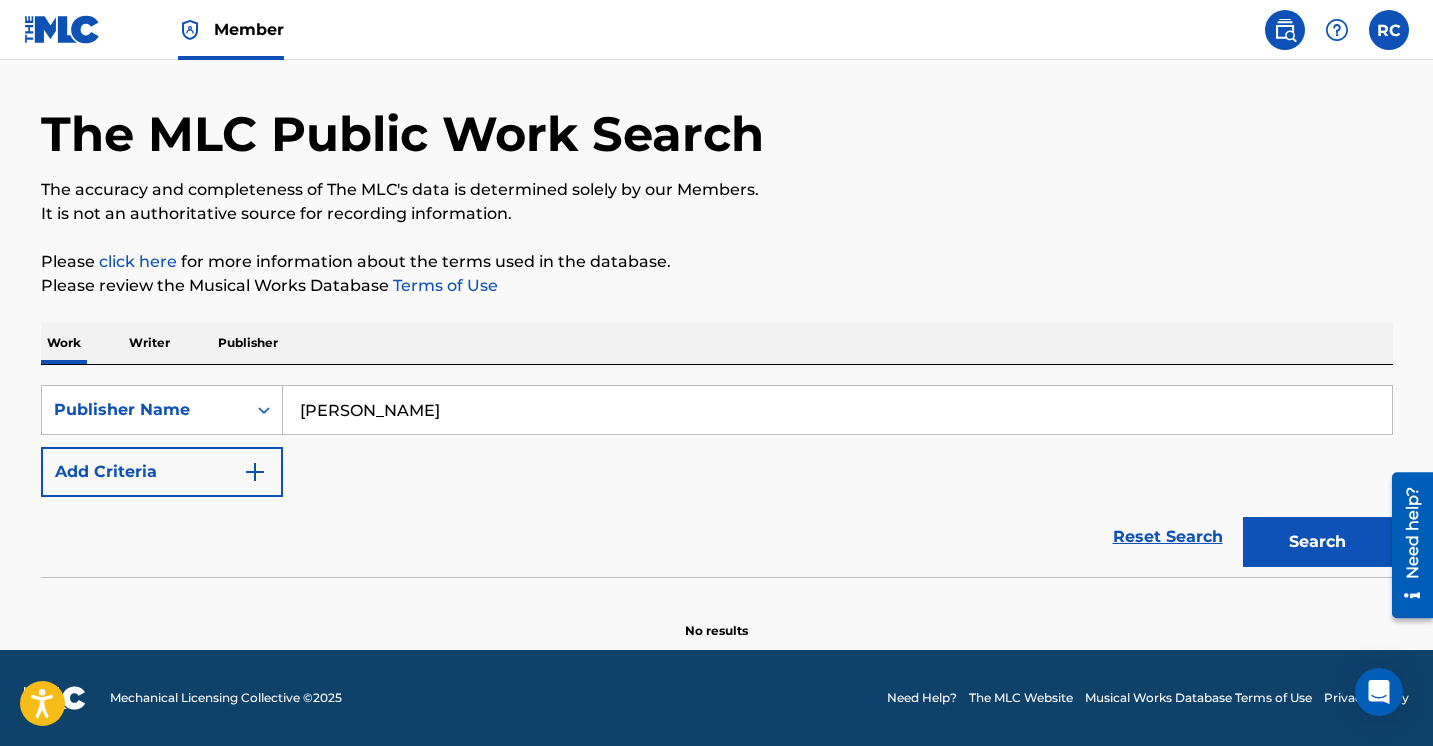 scroll, scrollTop: 60, scrollLeft: 0, axis: vertical 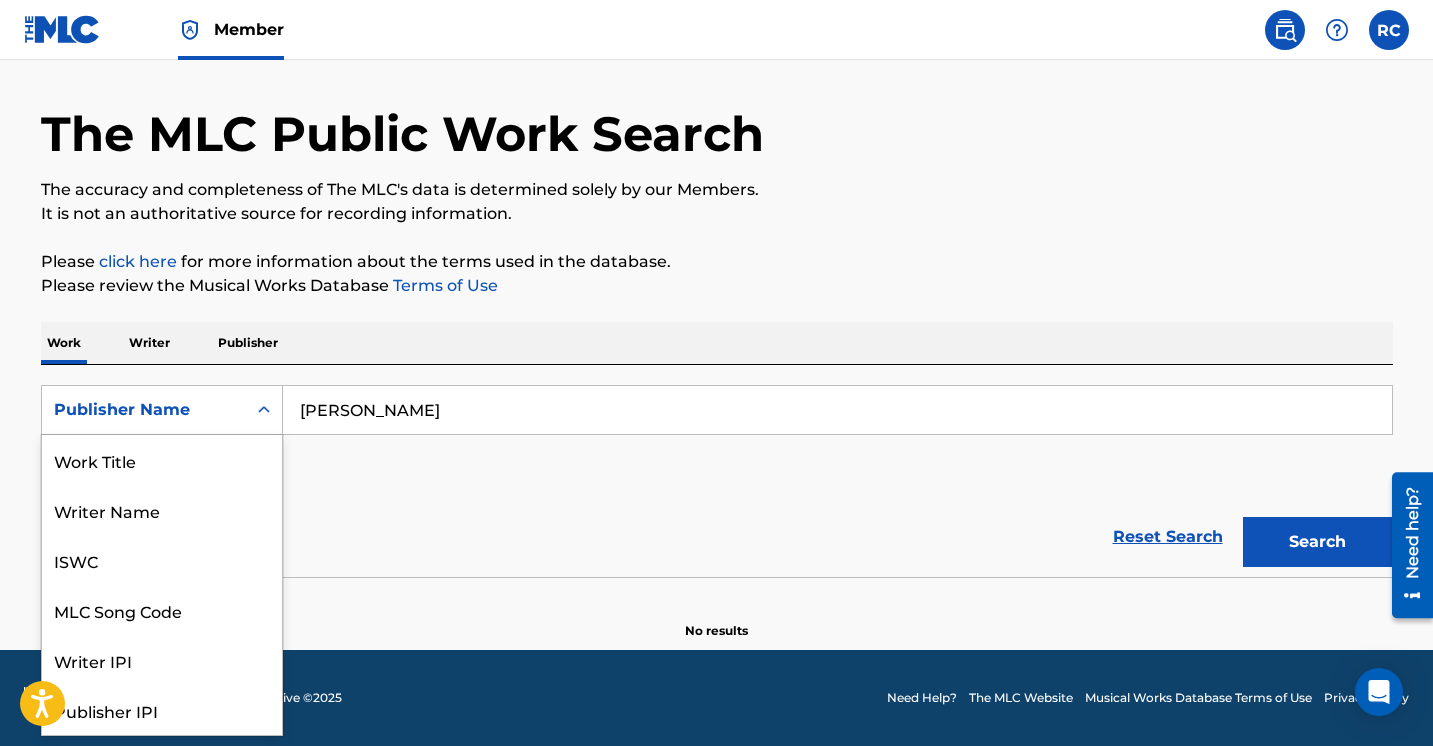 click at bounding box center [264, 410] 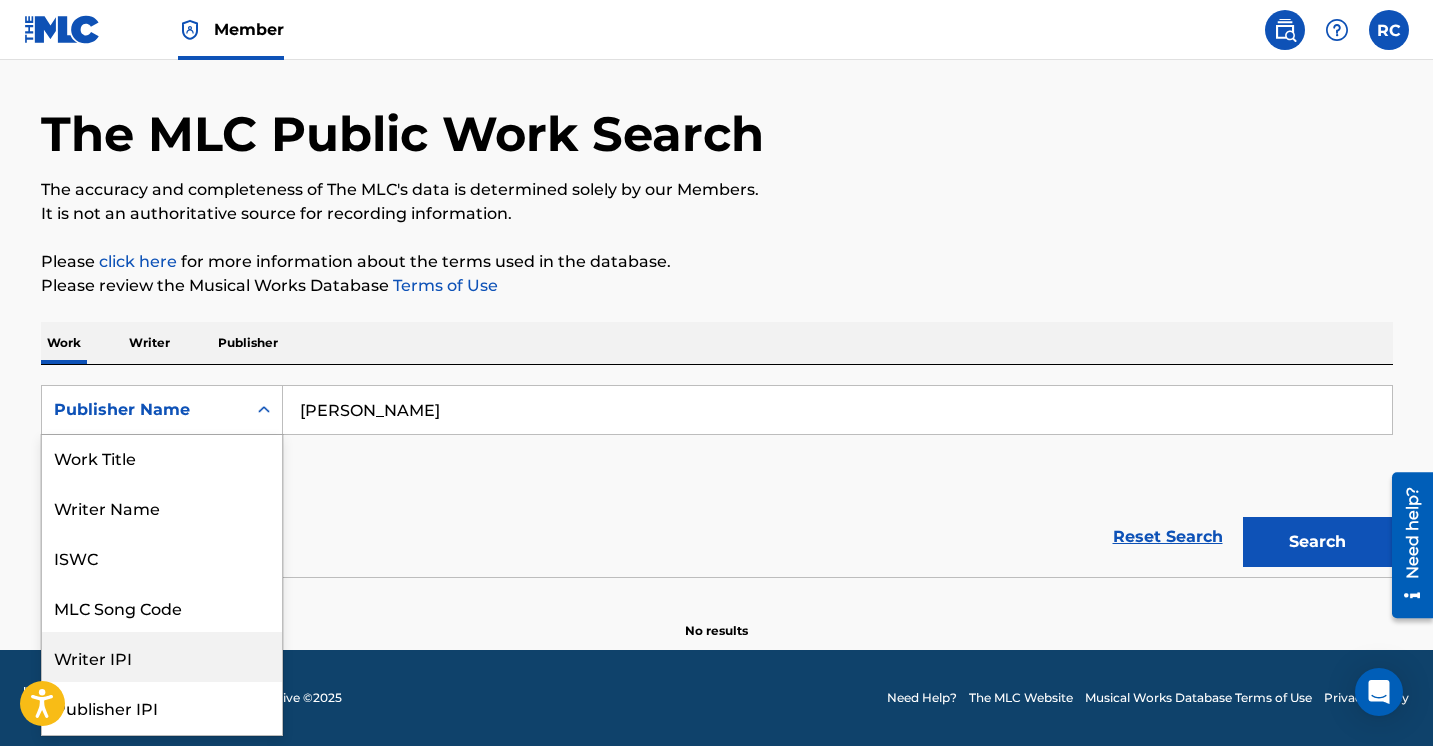 scroll, scrollTop: 0, scrollLeft: 0, axis: both 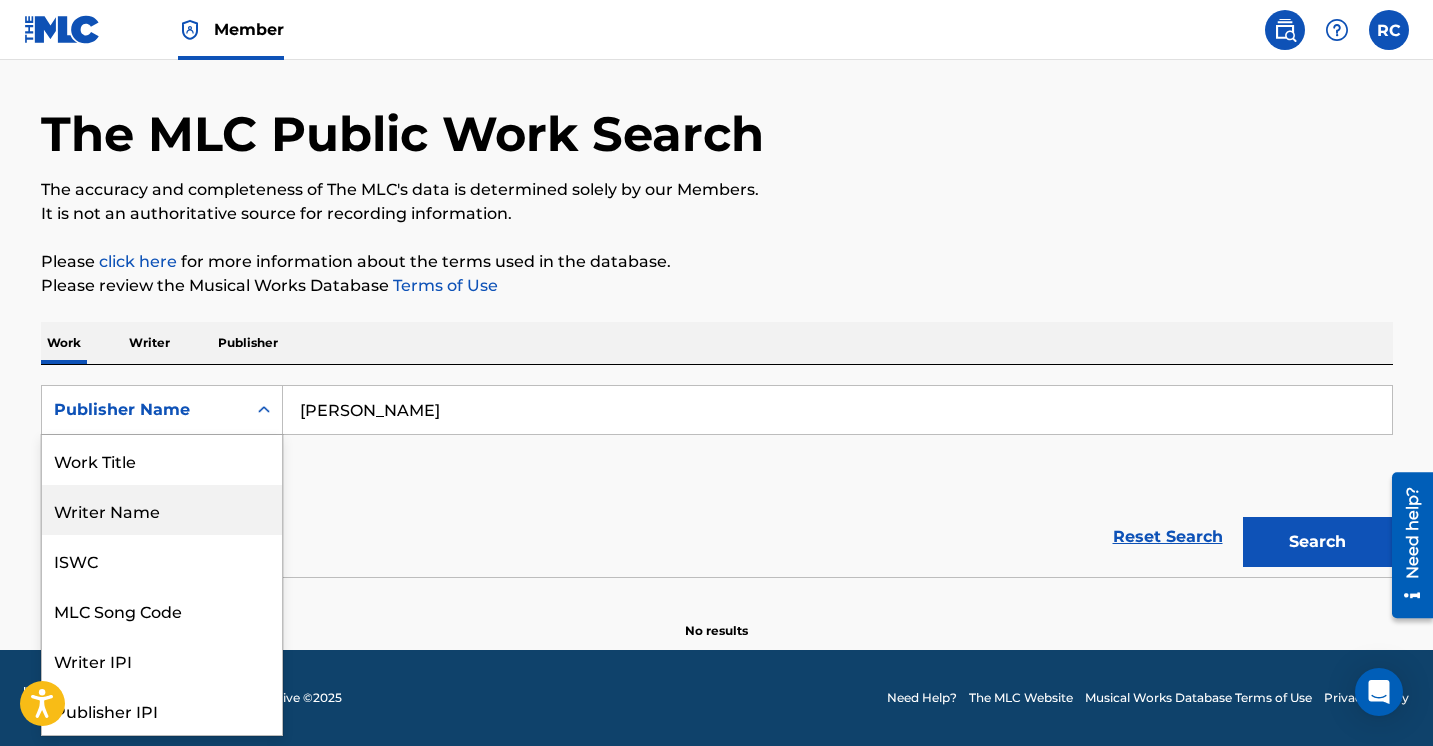 click on "Writer Name" at bounding box center (162, 510) 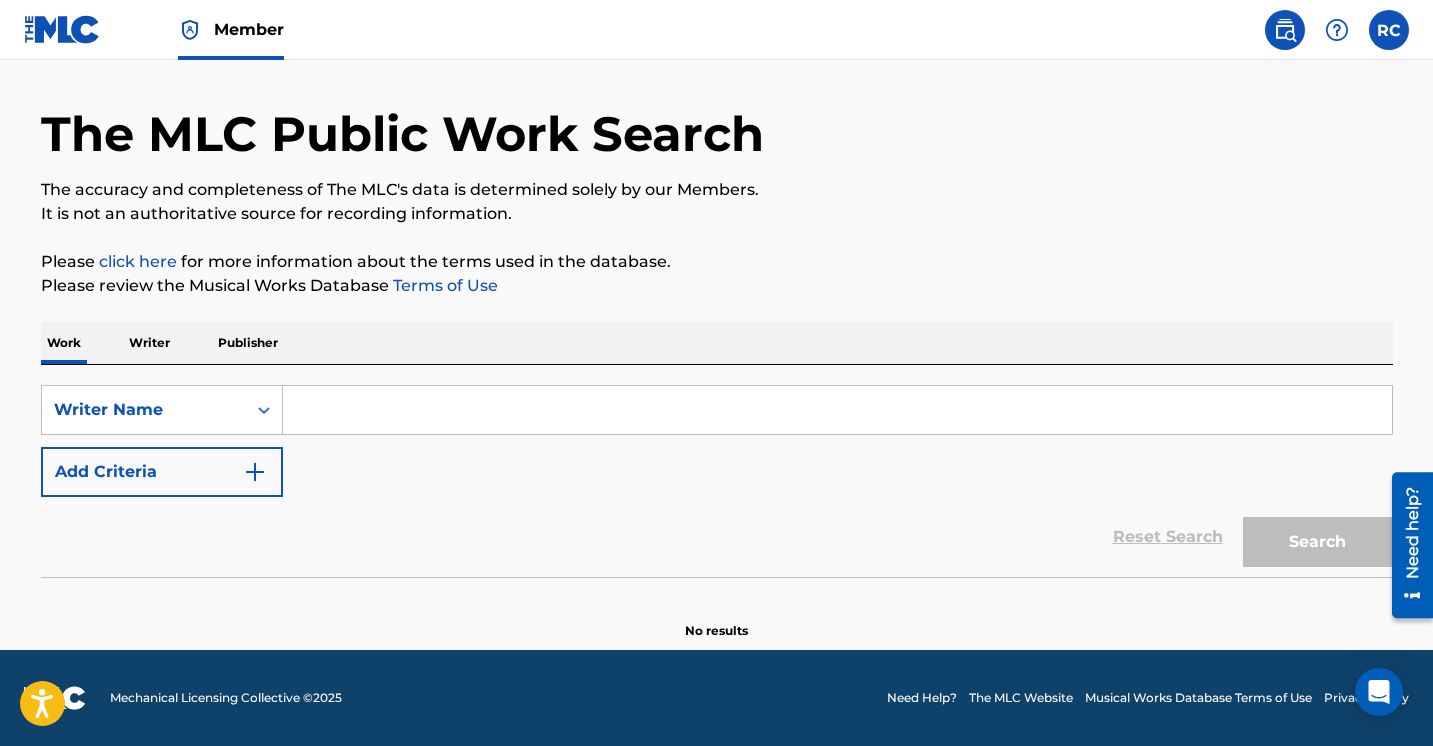click at bounding box center (837, 410) 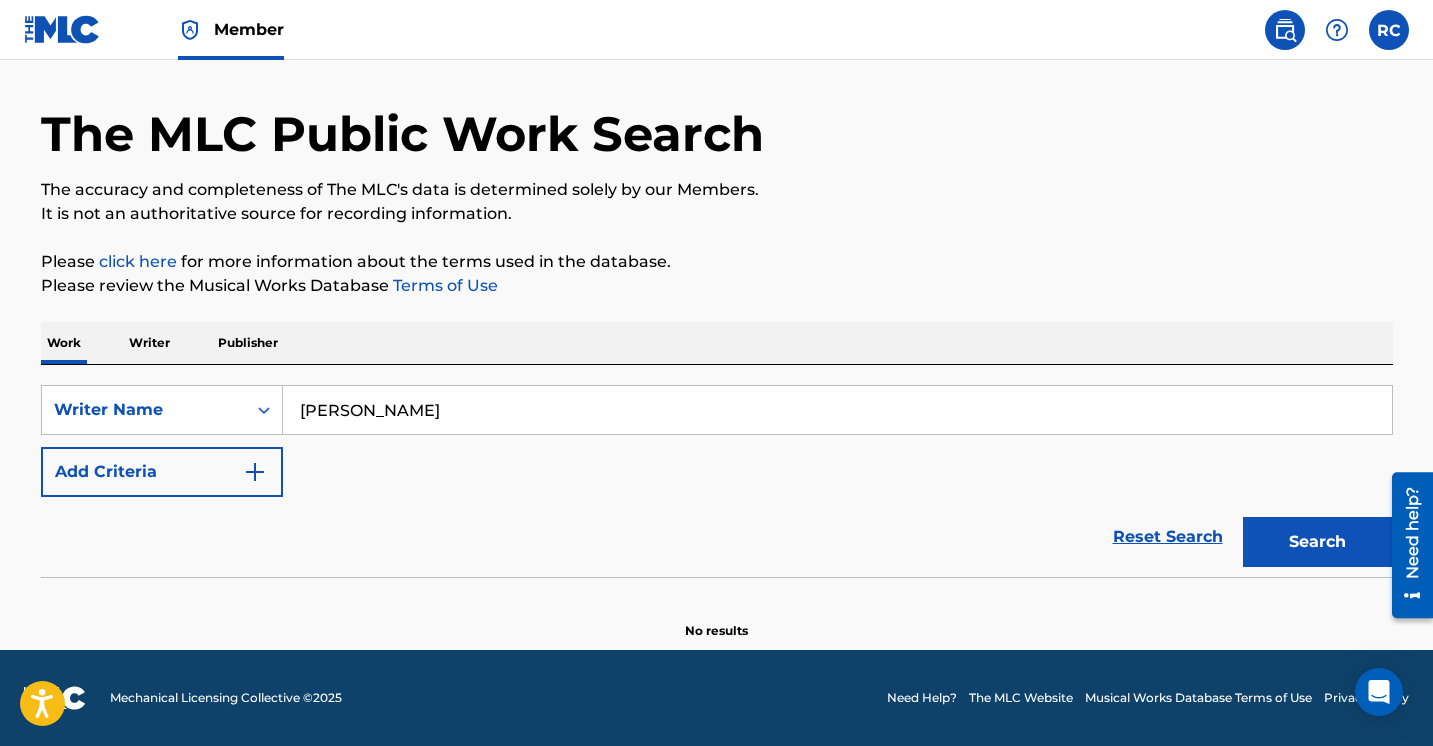click on "Search" at bounding box center [1318, 542] 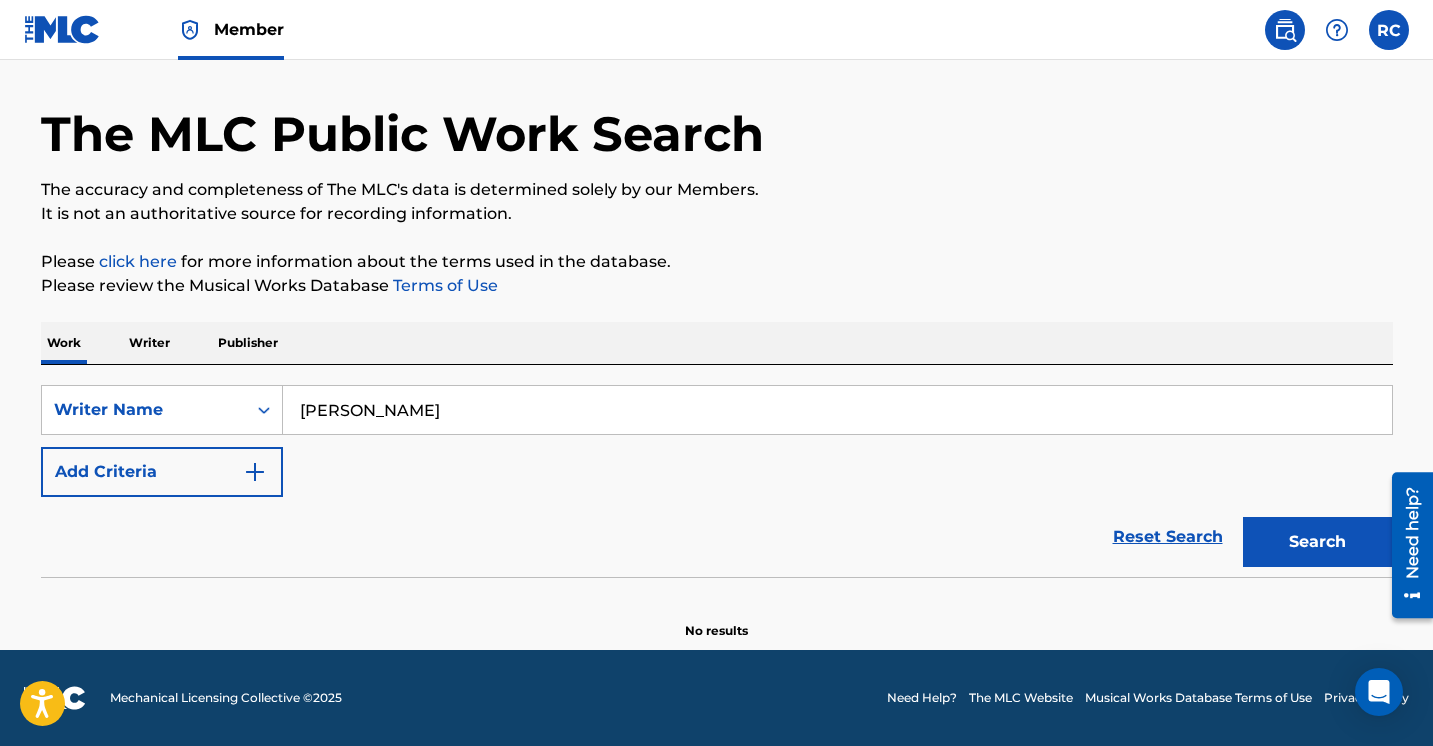 click on "[PERSON_NAME]" at bounding box center [837, 410] 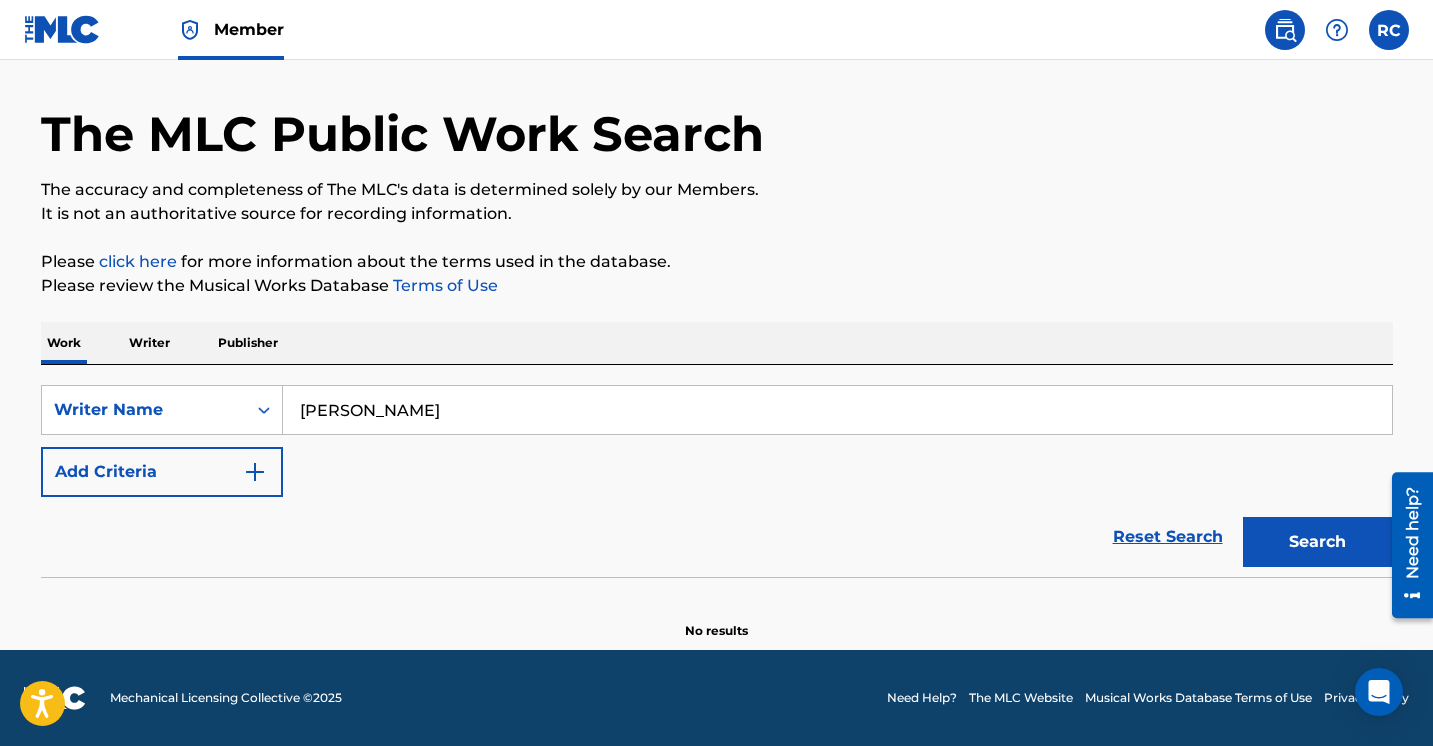 type on "[PERSON_NAME]" 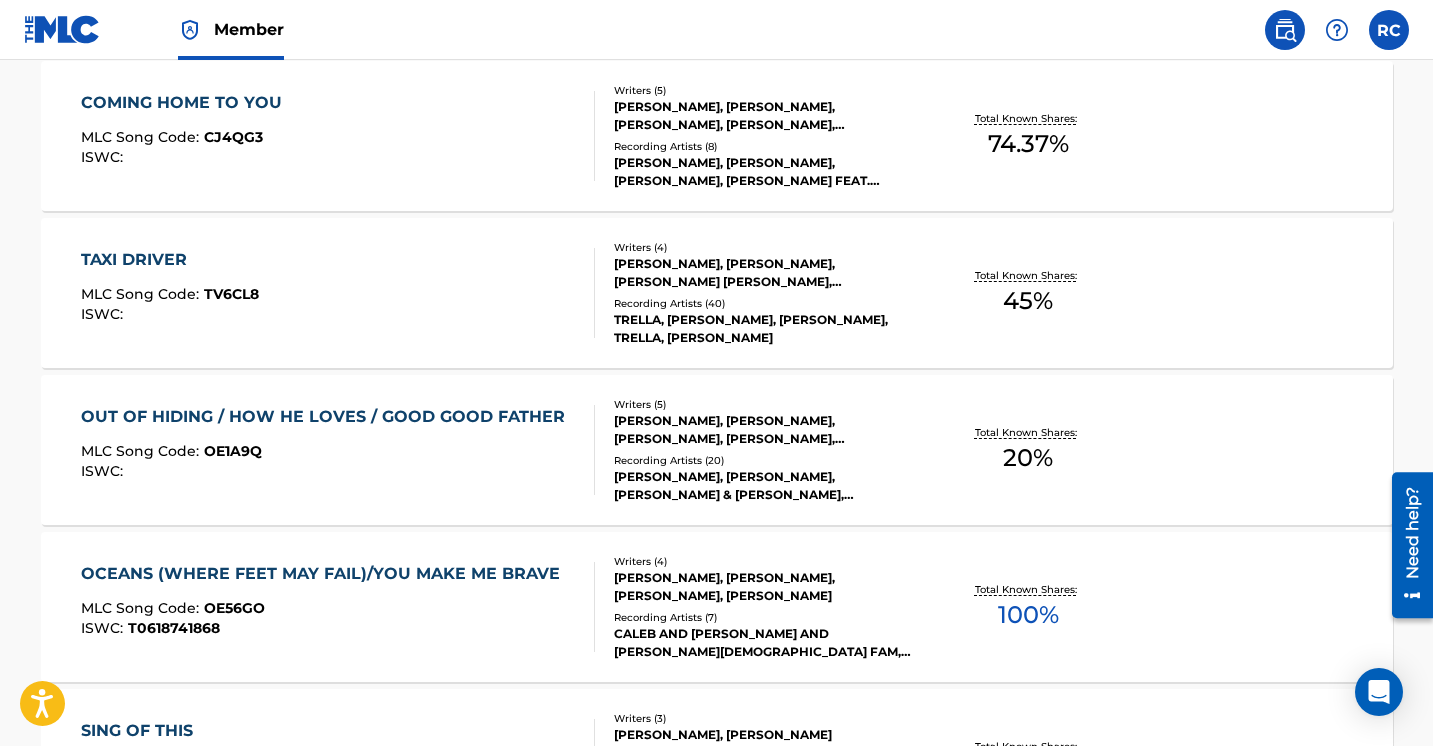 scroll, scrollTop: 614, scrollLeft: 0, axis: vertical 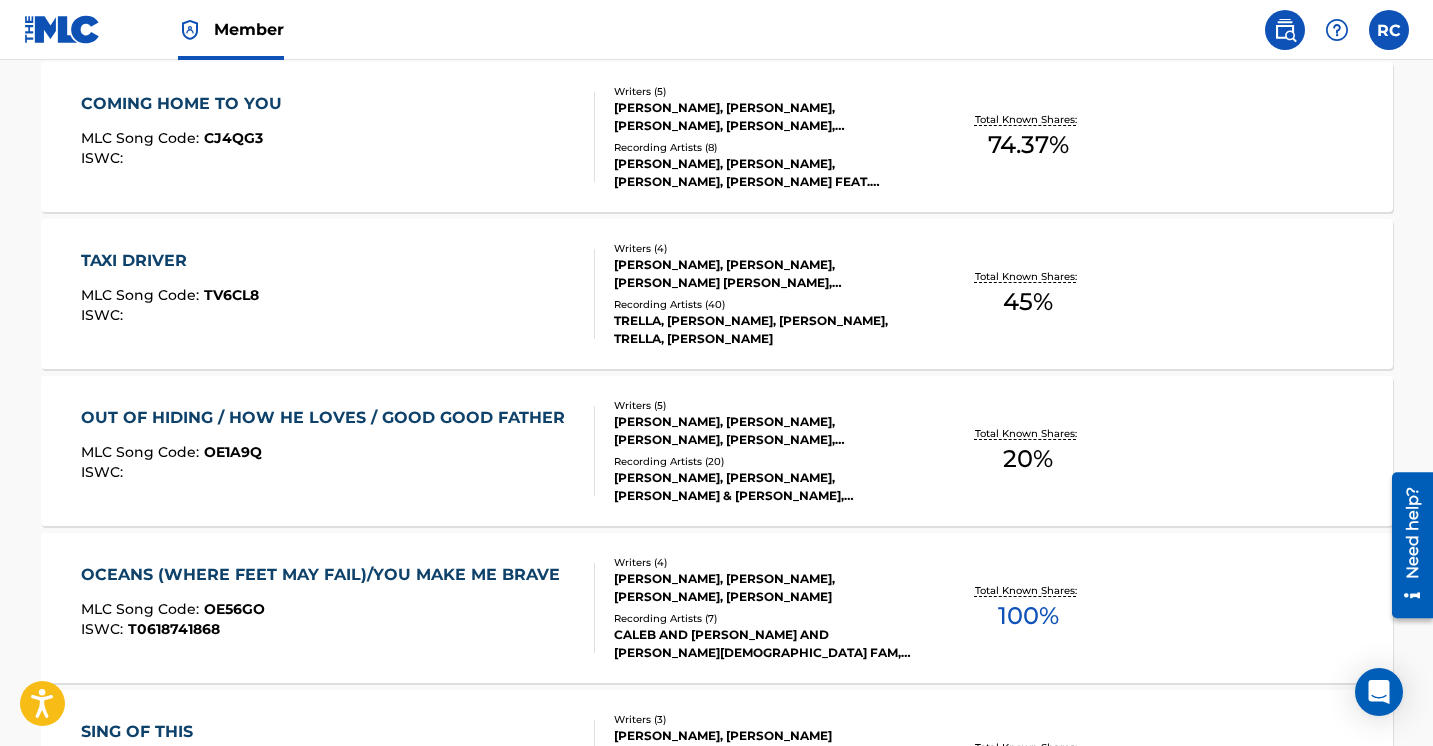click on "TAXI DRIVER MLC Song Code : TV6CL8 ISWC : Writers ( 4 ) [PERSON_NAME], [PERSON_NAME], [PERSON_NAME] [PERSON_NAME], [PERSON_NAME] [PERSON_NAME] AODHAN Recording Artists ( 40 ) [PERSON_NAME], [PERSON_NAME], [PERSON_NAME], [PERSON_NAME], [PERSON_NAME] Total Known Shares: 45 %" at bounding box center [717, 294] 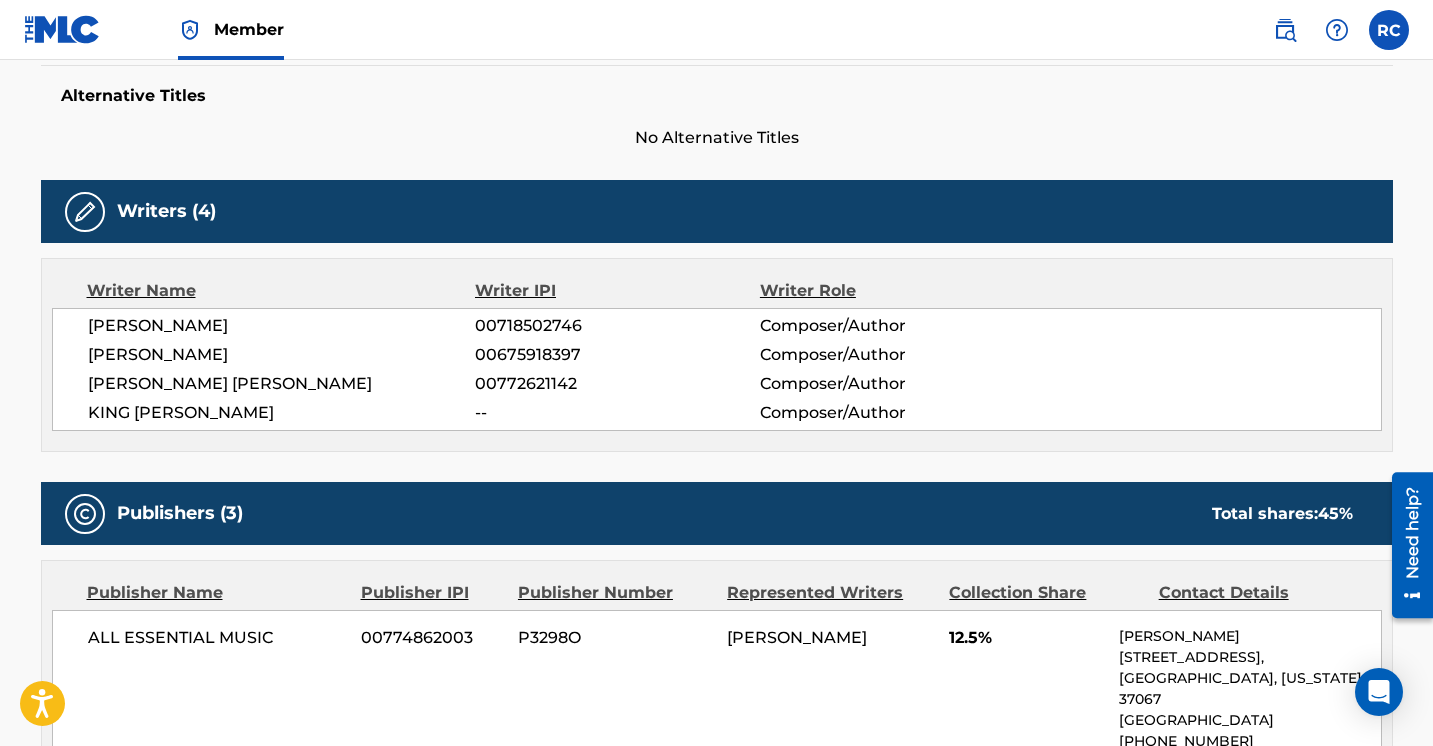 scroll, scrollTop: 577, scrollLeft: 0, axis: vertical 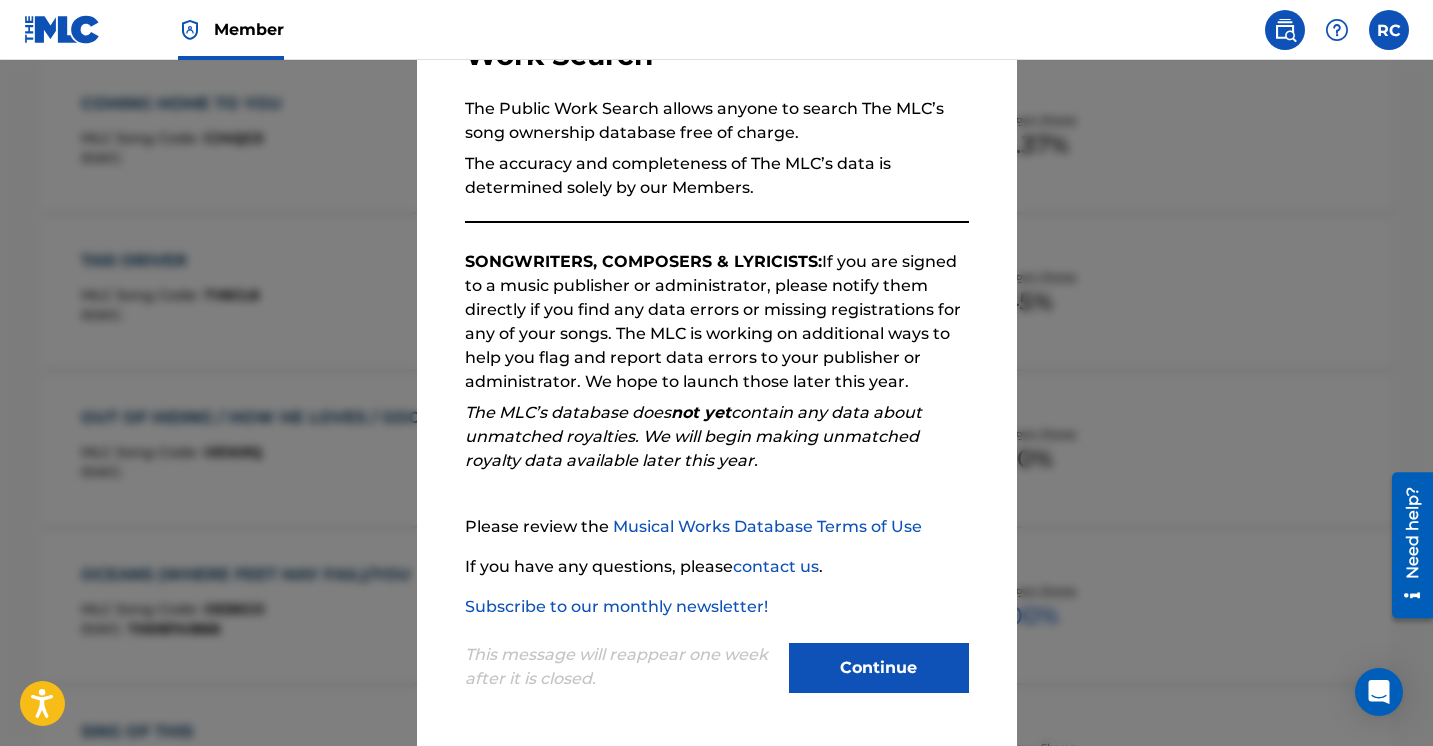 click at bounding box center [716, 433] 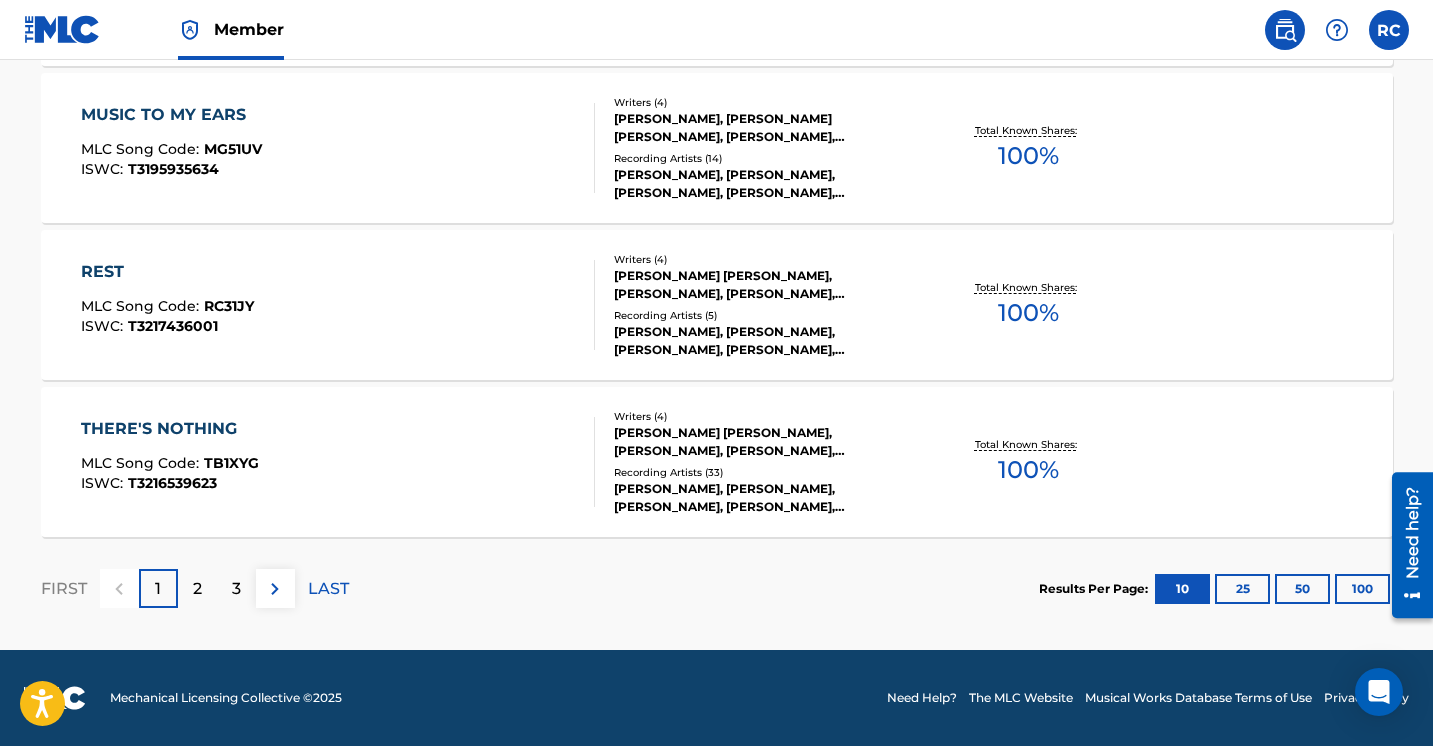 scroll, scrollTop: 1702, scrollLeft: 0, axis: vertical 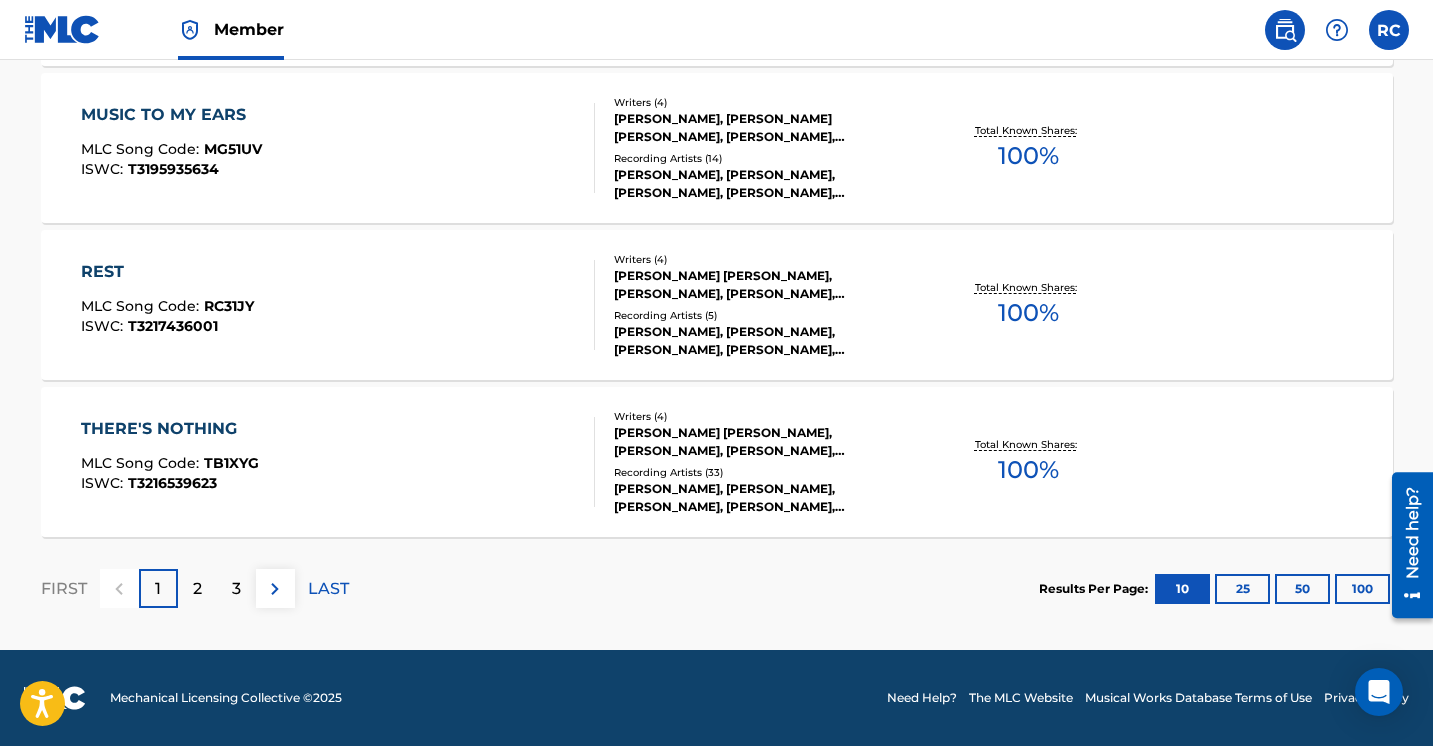 click on "2" at bounding box center (197, 589) 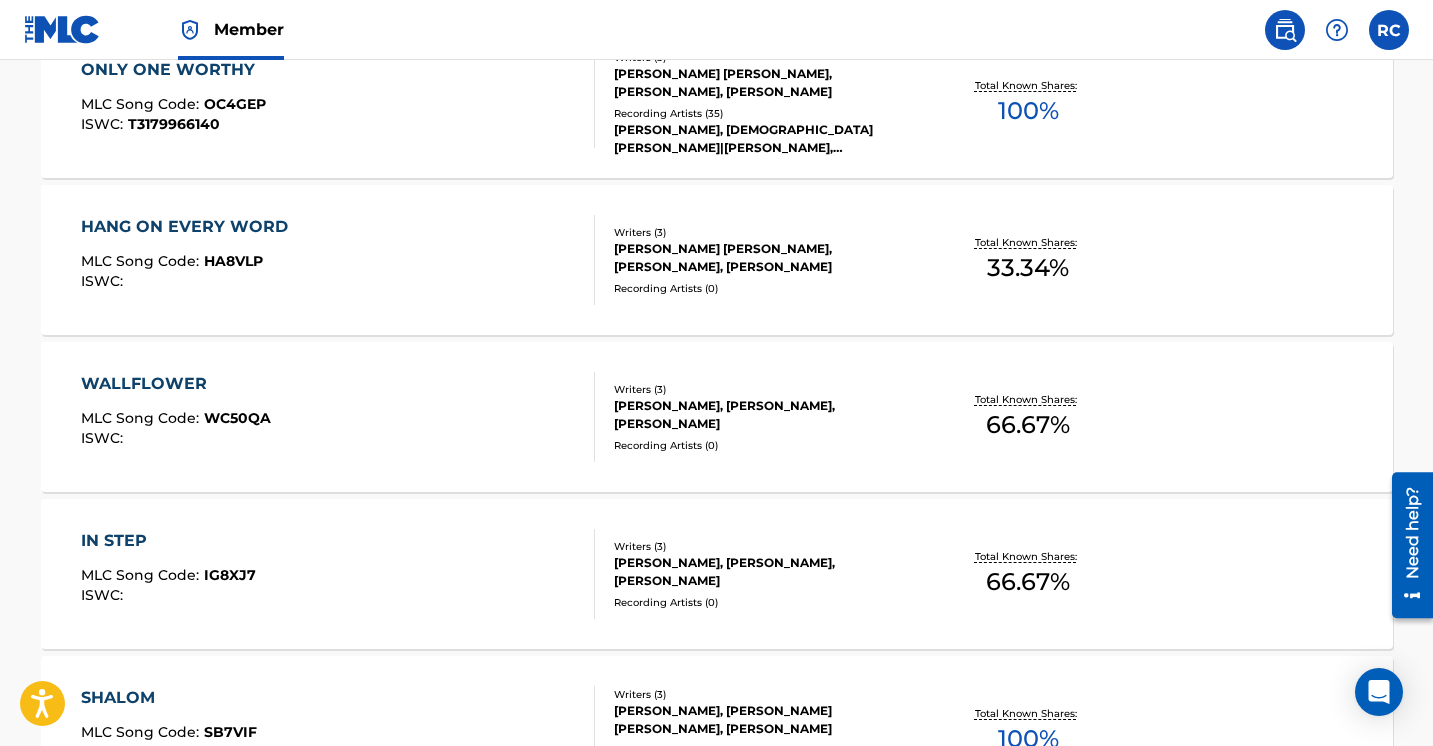 scroll, scrollTop: 1151, scrollLeft: 0, axis: vertical 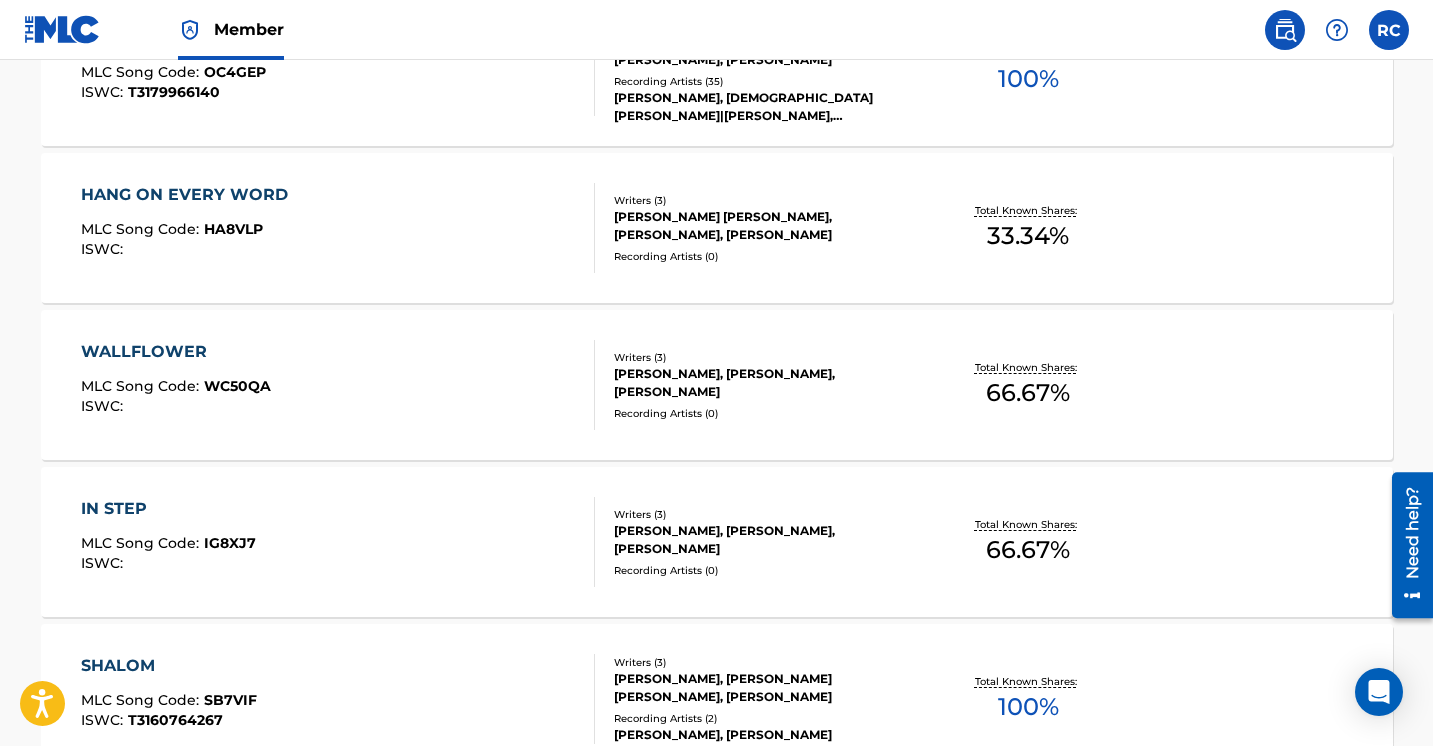 click on "WALLFLOWER" at bounding box center (176, 352) 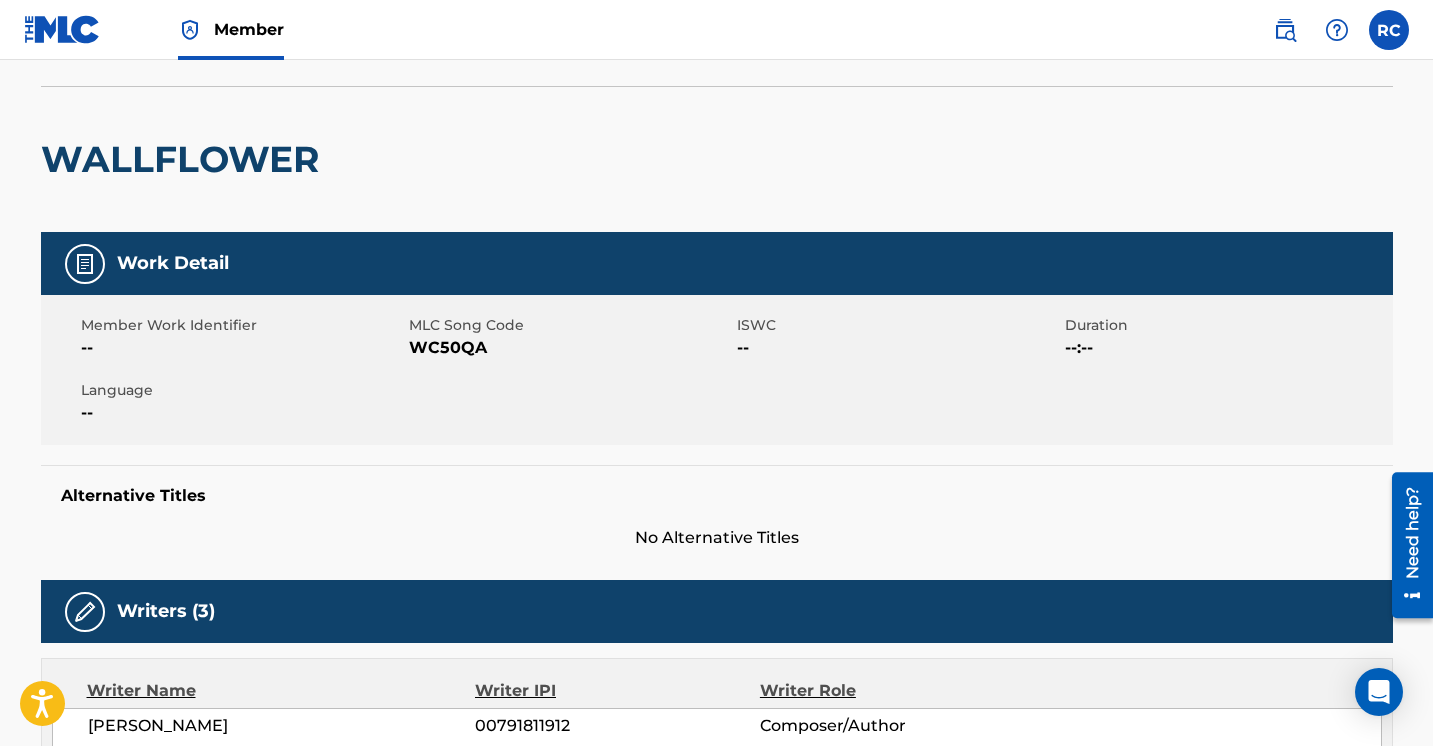 scroll, scrollTop: 105, scrollLeft: 0, axis: vertical 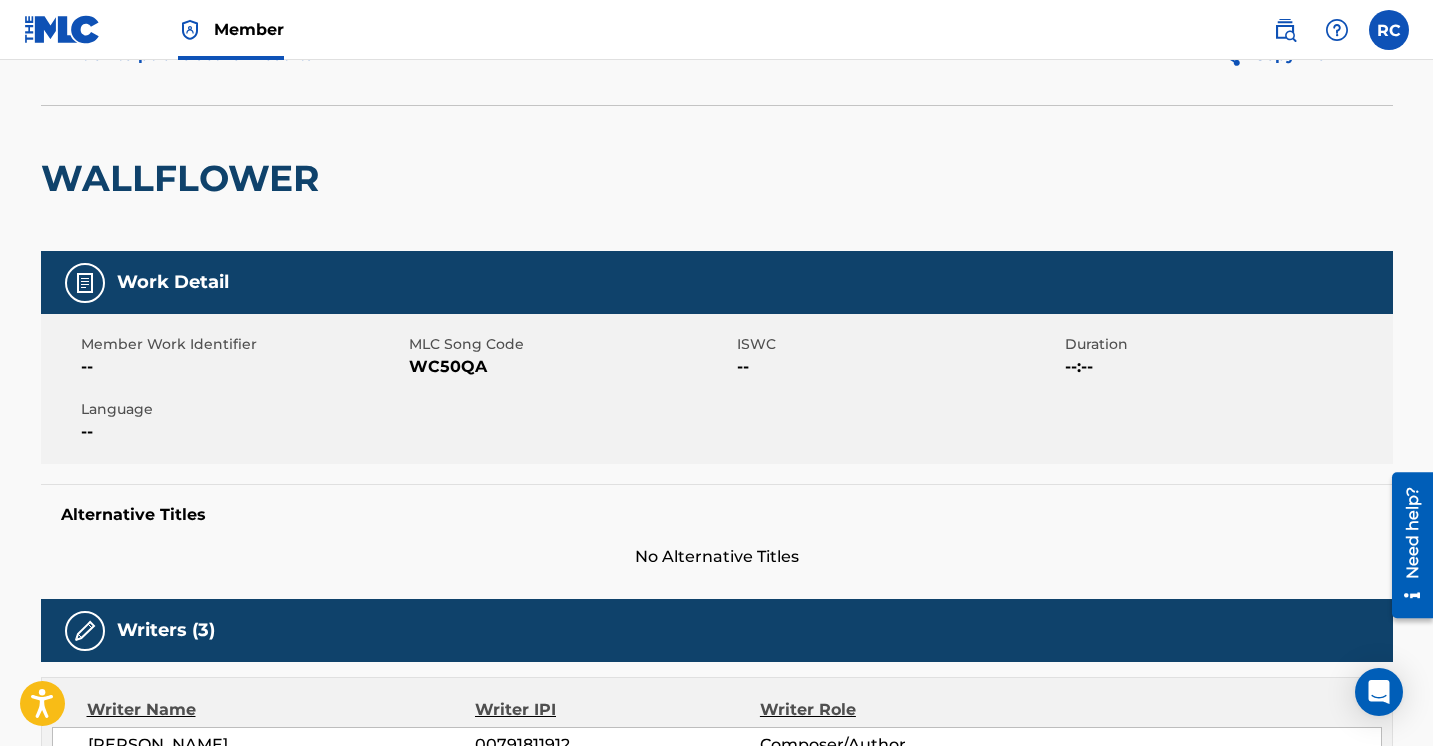click on "WC50QA" at bounding box center (570, 367) 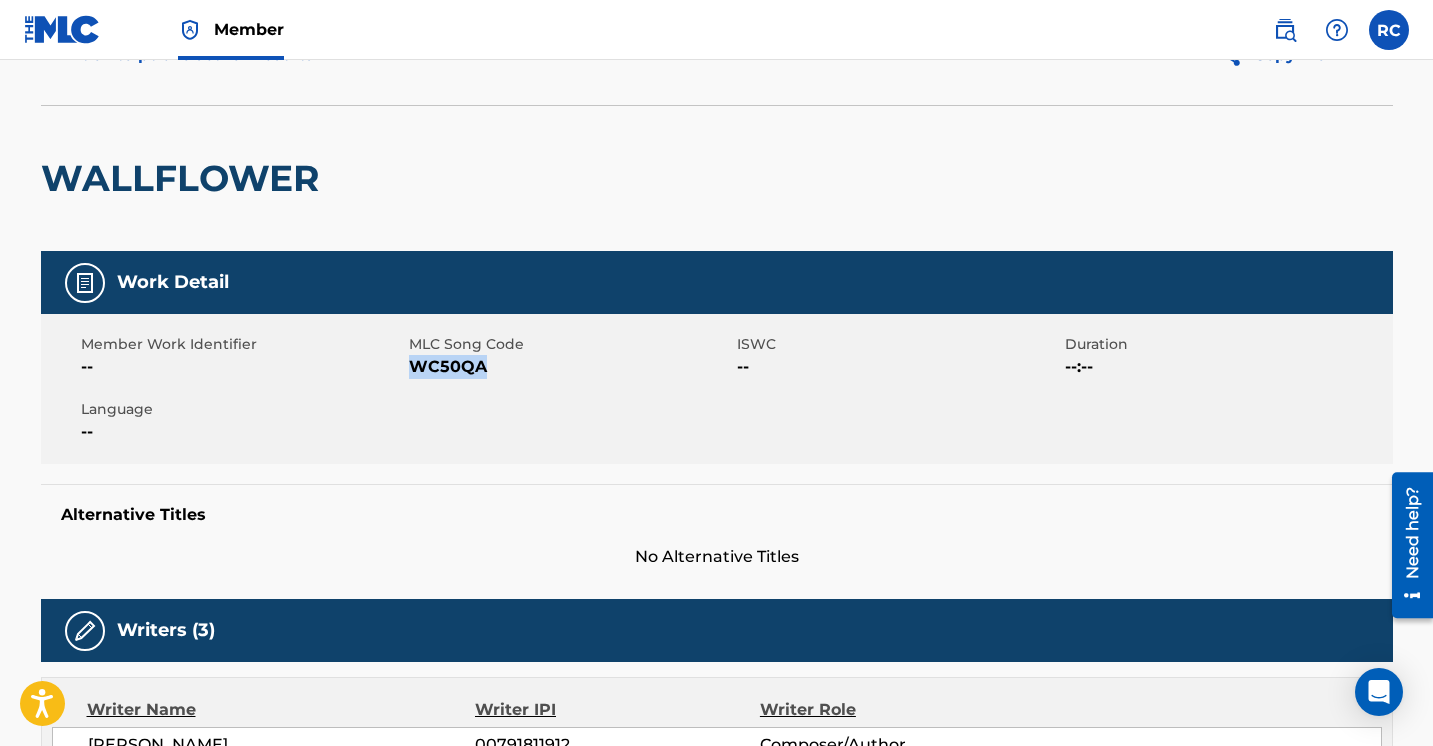 click on "WC50QA" at bounding box center (570, 367) 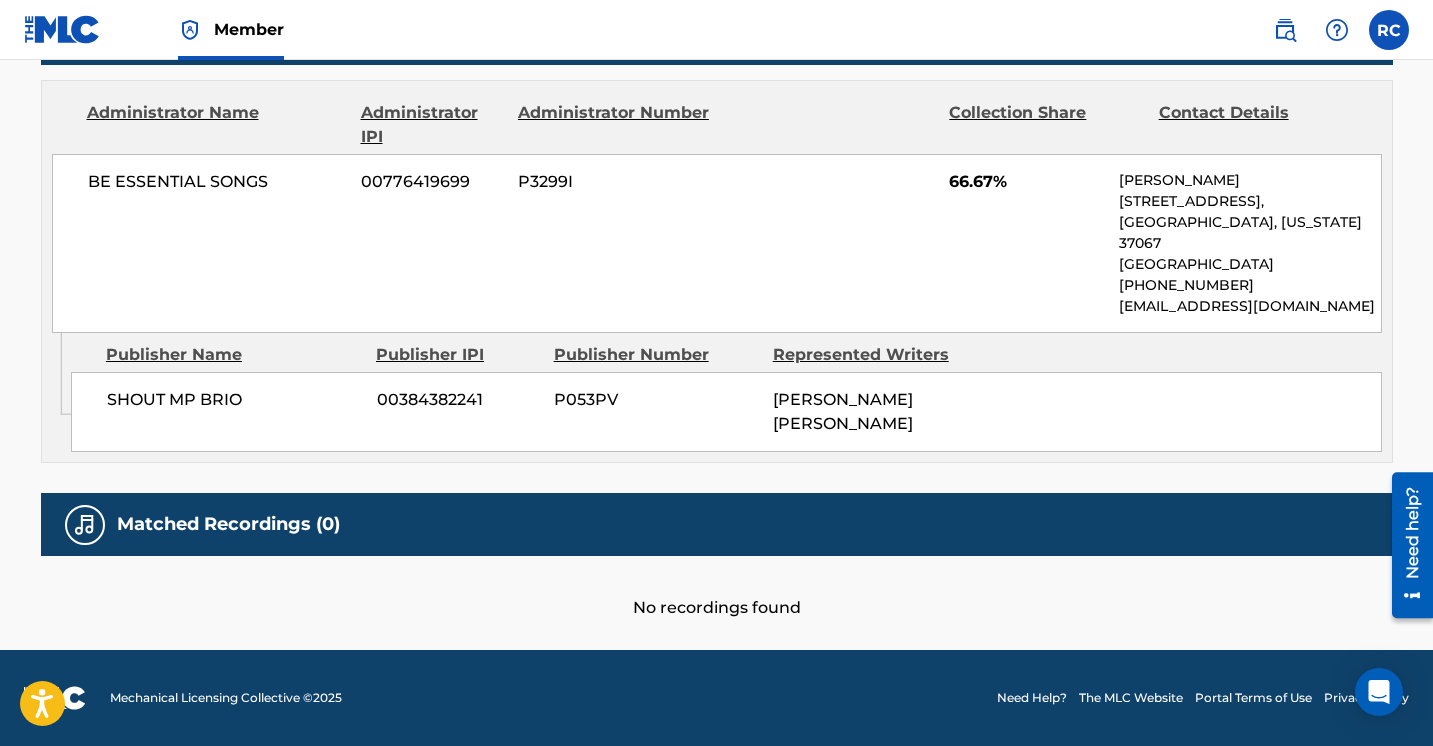 scroll, scrollTop: 996, scrollLeft: 0, axis: vertical 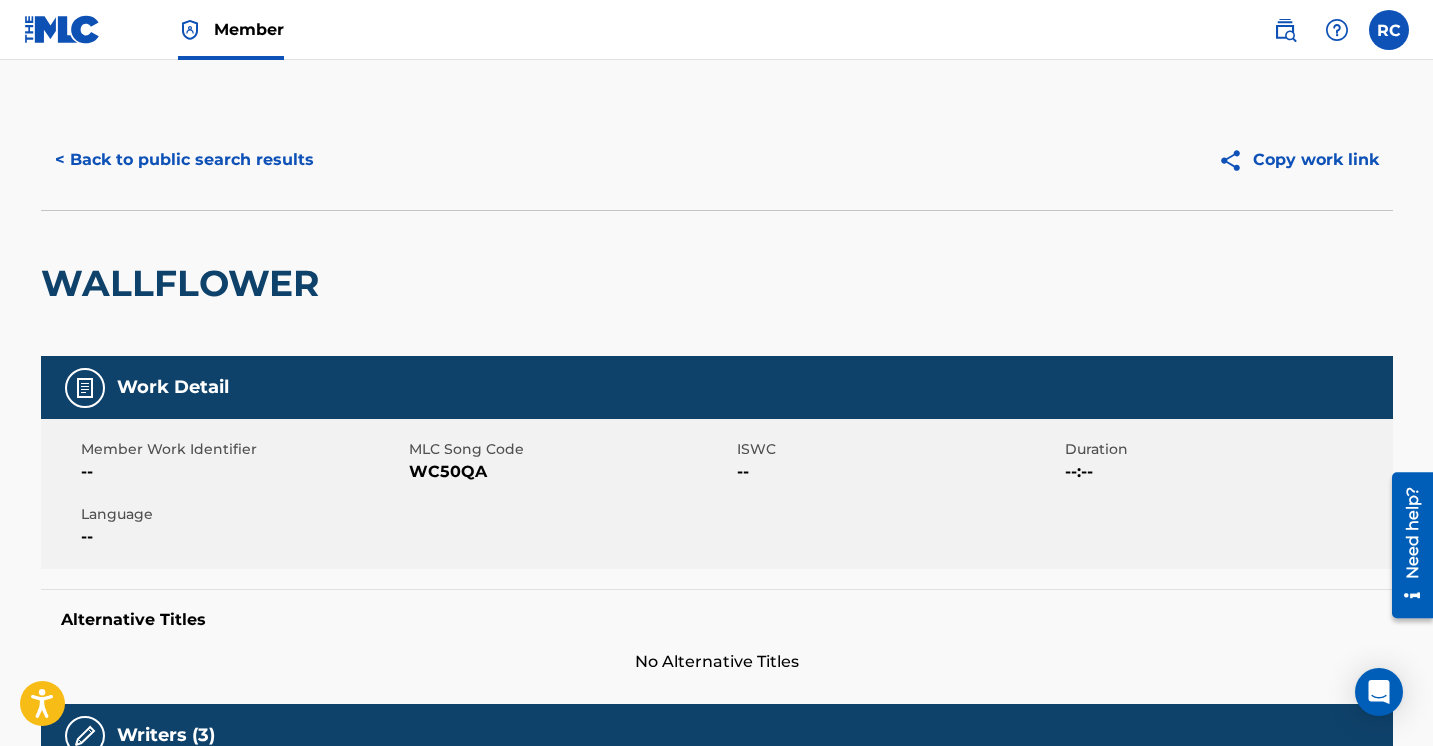 click on "< Back to public search results" at bounding box center (184, 160) 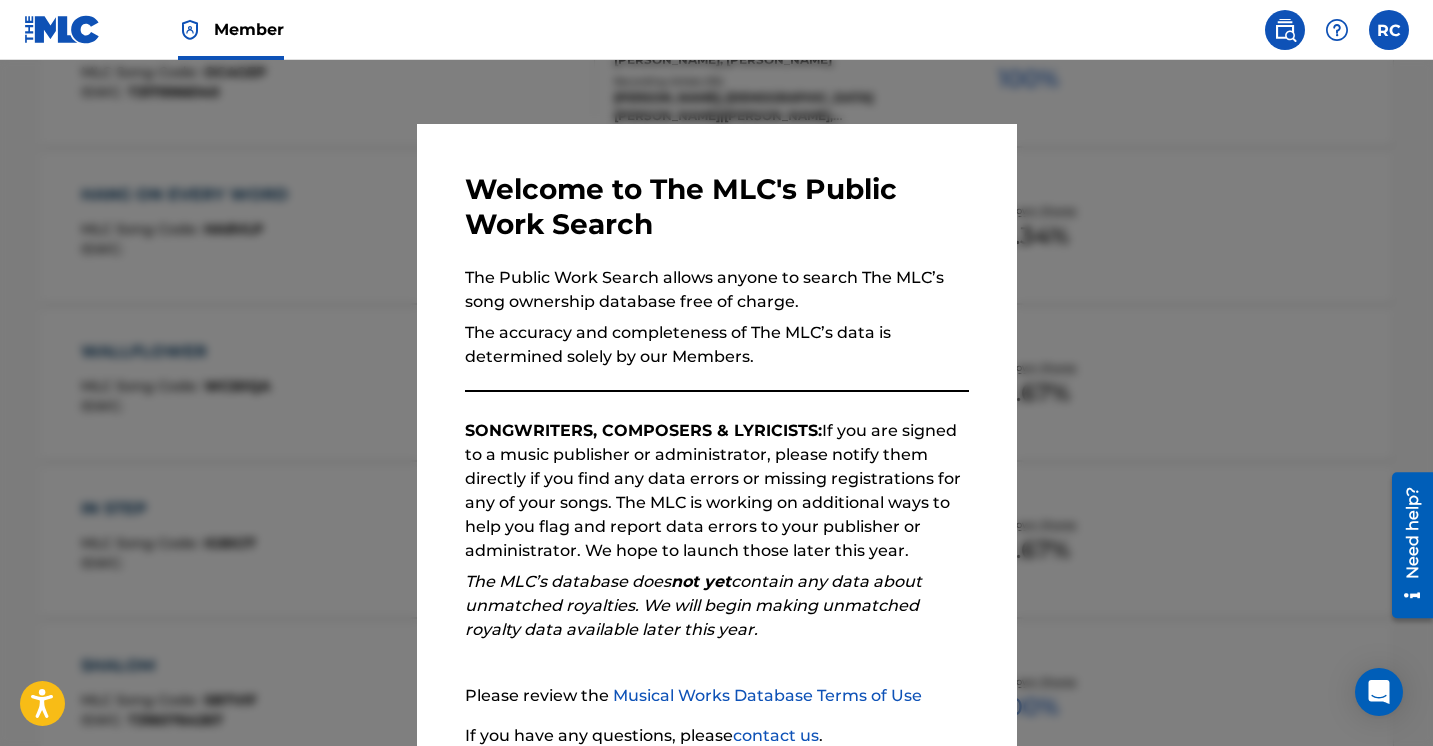 scroll, scrollTop: 98, scrollLeft: 0, axis: vertical 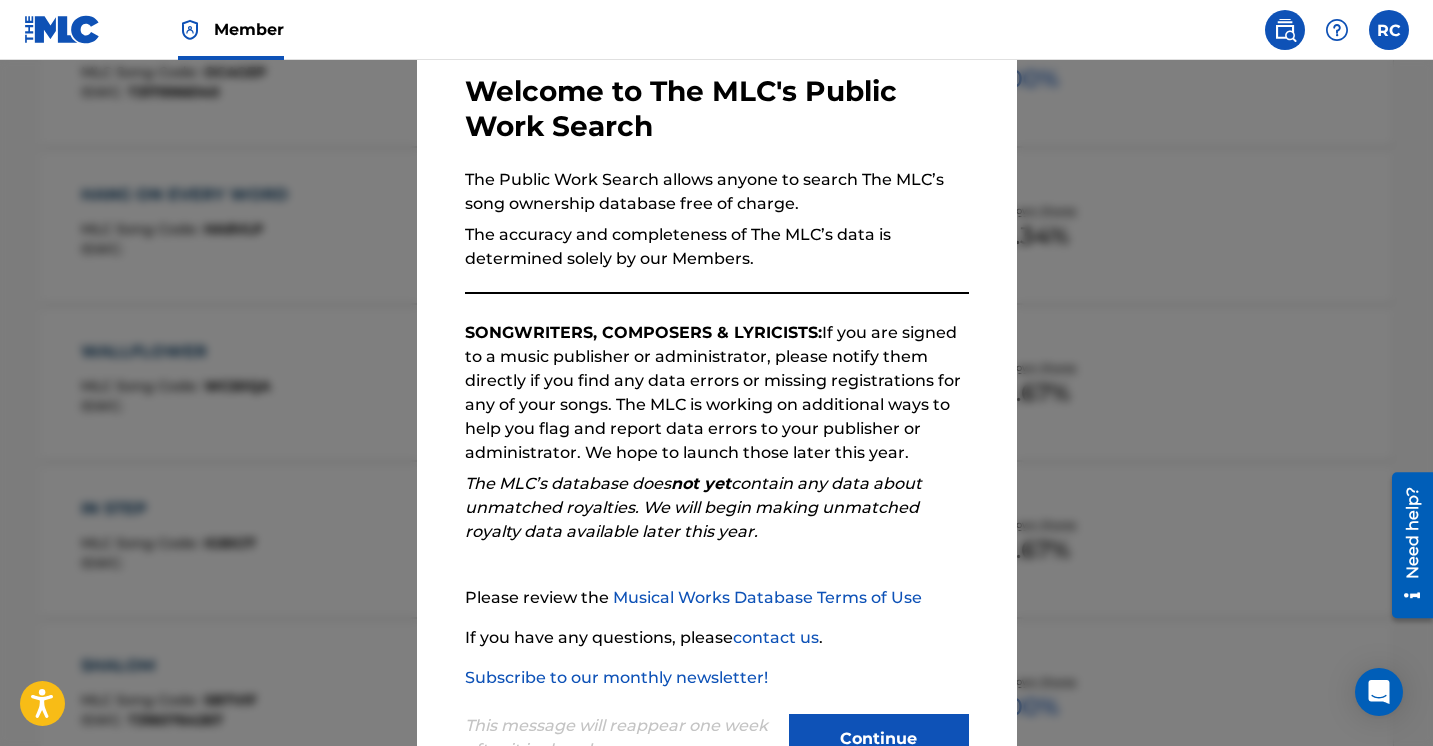 click at bounding box center [716, 433] 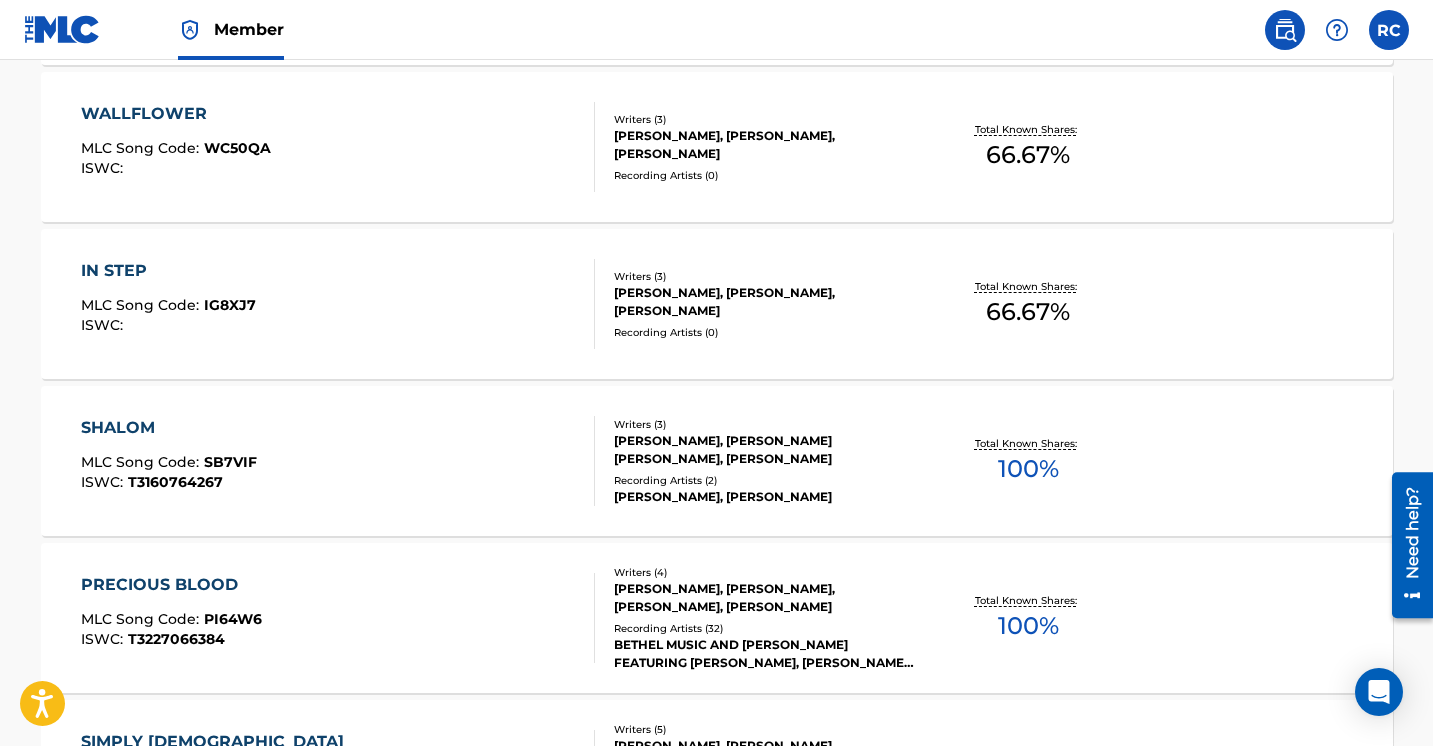 scroll, scrollTop: 1702, scrollLeft: 0, axis: vertical 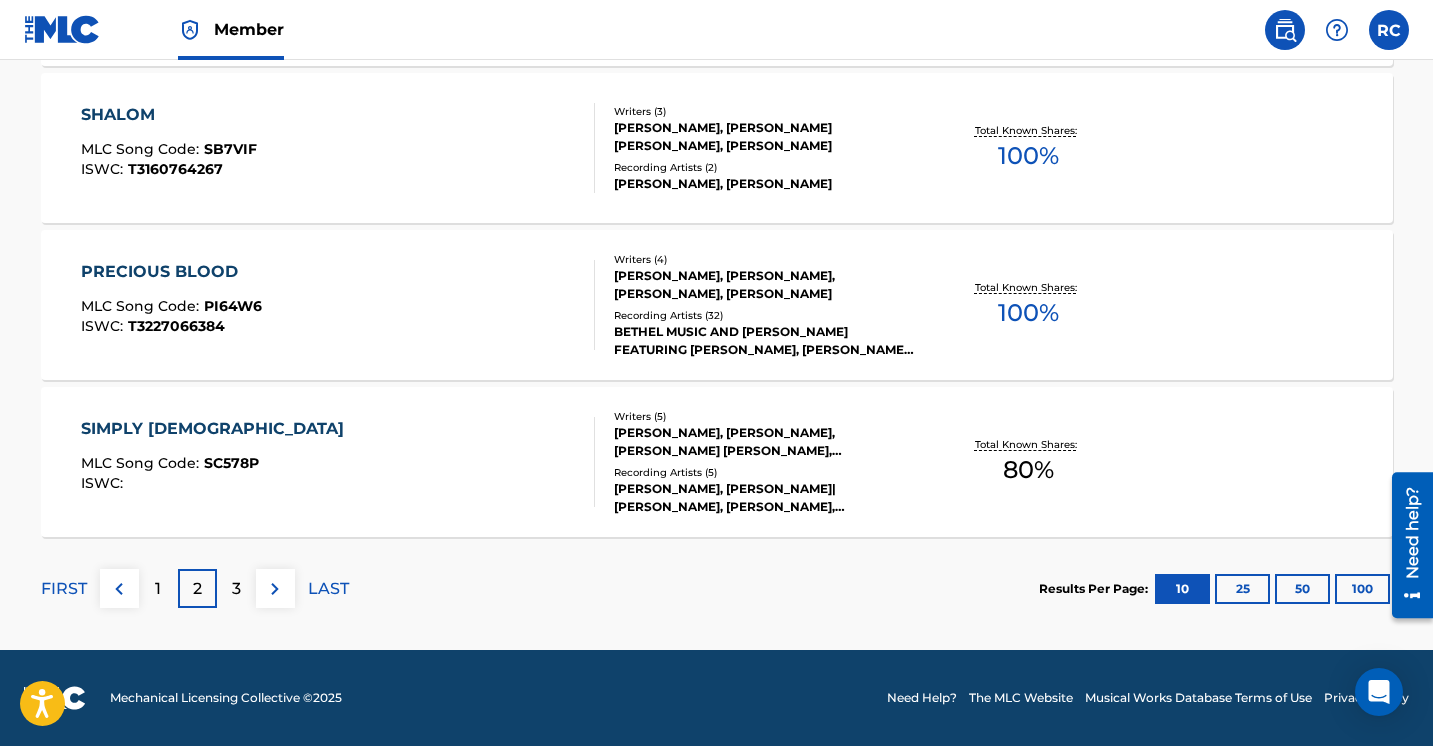 click on "3" at bounding box center (236, 588) 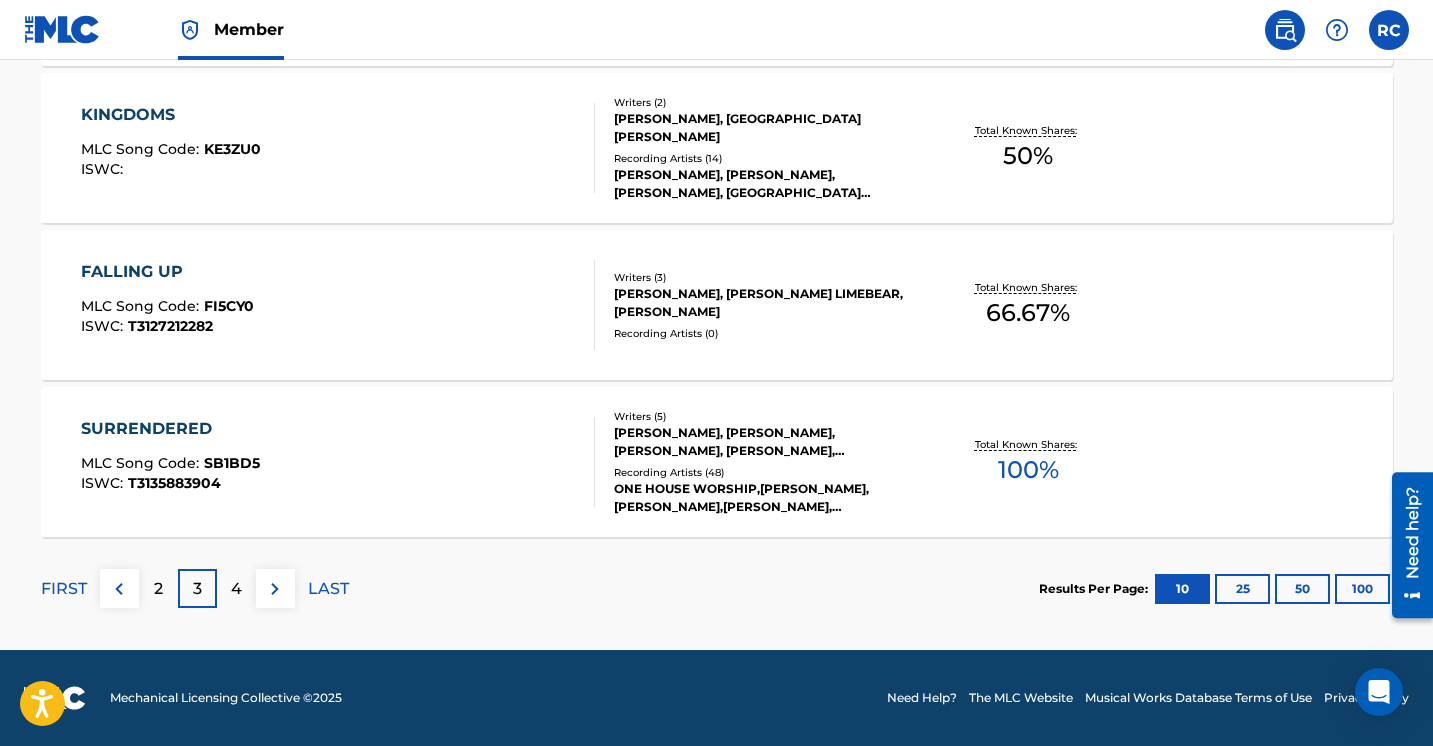 scroll, scrollTop: 1702, scrollLeft: 0, axis: vertical 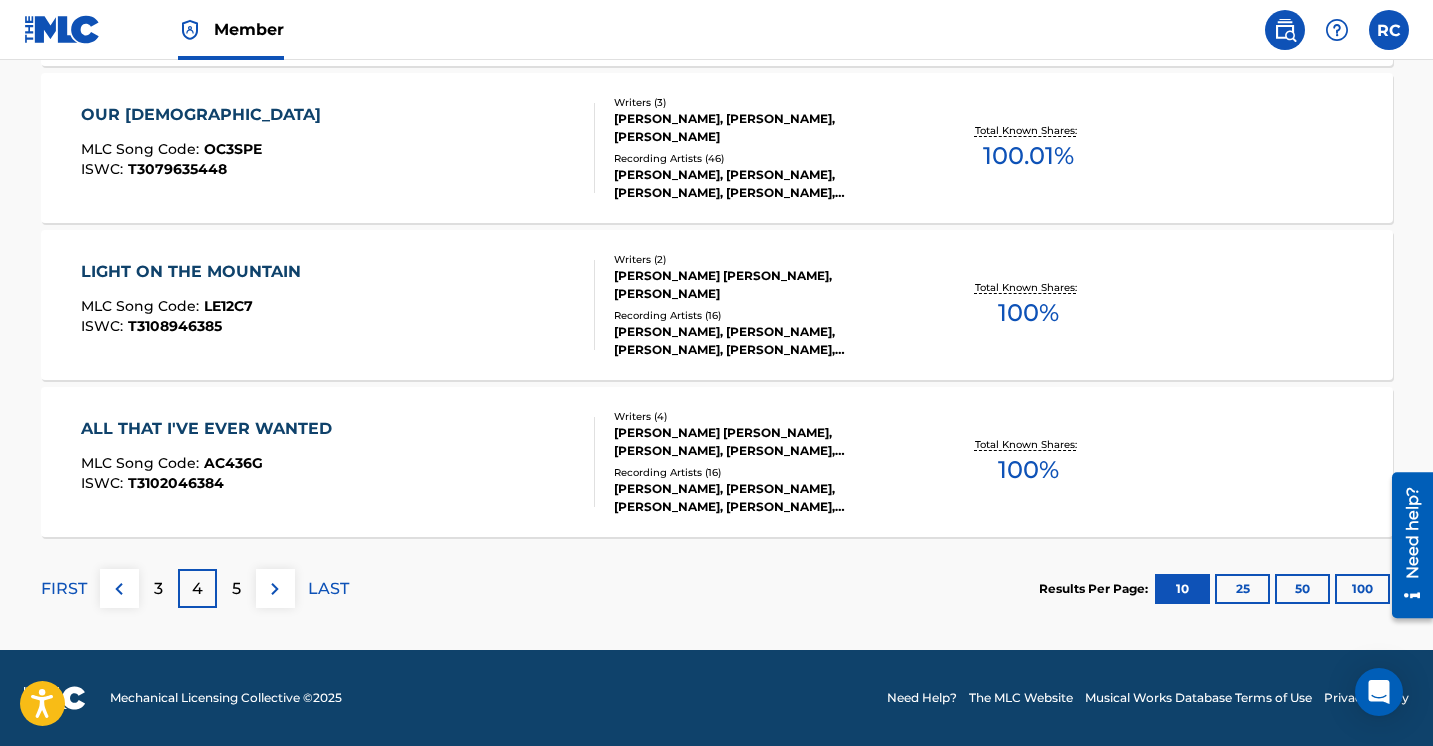 click on "5" at bounding box center (236, 588) 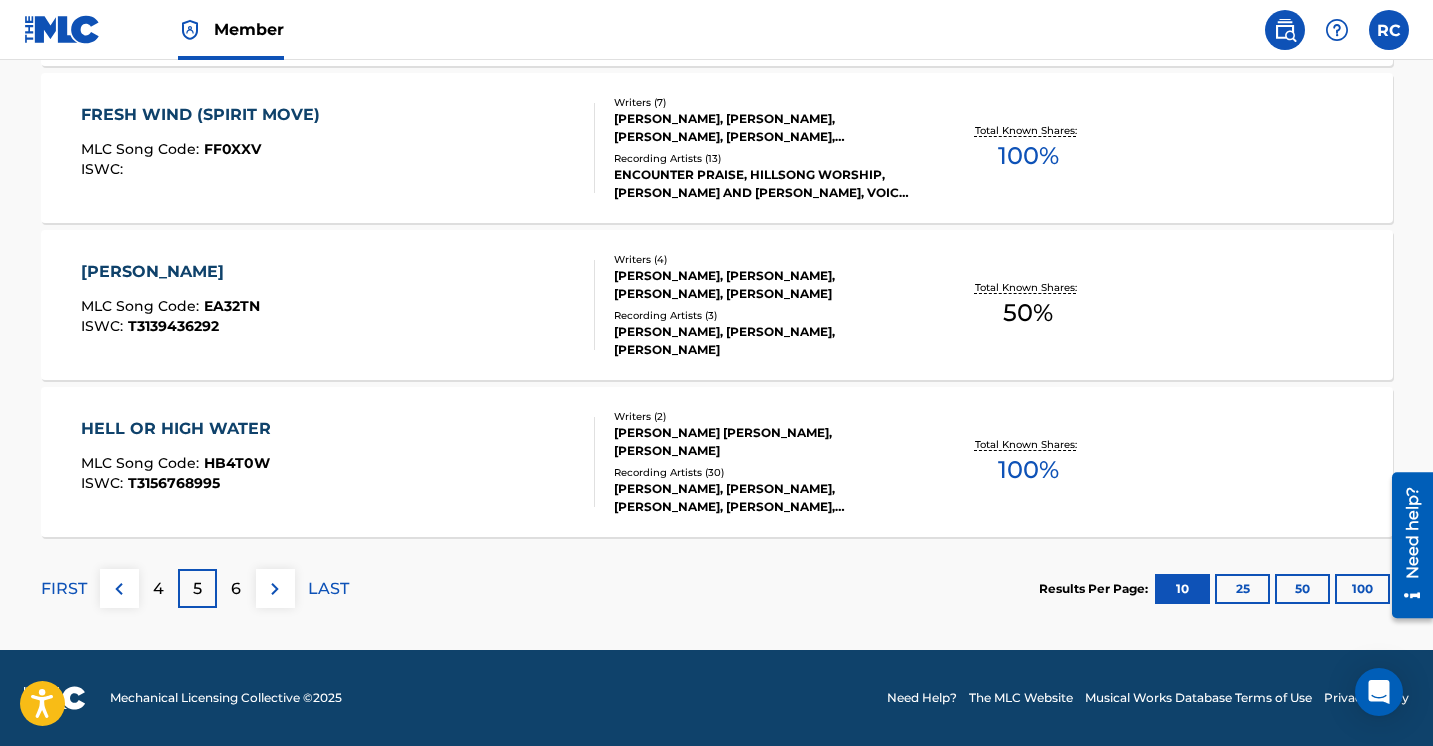 click on "4" at bounding box center [158, 588] 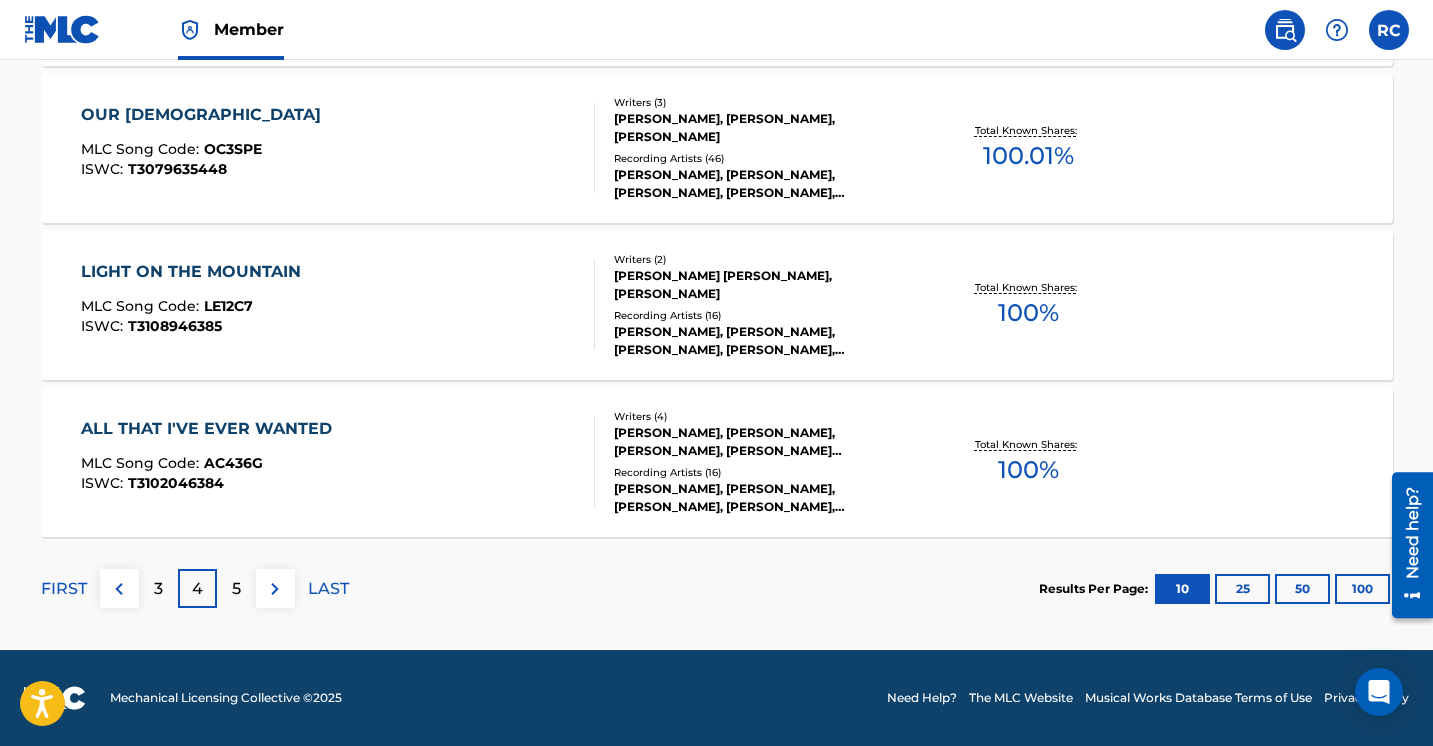 scroll, scrollTop: 1702, scrollLeft: 0, axis: vertical 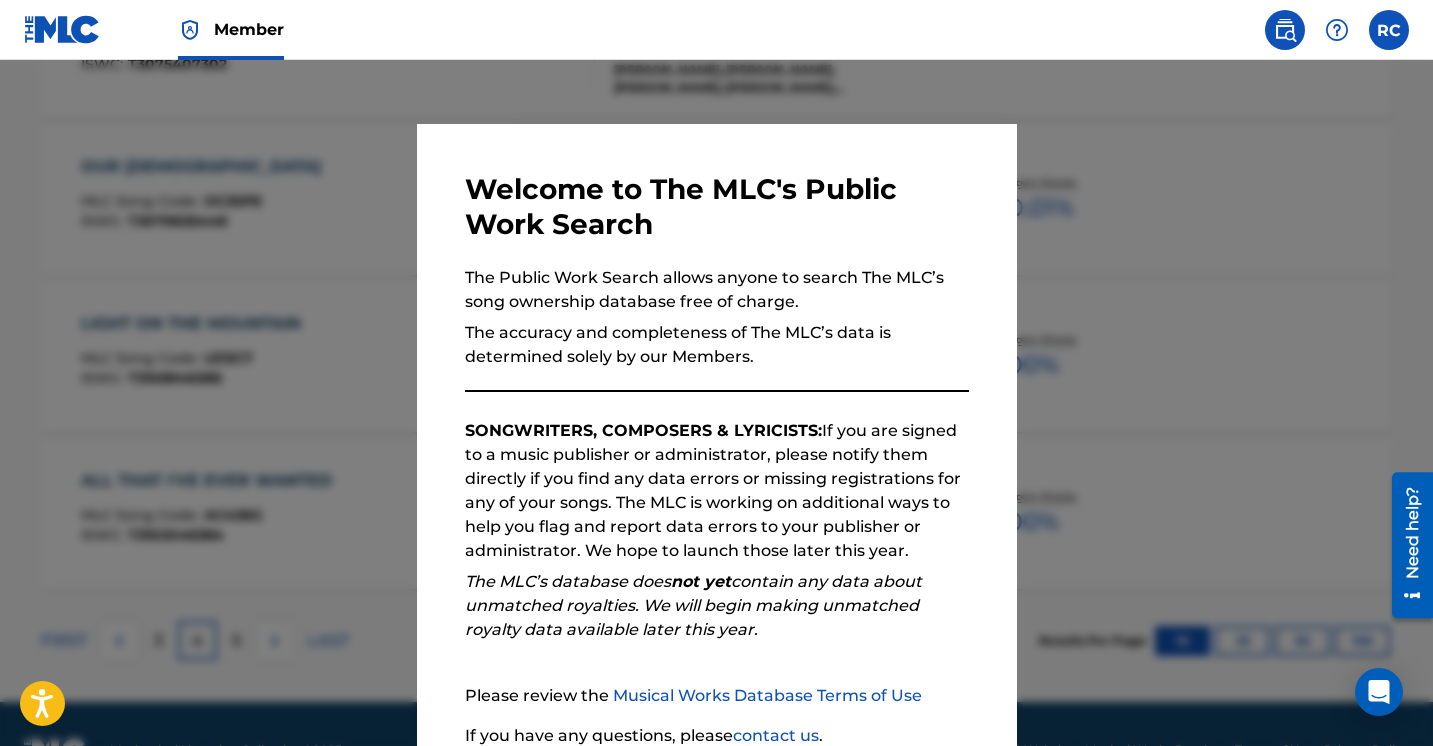 click at bounding box center (716, 433) 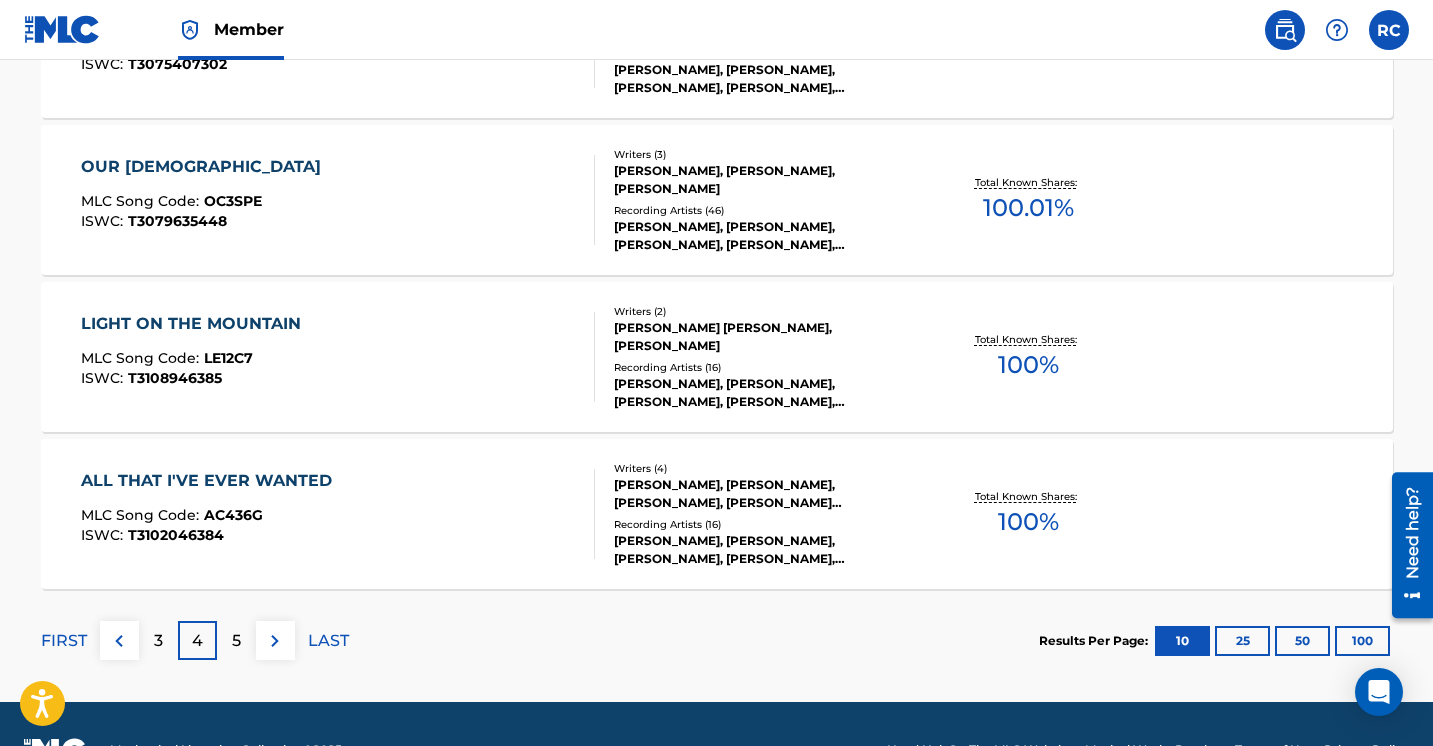 click on "5" at bounding box center (236, 641) 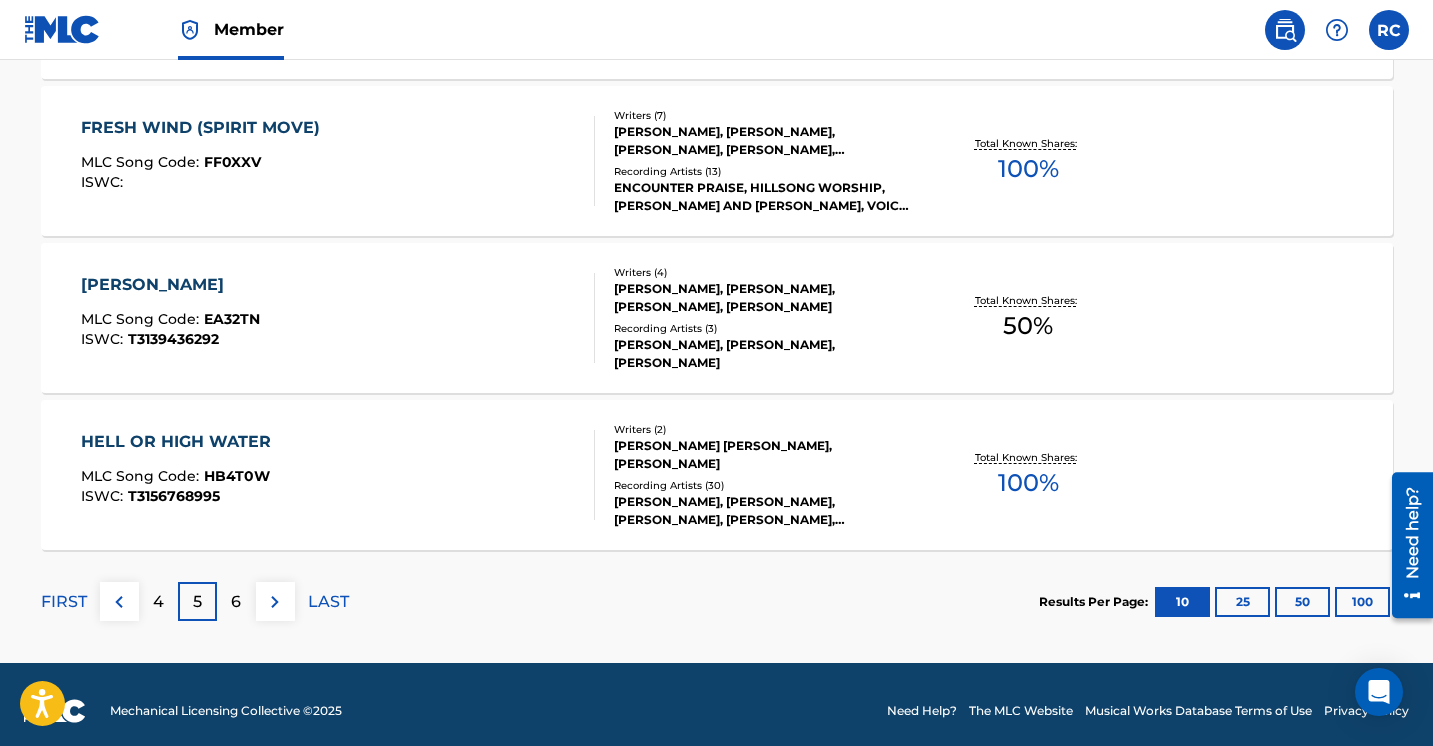 click on "6" at bounding box center [236, 601] 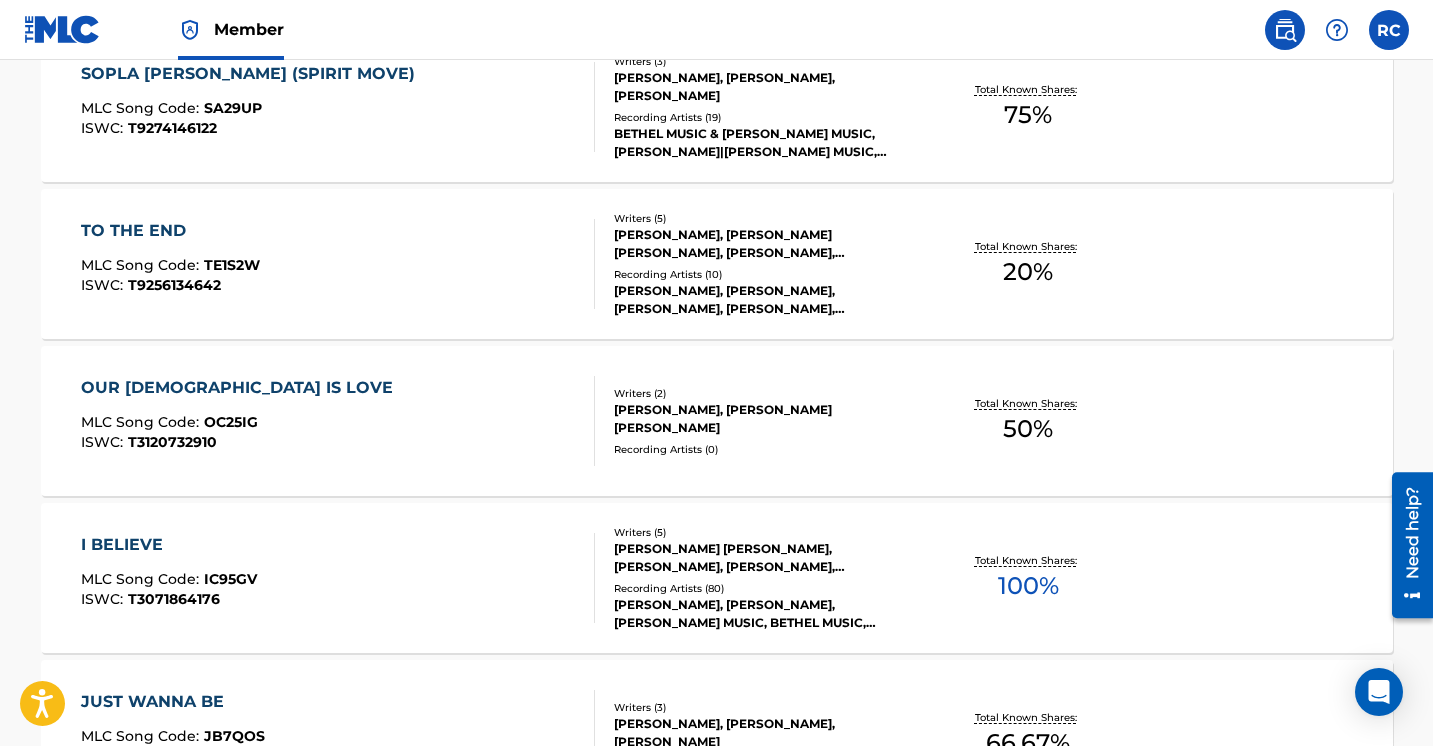 scroll, scrollTop: 1340, scrollLeft: 0, axis: vertical 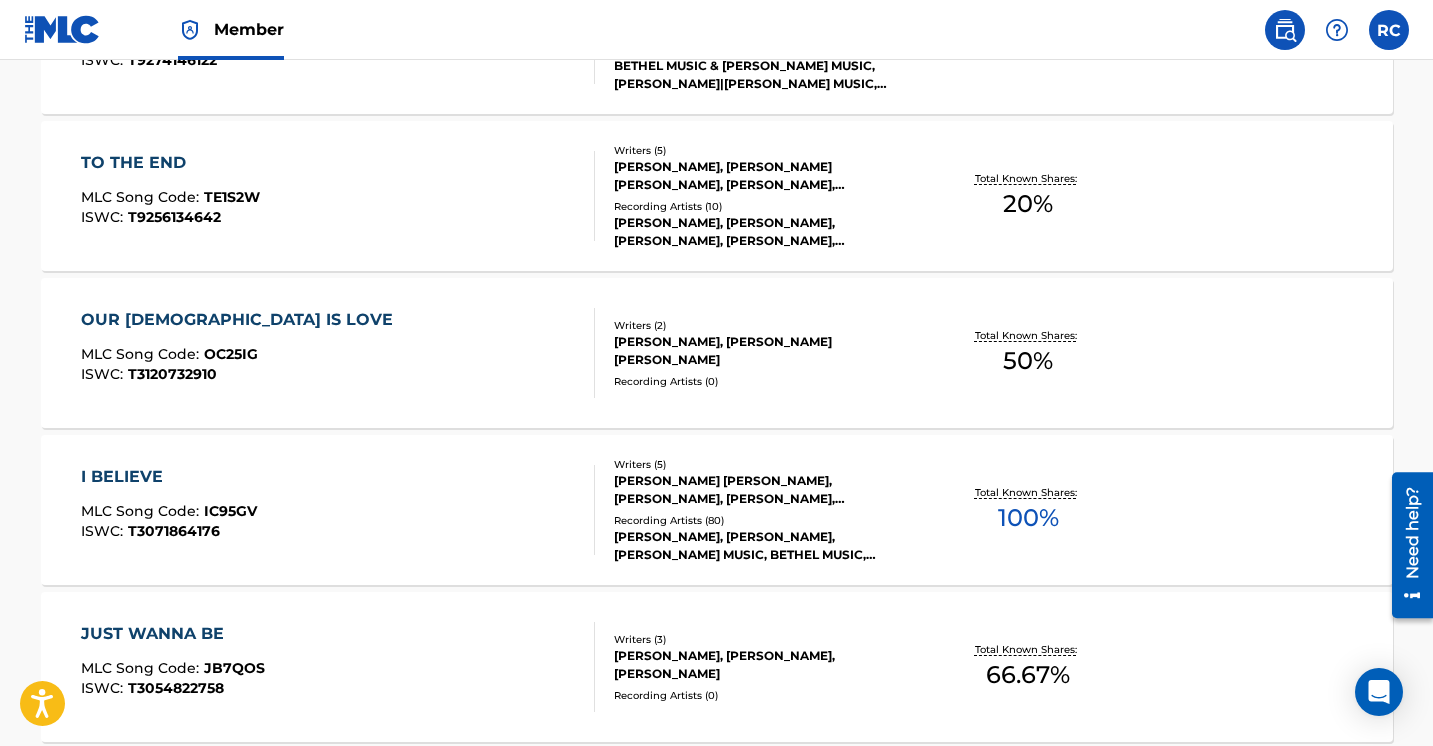 click on "TO THE END" at bounding box center [170, 163] 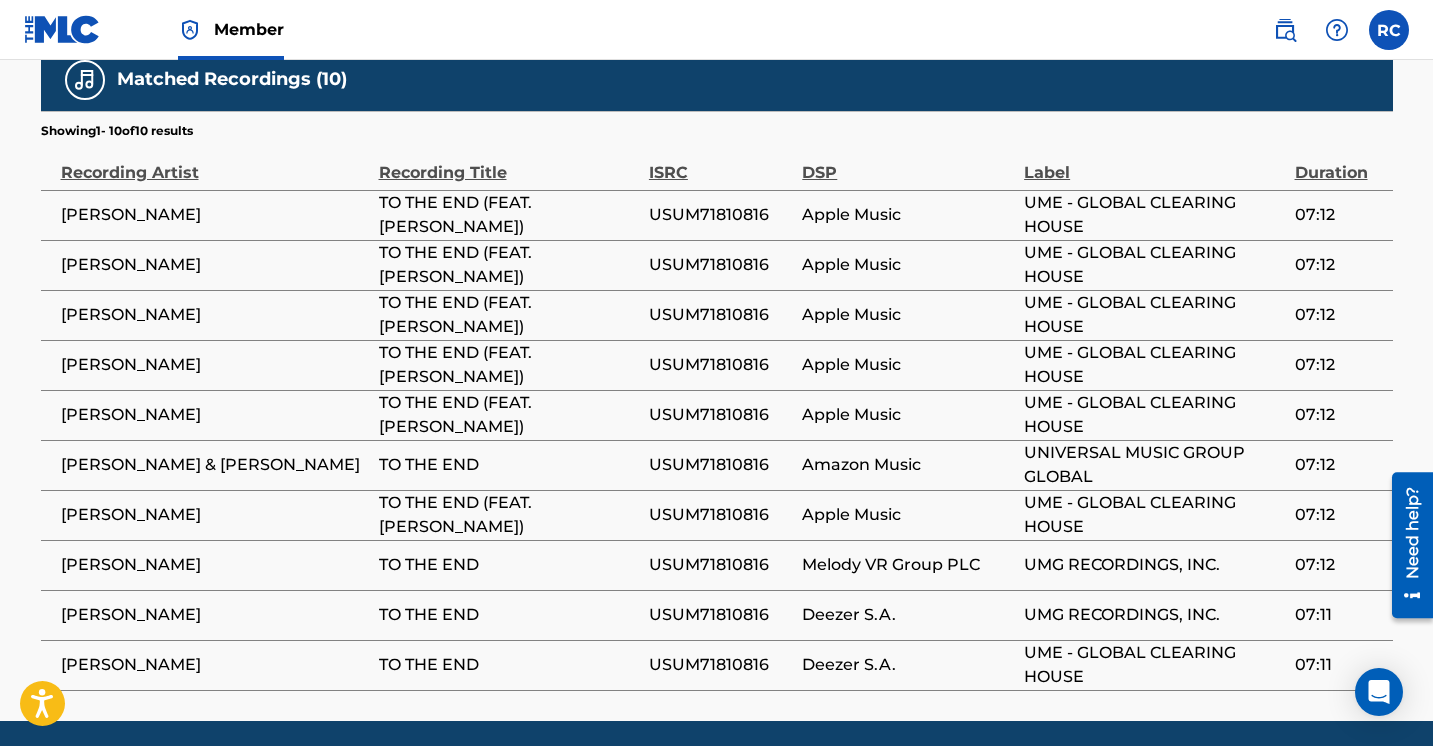 scroll, scrollTop: 1356, scrollLeft: 0, axis: vertical 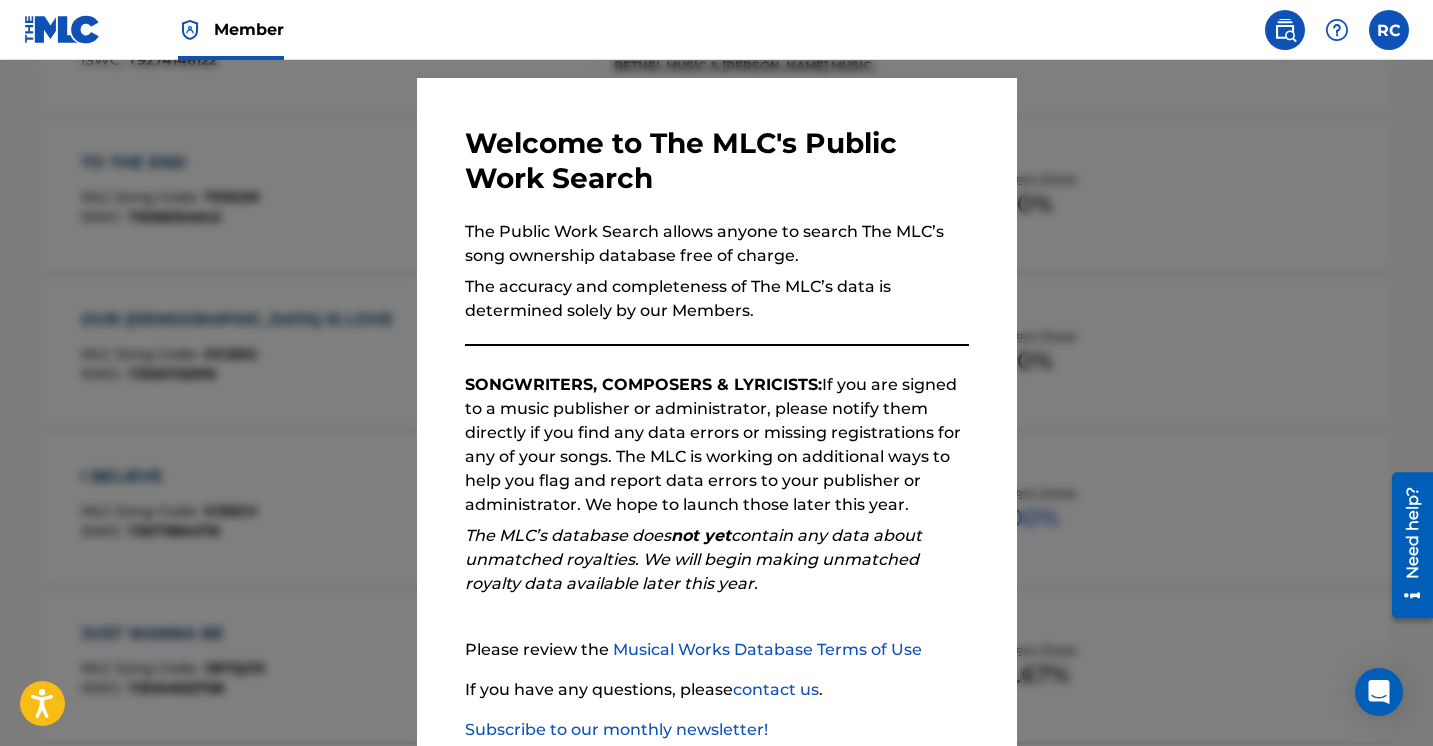 click at bounding box center [716, 433] 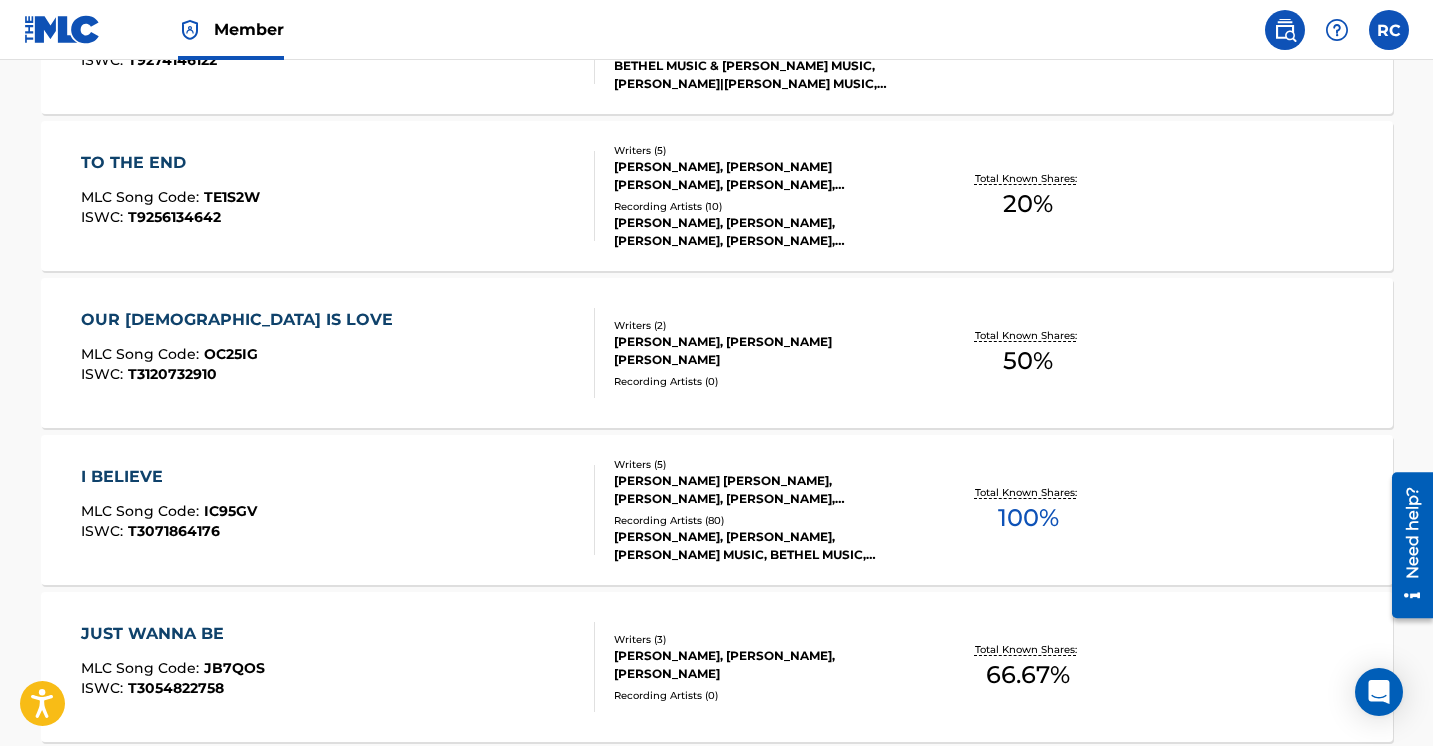click on "OUR [DEMOGRAPHIC_DATA] IS LOVE" at bounding box center [242, 320] 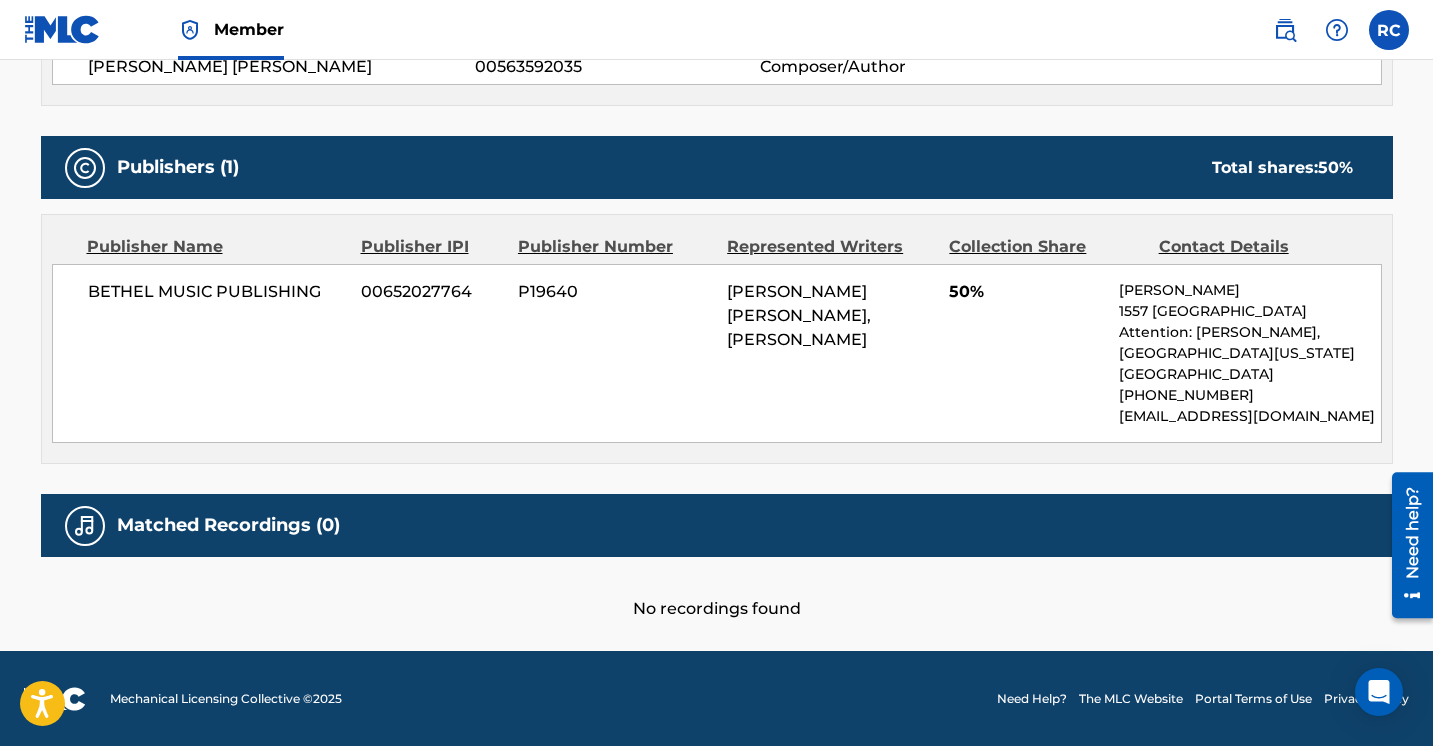 scroll, scrollTop: 811, scrollLeft: 0, axis: vertical 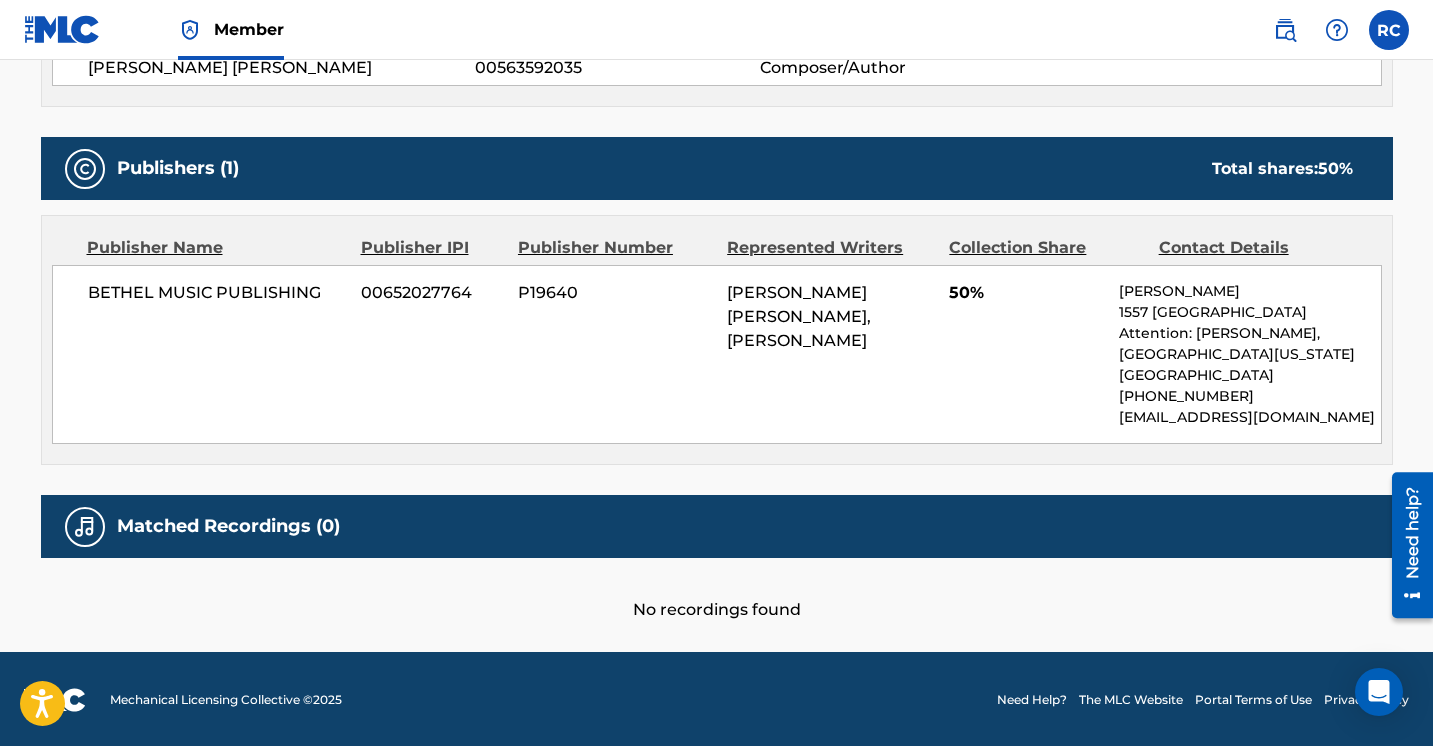 click on "Matched Recordings   (0)" at bounding box center [228, 526] 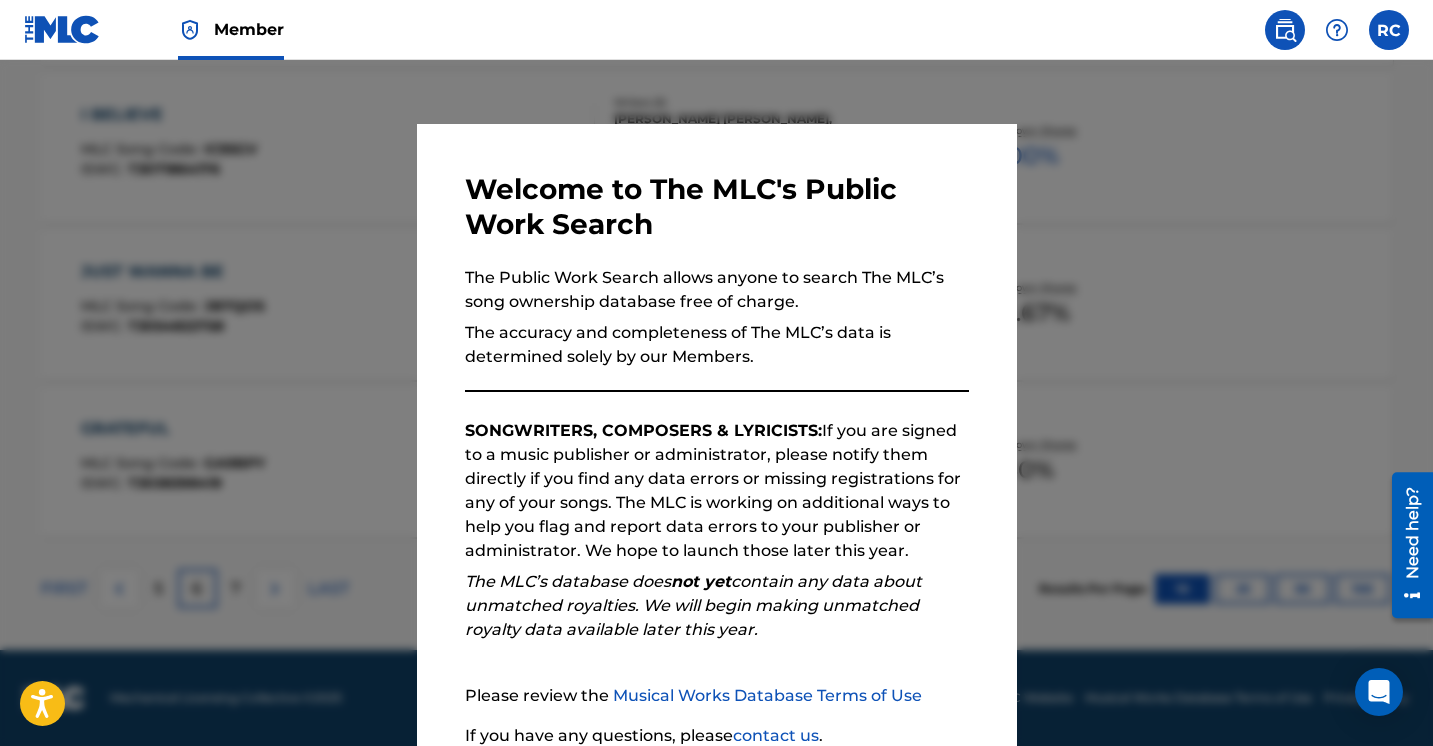 click at bounding box center [716, 433] 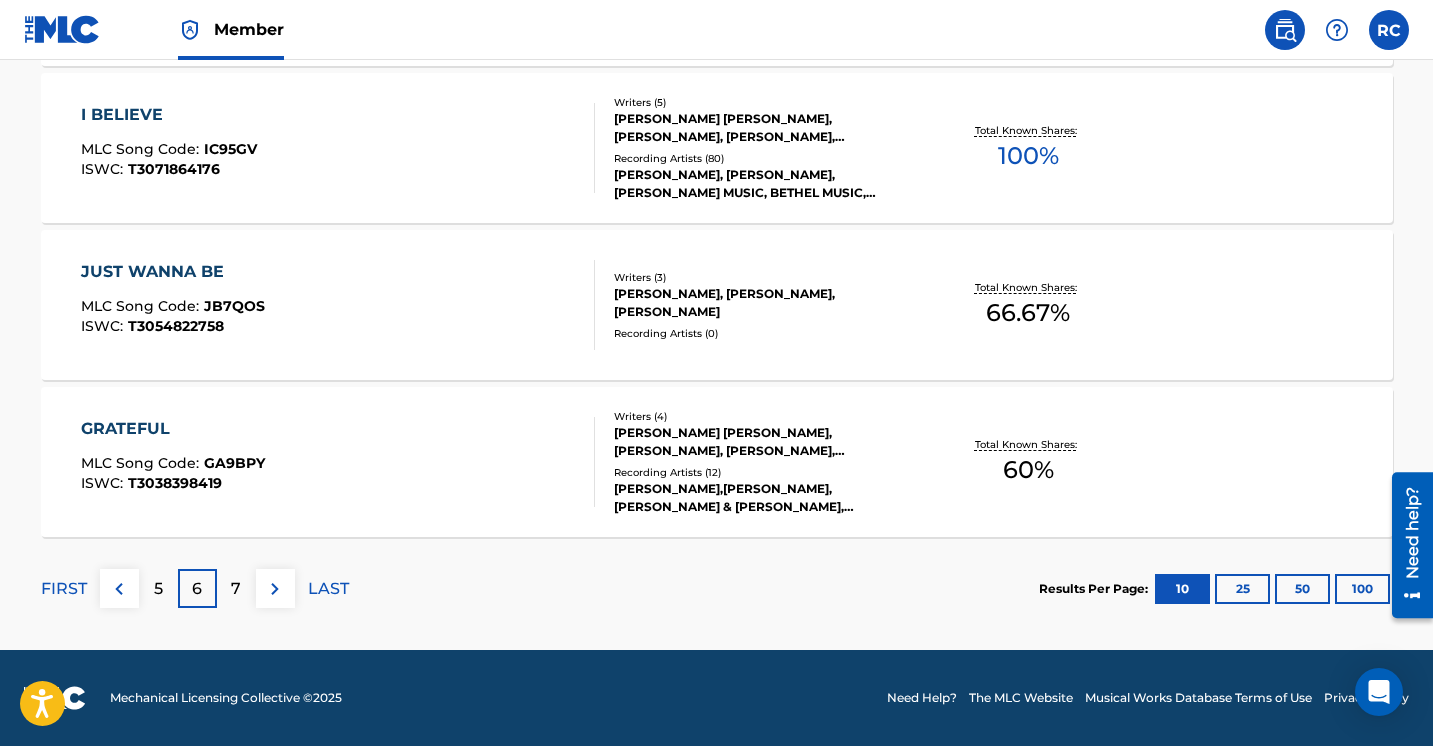 click on "7" at bounding box center [236, 589] 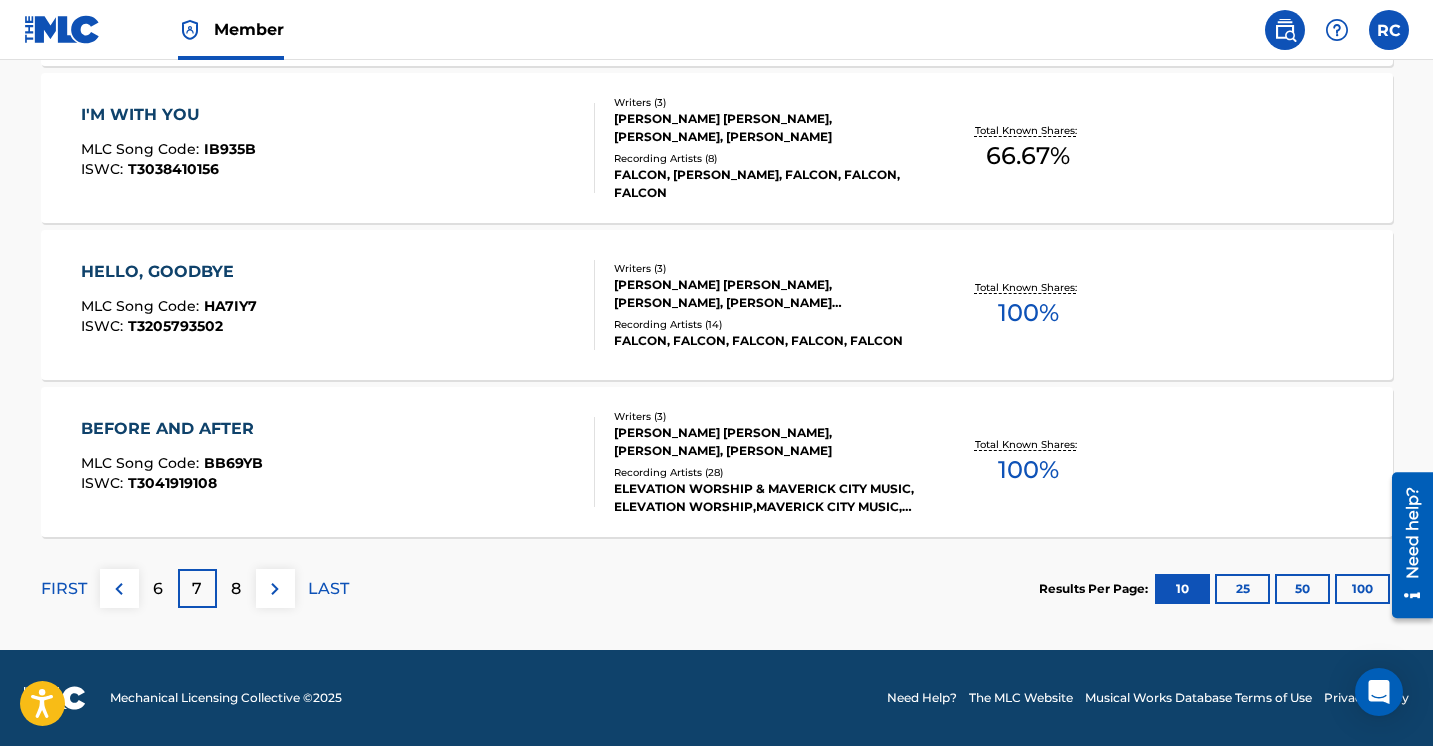 scroll, scrollTop: 1507, scrollLeft: 0, axis: vertical 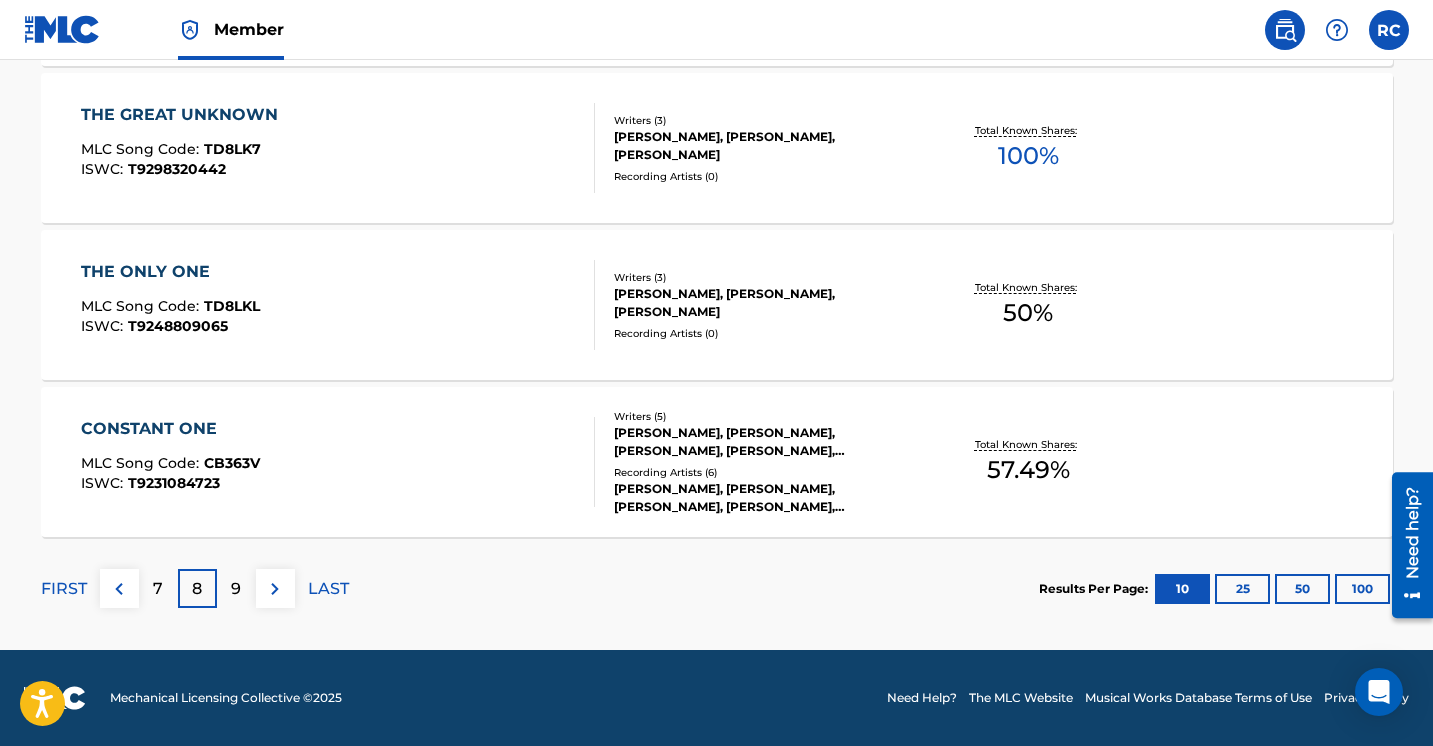 click on "9" at bounding box center [236, 588] 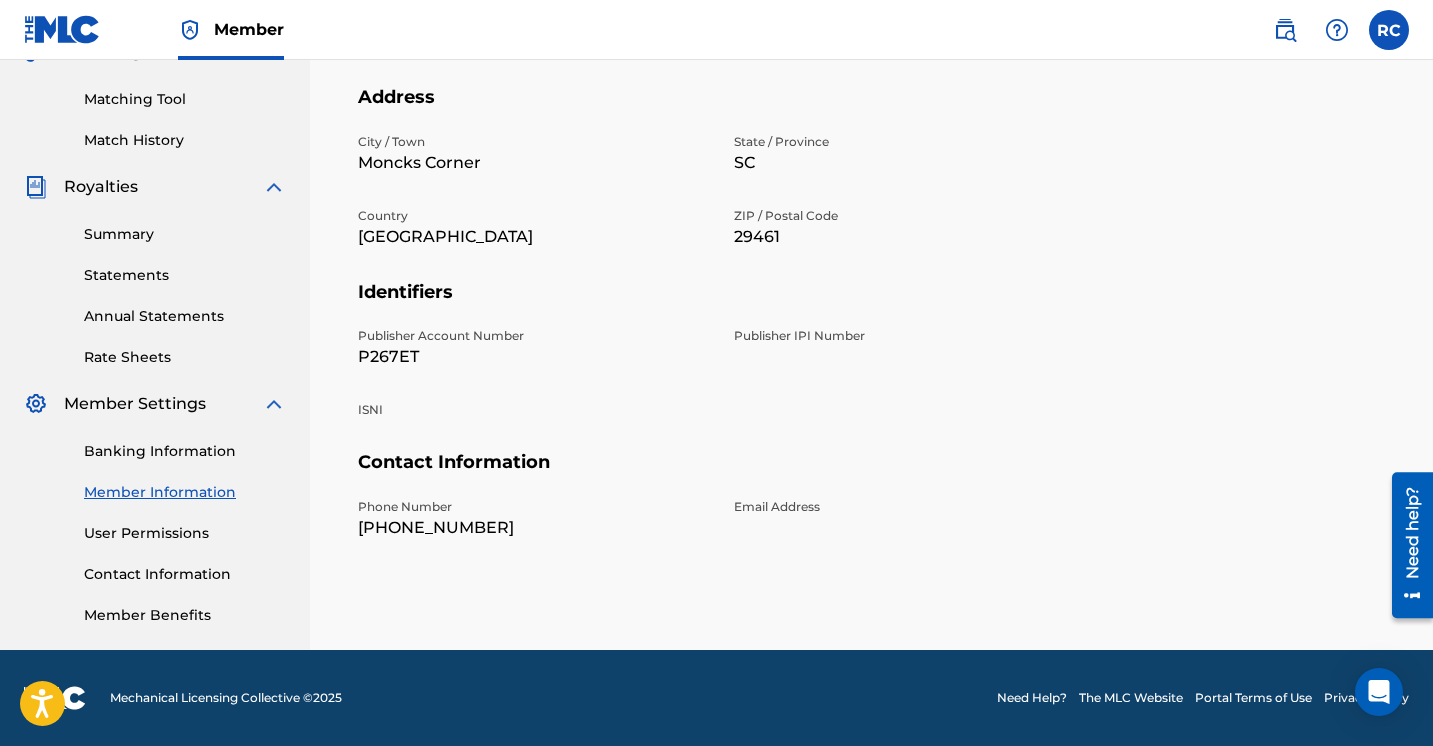 scroll, scrollTop: 494, scrollLeft: 0, axis: vertical 